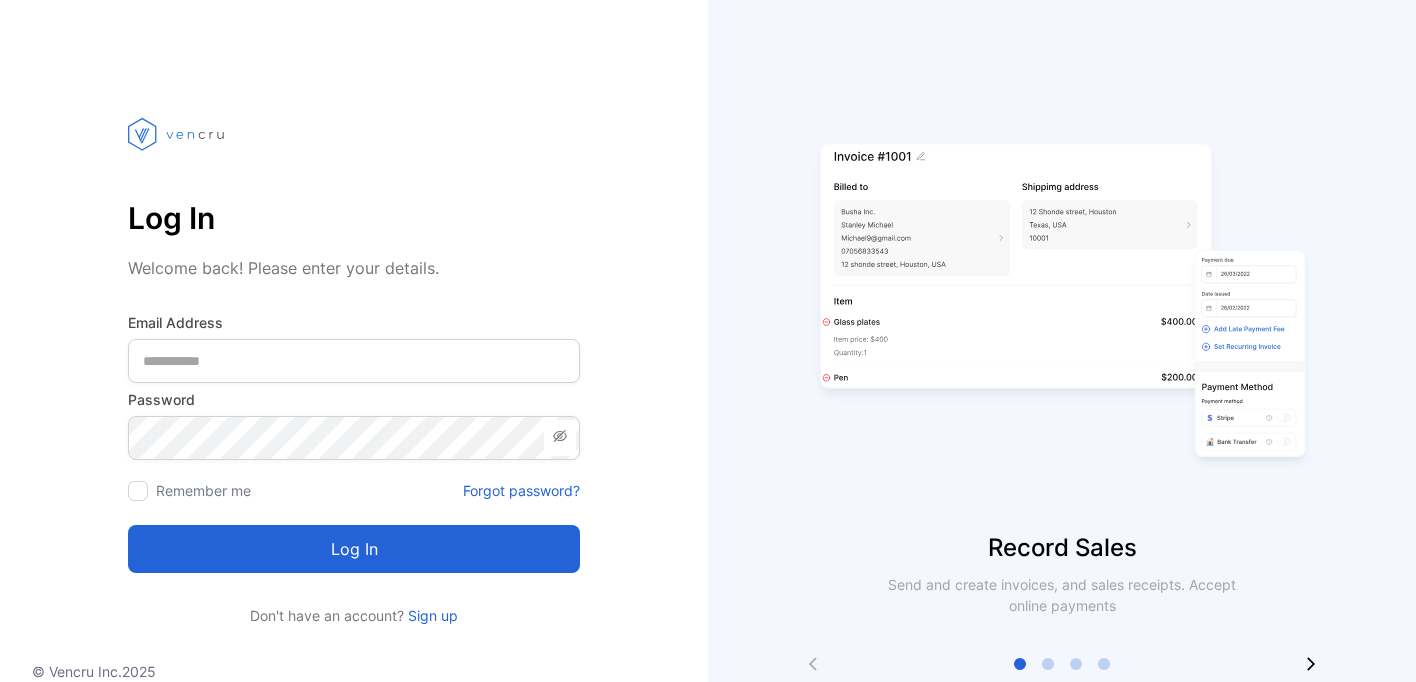 scroll, scrollTop: 0, scrollLeft: 0, axis: both 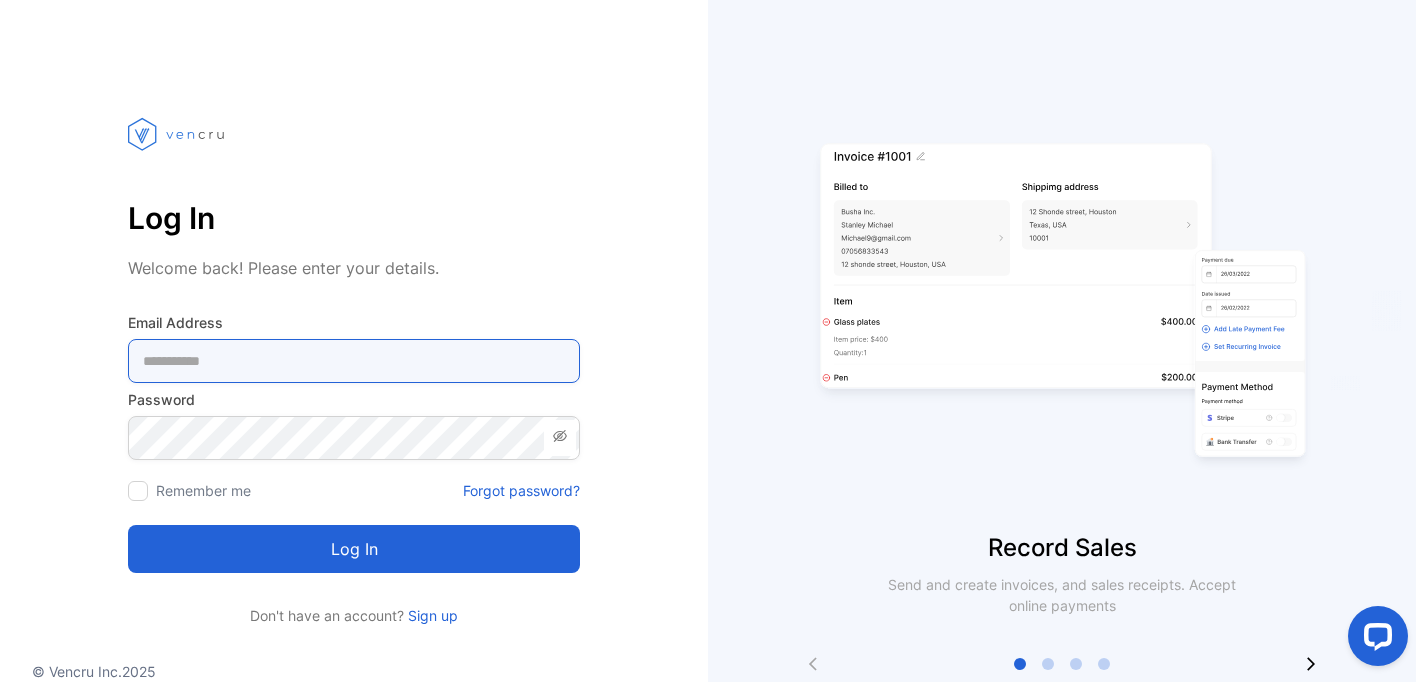 type on "**********" 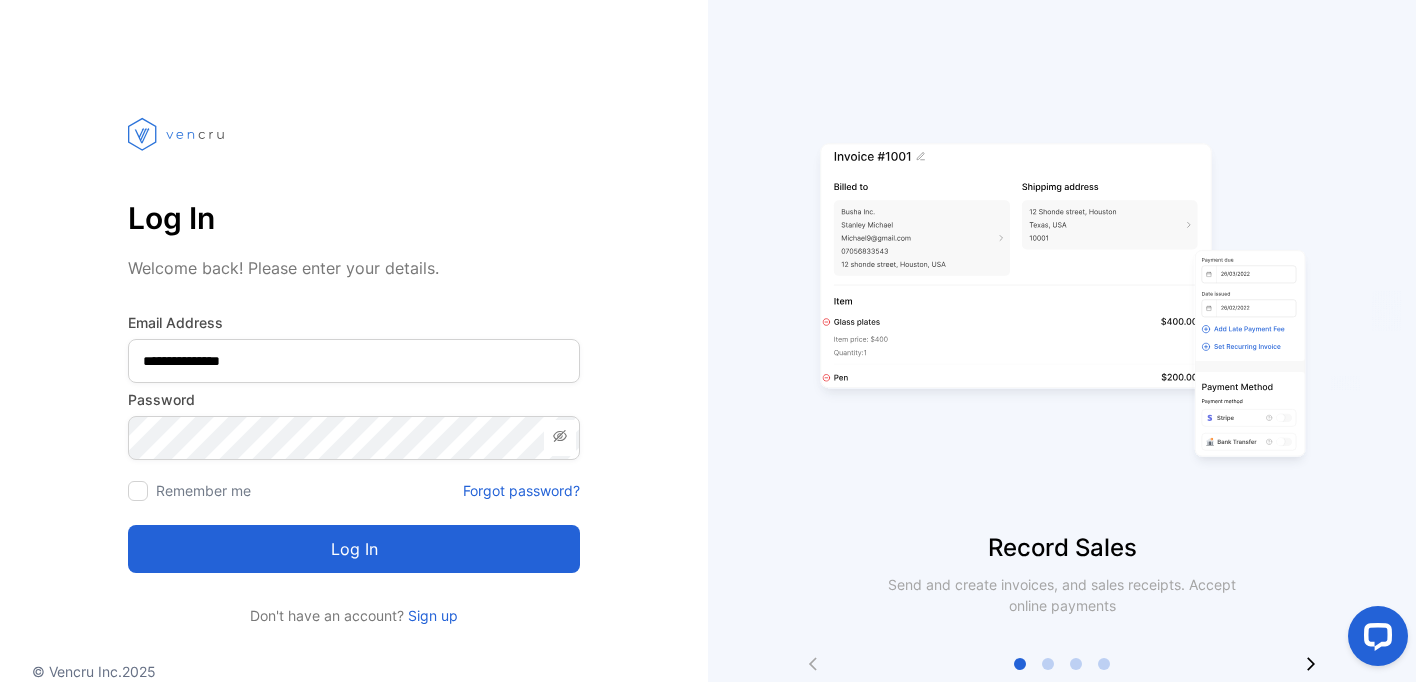 click at bounding box center (138, 491) 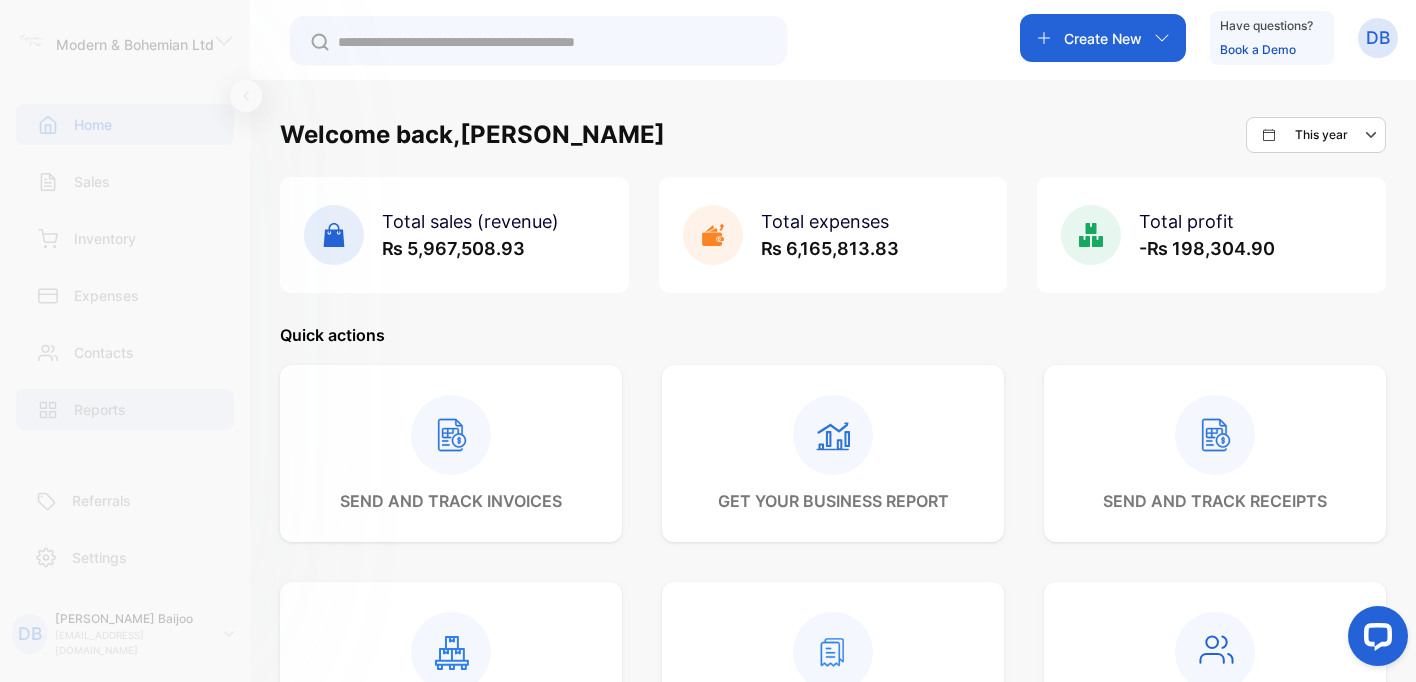 click on "Reports" at bounding box center (100, 409) 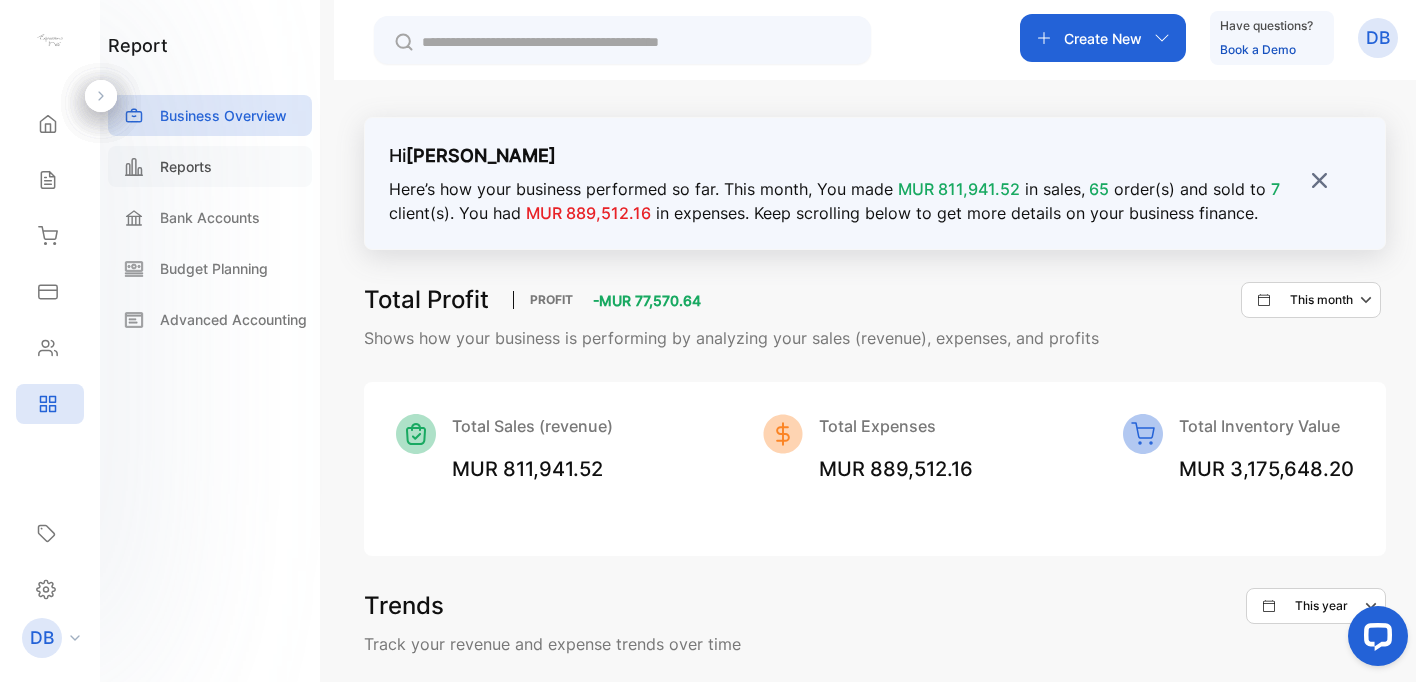 click on "Reports" at bounding box center (186, 166) 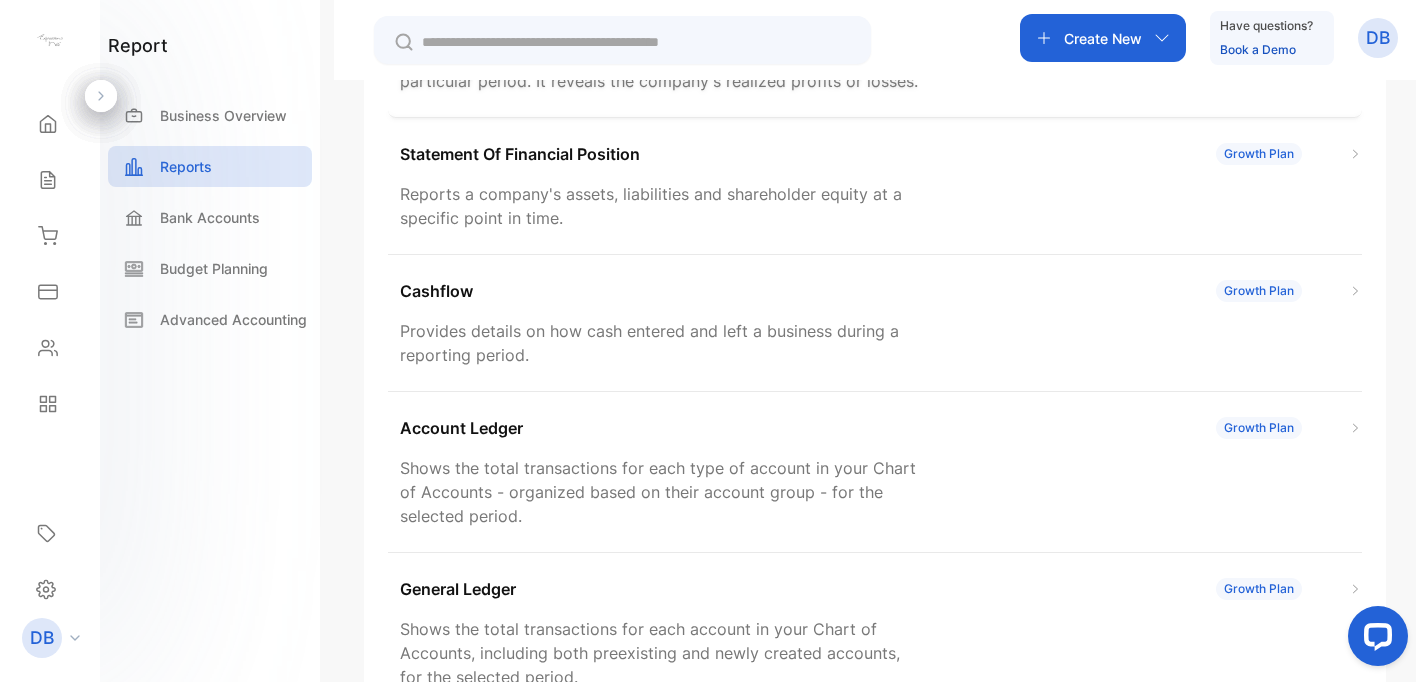 scroll, scrollTop: 615, scrollLeft: 0, axis: vertical 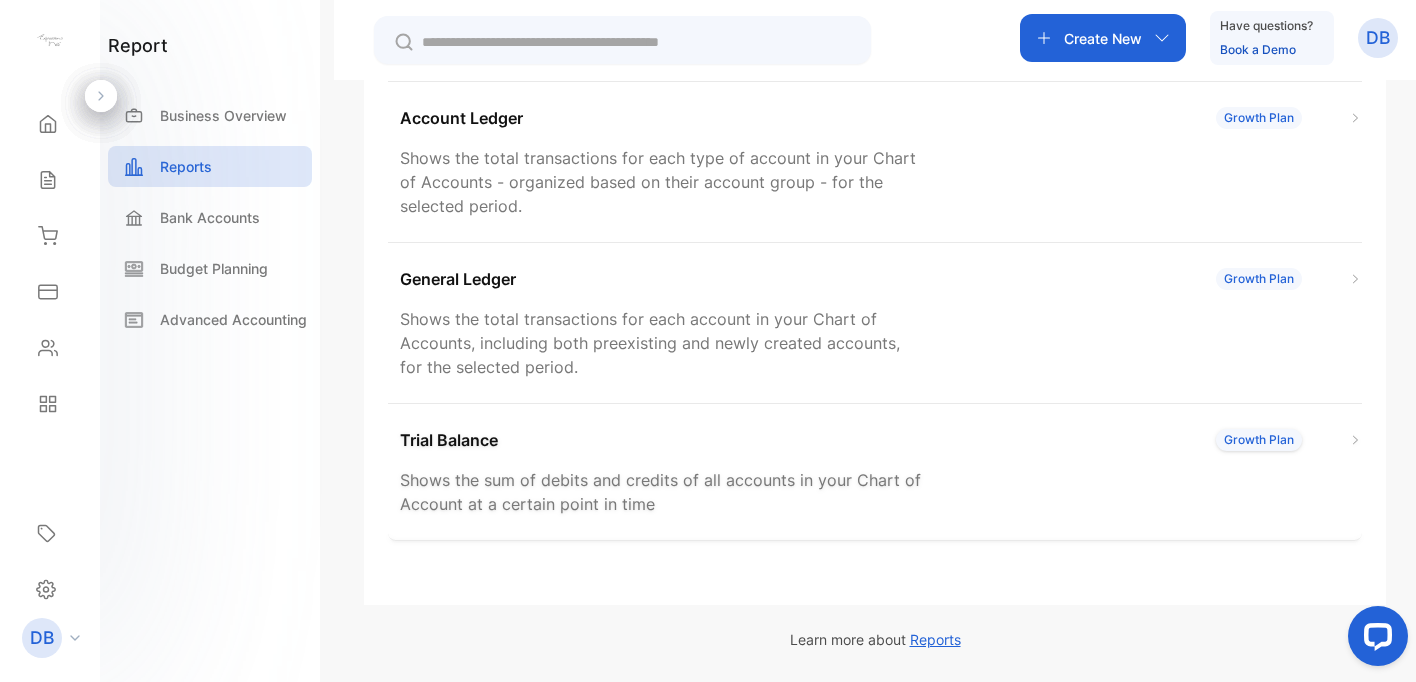 click on "Trial Balance" at bounding box center [449, 440] 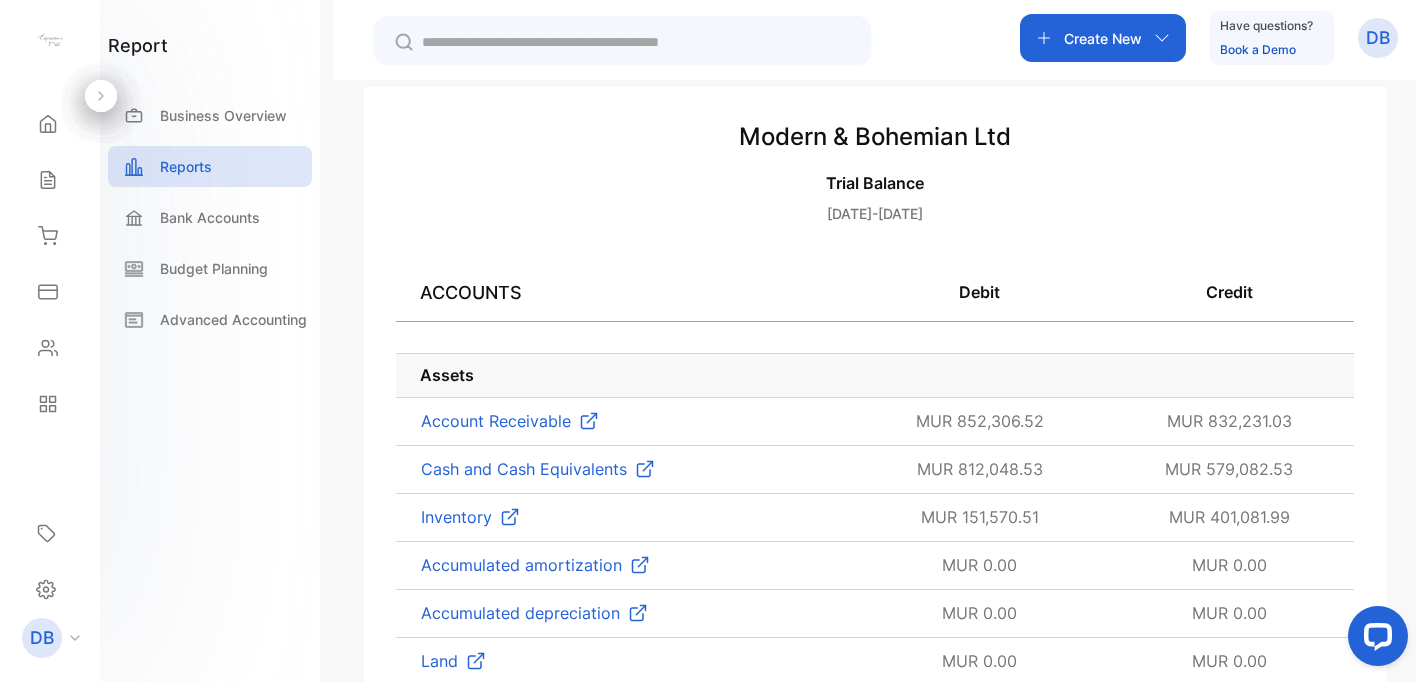 scroll, scrollTop: 0, scrollLeft: 0, axis: both 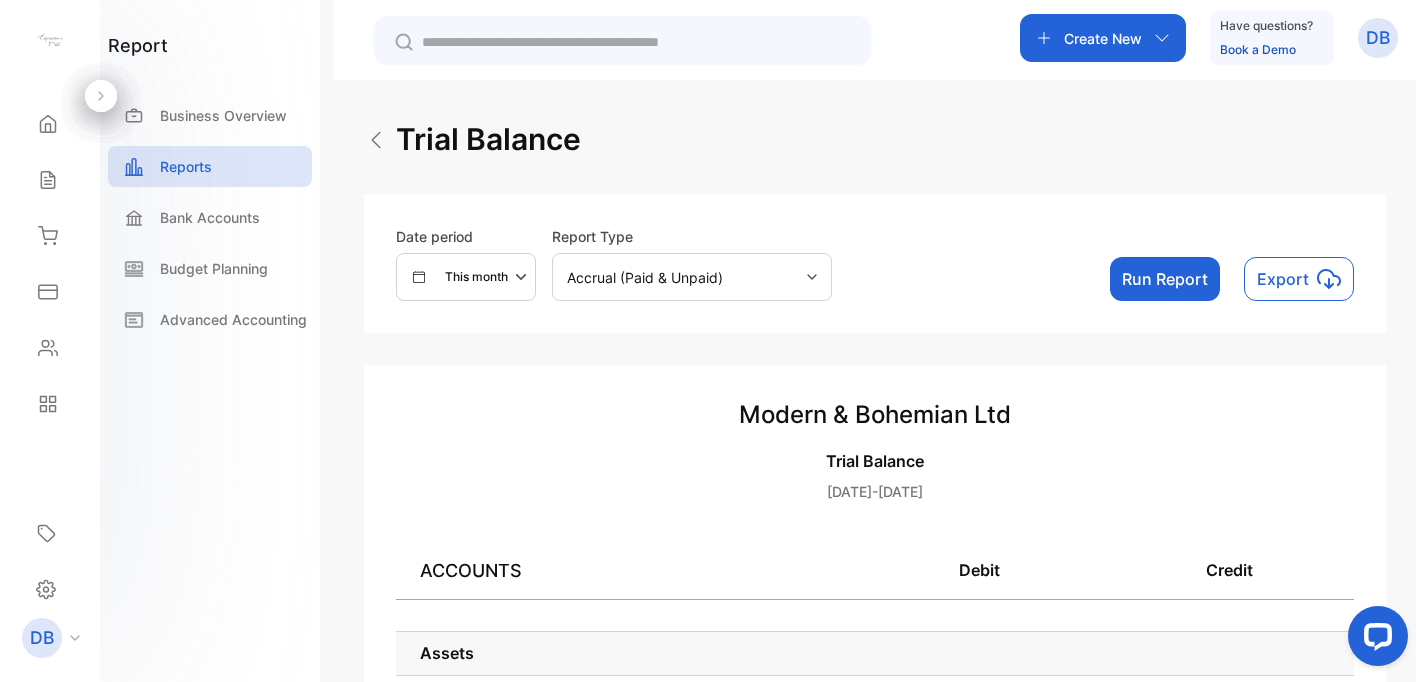 click 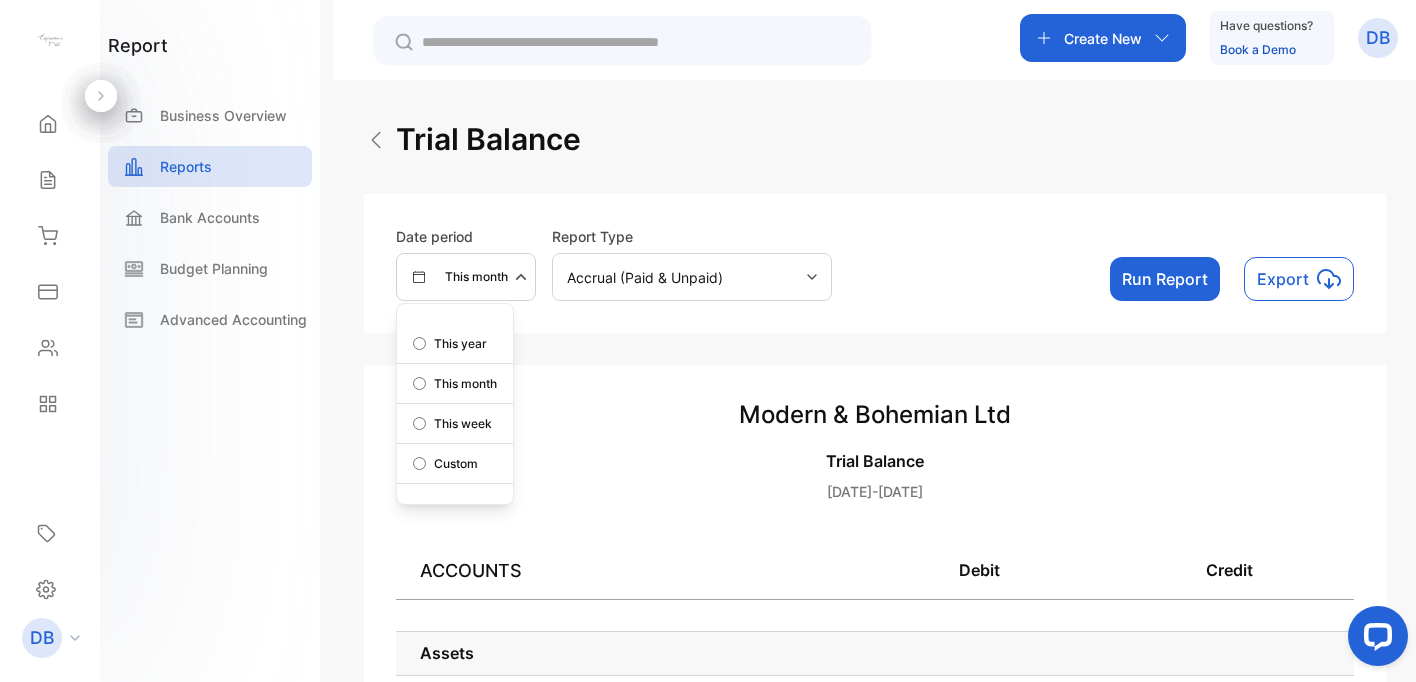 click on "Custom" at bounding box center (456, 464) 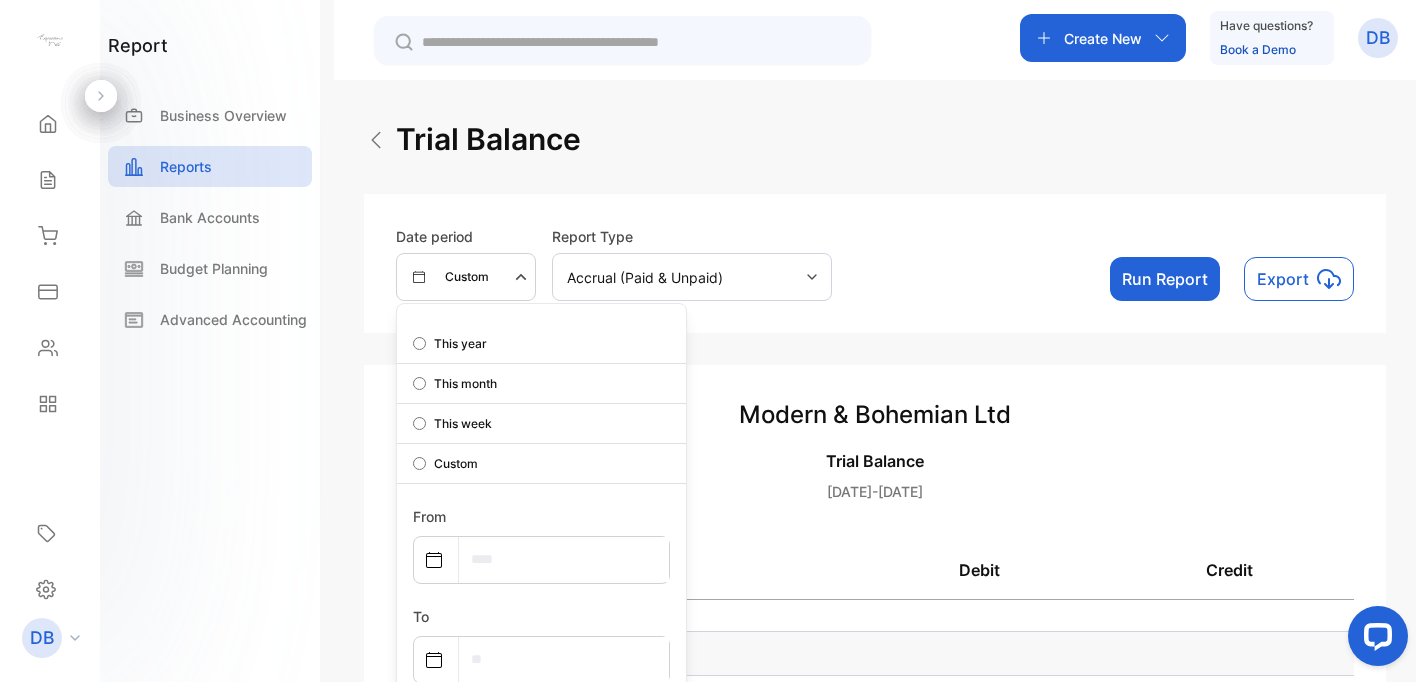 click at bounding box center (564, 559) 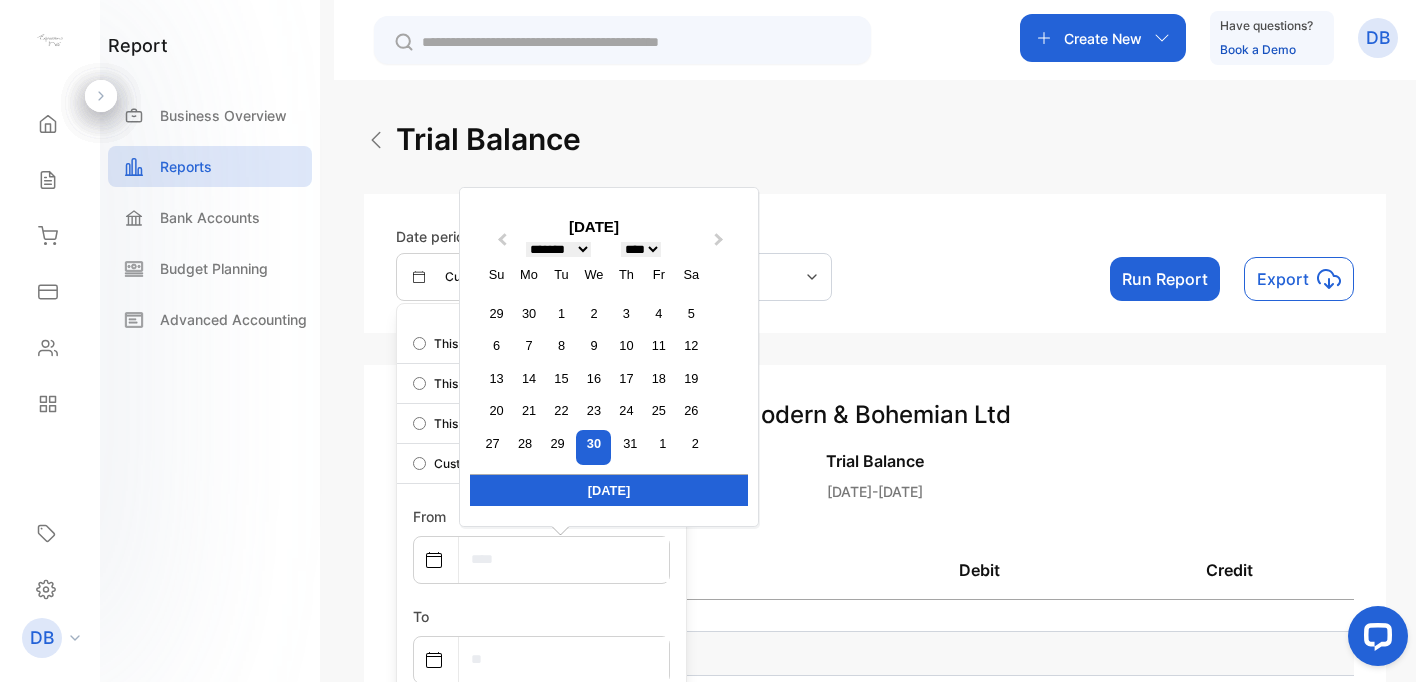 click on "**** **** **** **** **** **** **** **** **** **** **** **** **** **** **** **** **** **** **** **** **** **** **** **** **** **** **** **** **** **** **** **** **** **** **** **** **** **** **** **** **** **** **** **** **** **** **** **** **** **** **** **** **** **** **** **** **** **** **** **** **** **** **** **** **** **** **** **** **** **** **** **** **** **** **** **** **** **** **** **** **** **** **** **** **** **** **** **** **** **** **** **** **** **** **** **** **** **** **** **** **** **** **** **** **** **** **** **** **** **** **** **** **** **** **** **** **** **** **** **** **** **** **** **** **** **** **** **** **** **** **** **** **** **** **** **** **** **** **** **** **** **** **** **** **** **** **** **** **** **** **** **** **** **** **** **** **** **** **** **** **** **** **** **** **** **** **** **** **** **** **** **** **** **** **** **** **** **** **** **** **** **** **** **** **** **** **** **** **** **** **** **** **** **** **** **** **** **** **** **** ****" at bounding box center (641, 249) 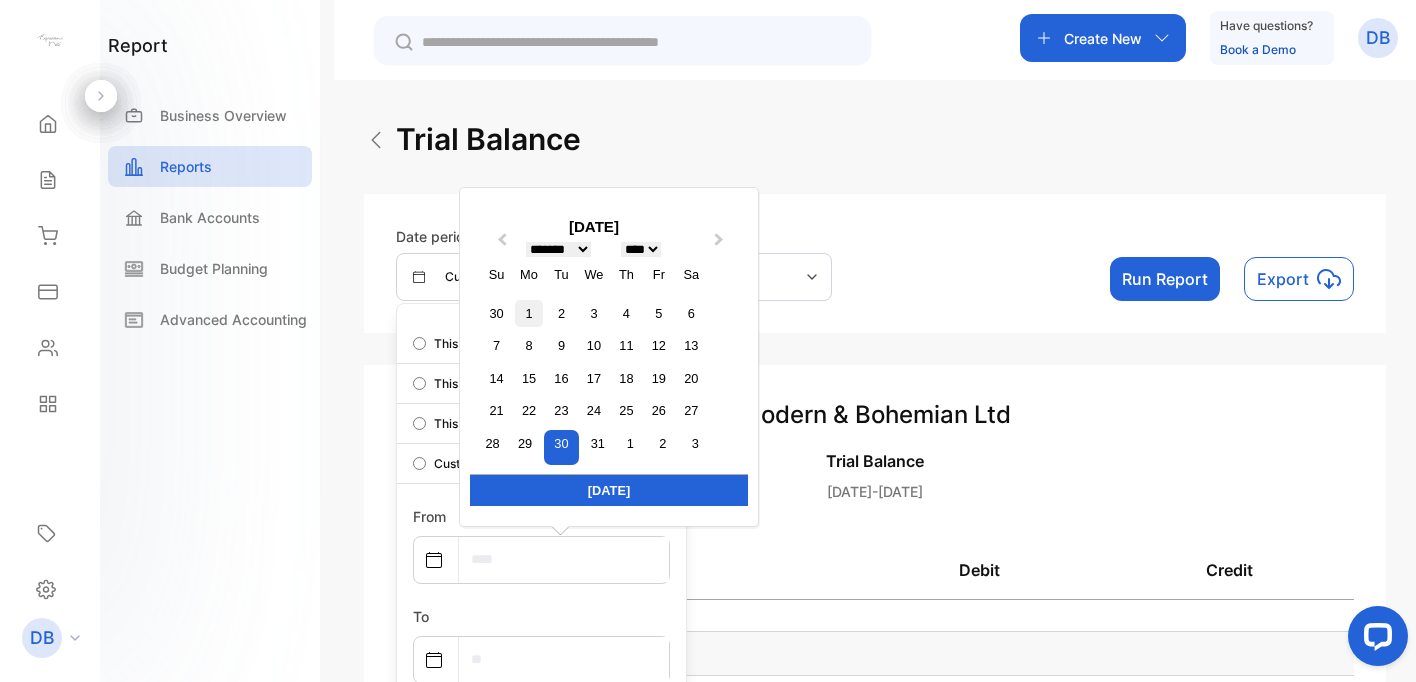 click on "1" at bounding box center [528, 313] 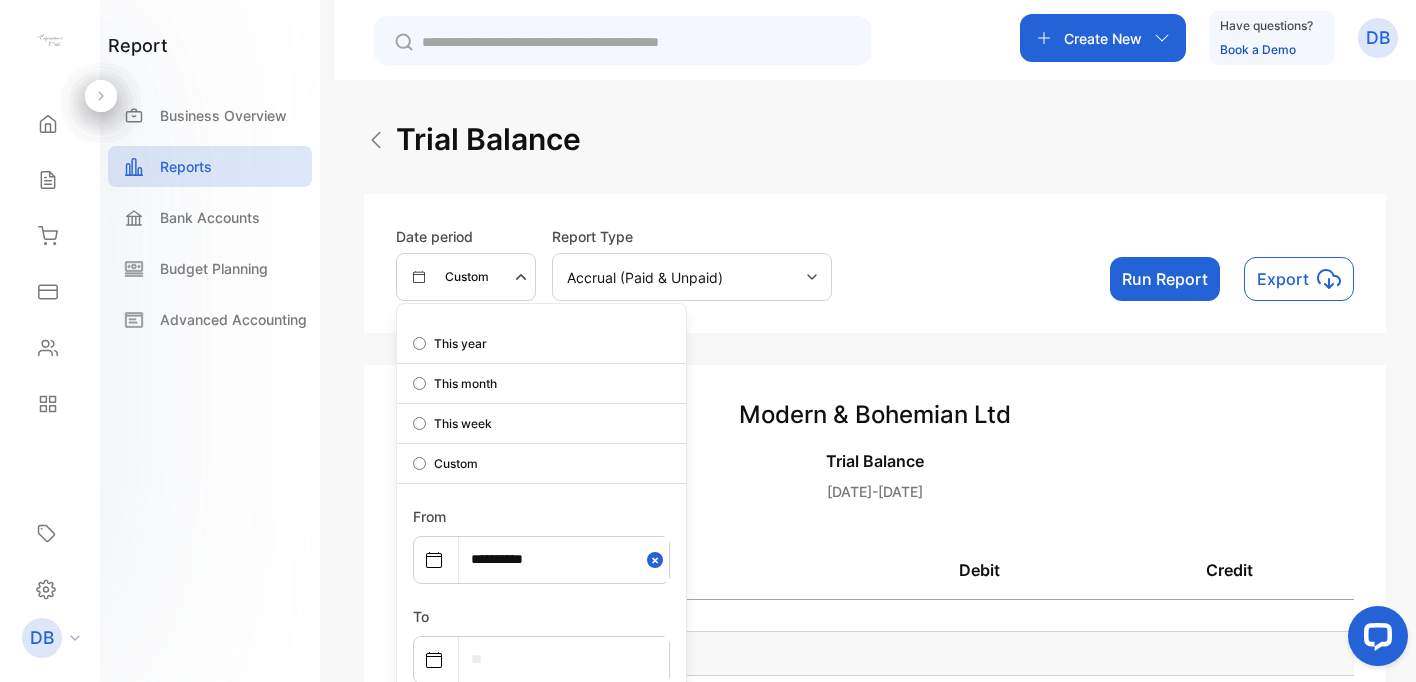 click at bounding box center [564, 659] 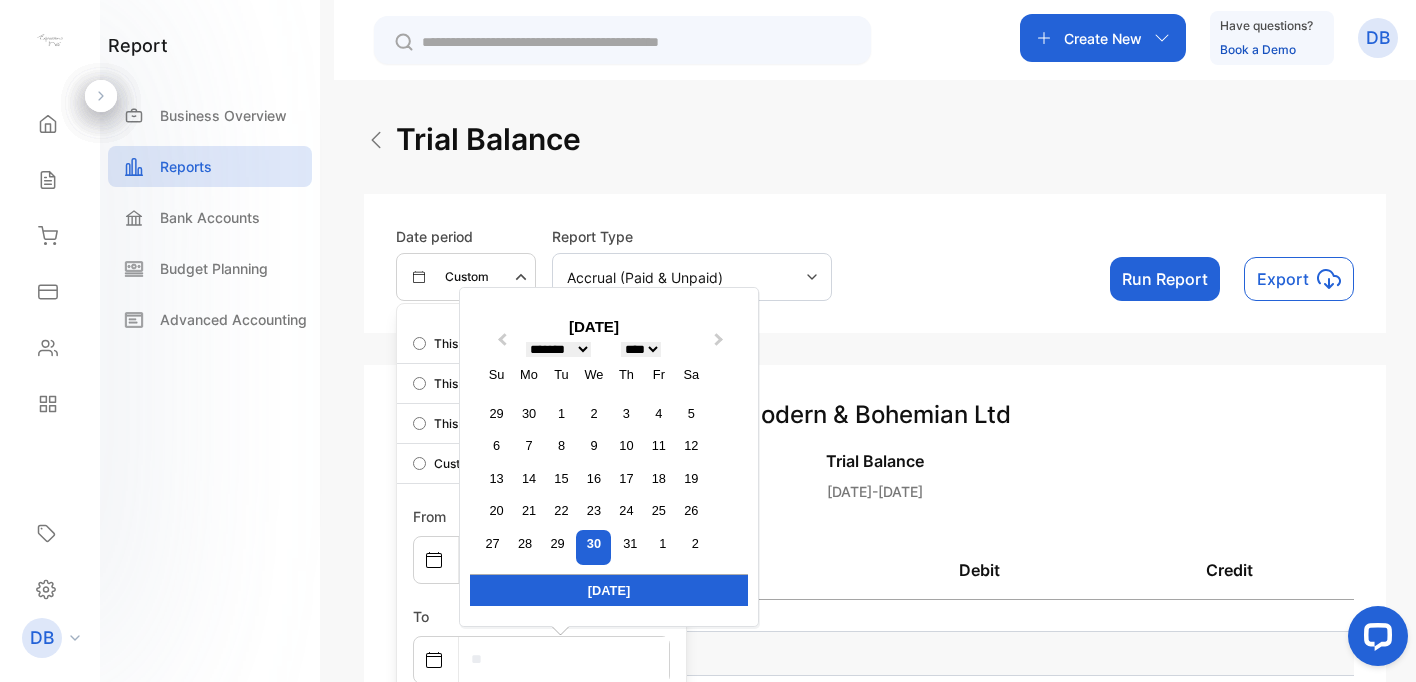 click on "******* ******** ***** ***** *** **** **** ****** ********* ******* ******** ********" at bounding box center [558, 349] 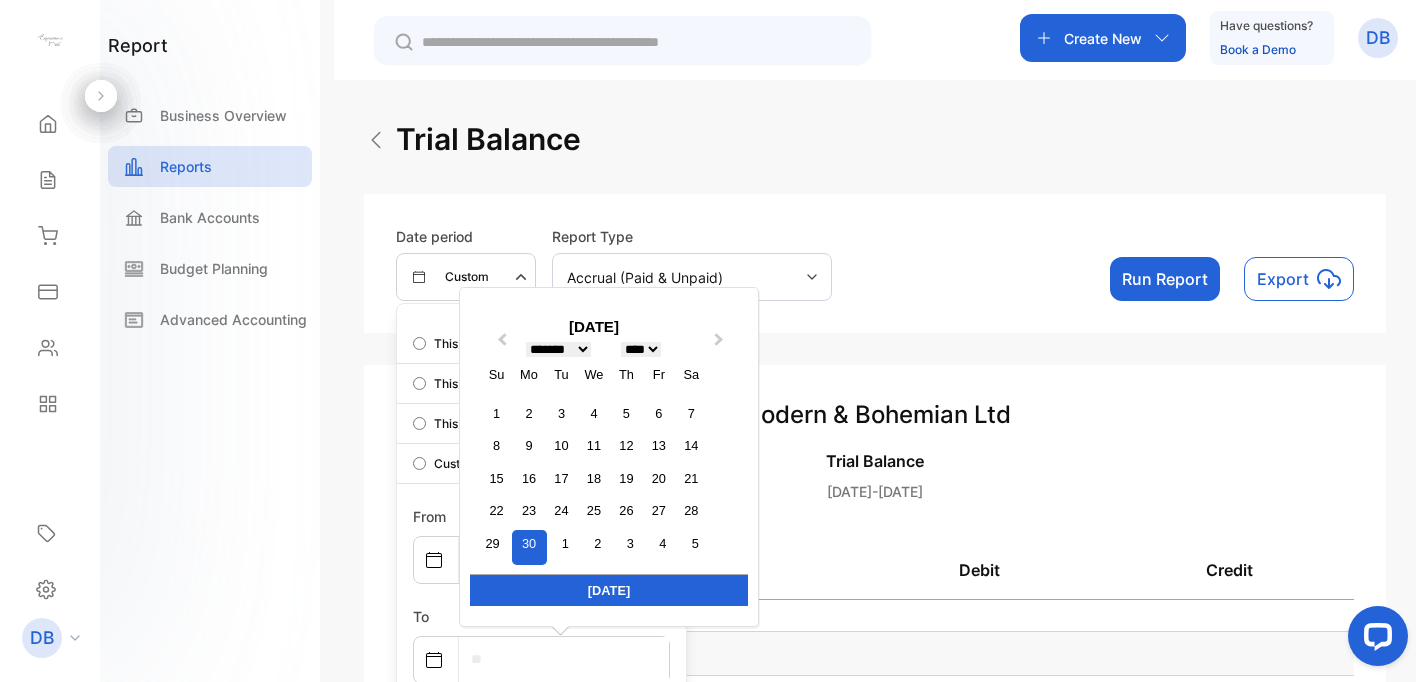 click on "30" at bounding box center [529, 547] 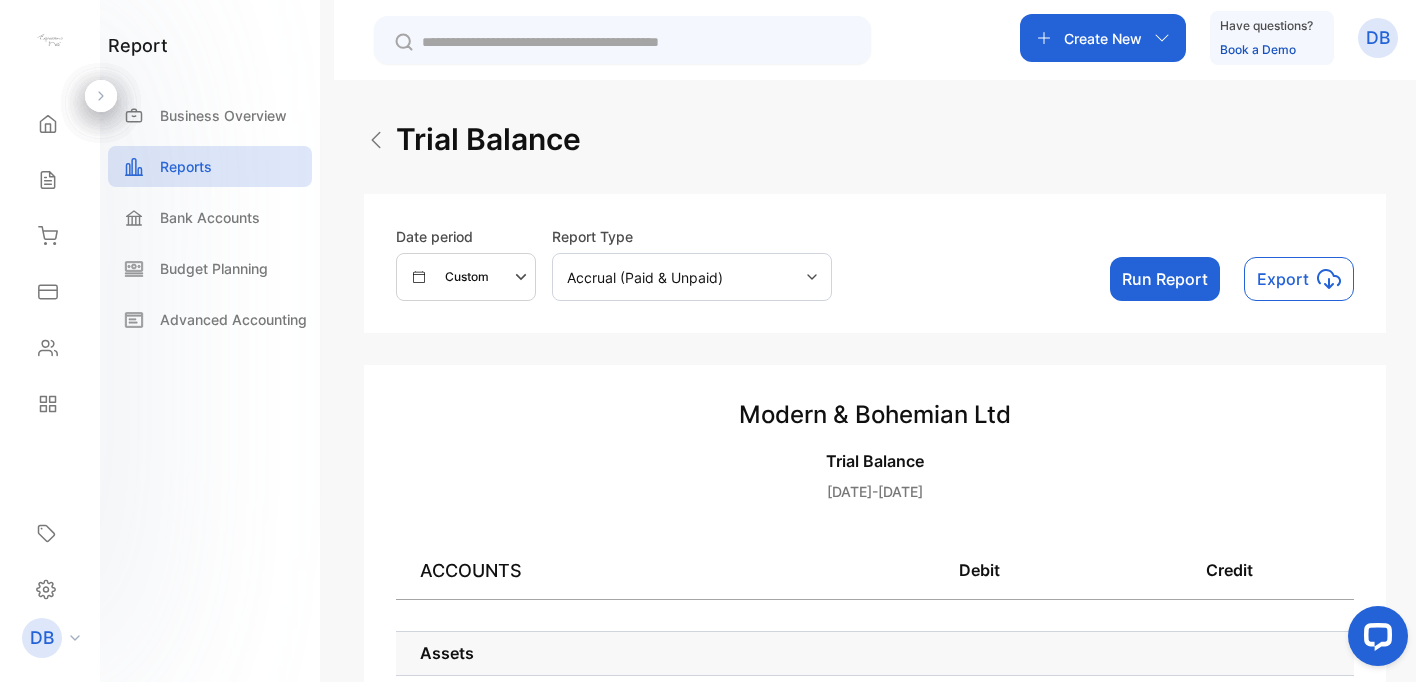 click on "Run Report" at bounding box center [1165, 279] 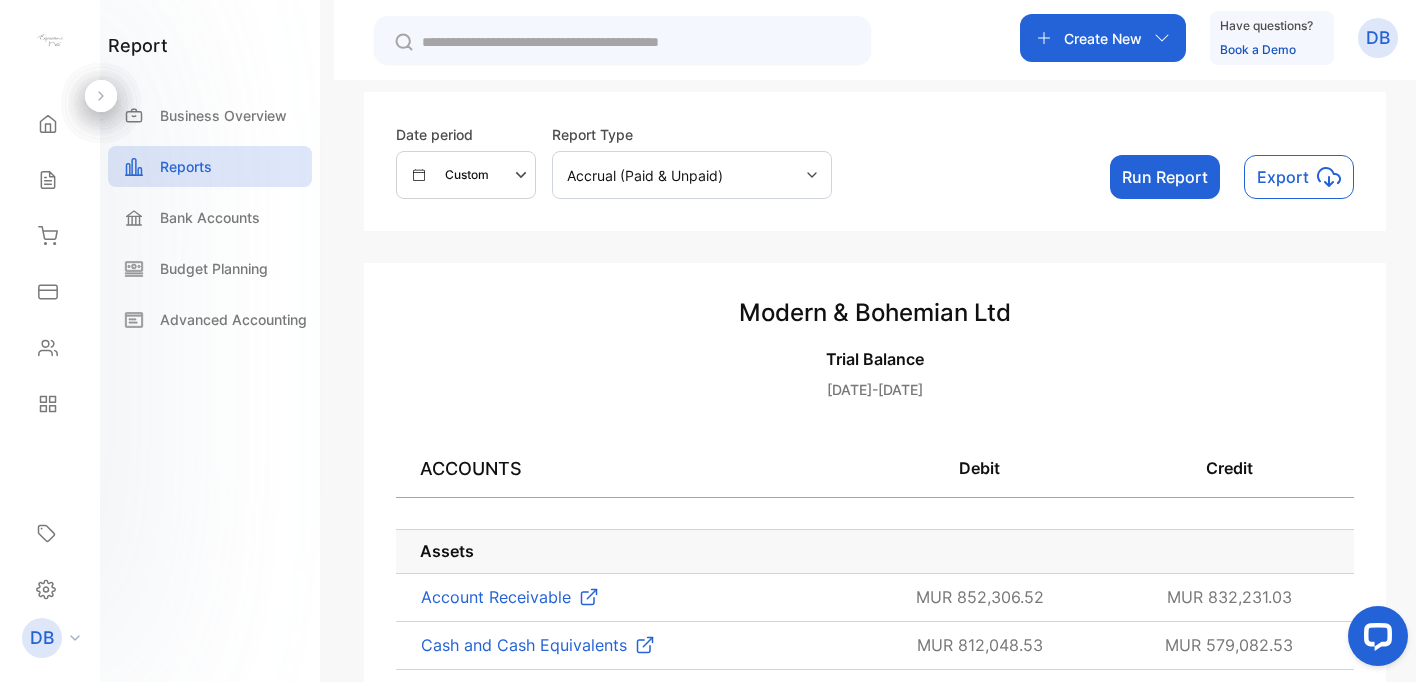 scroll, scrollTop: 106, scrollLeft: 0, axis: vertical 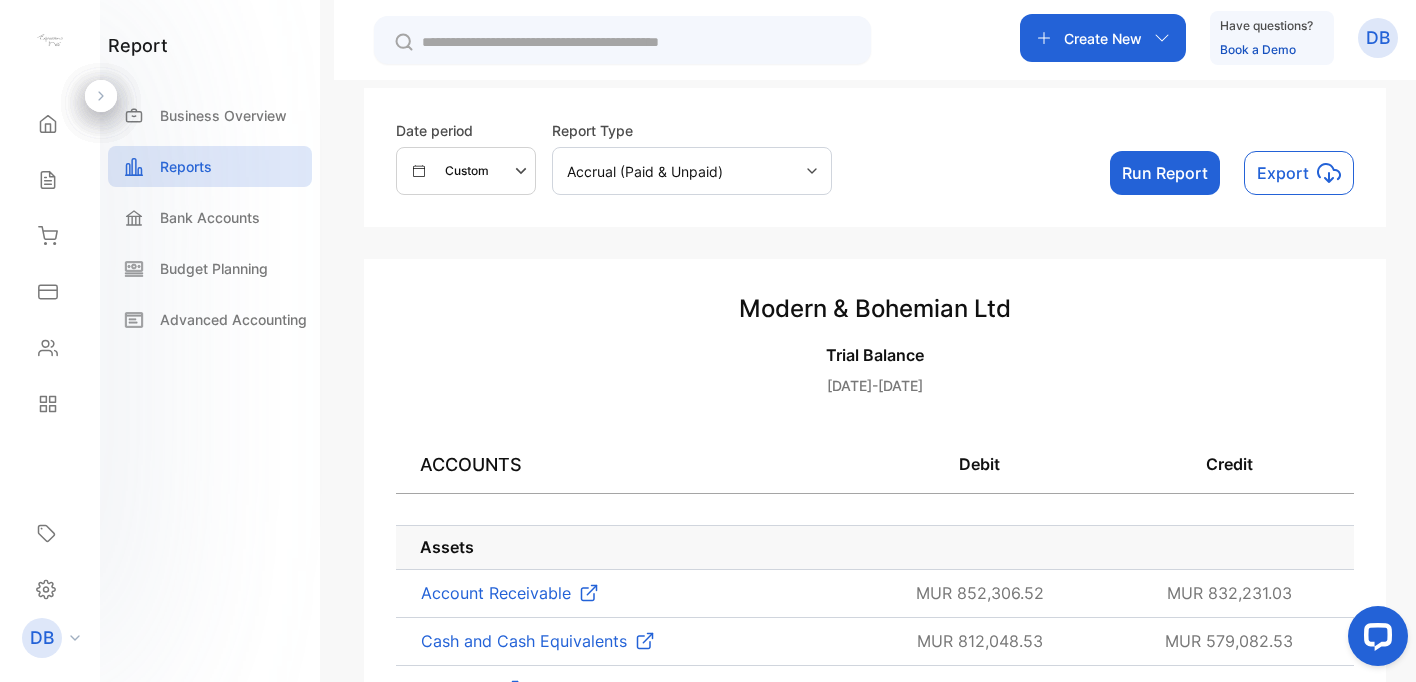 click on "Run Report" at bounding box center [1165, 173] 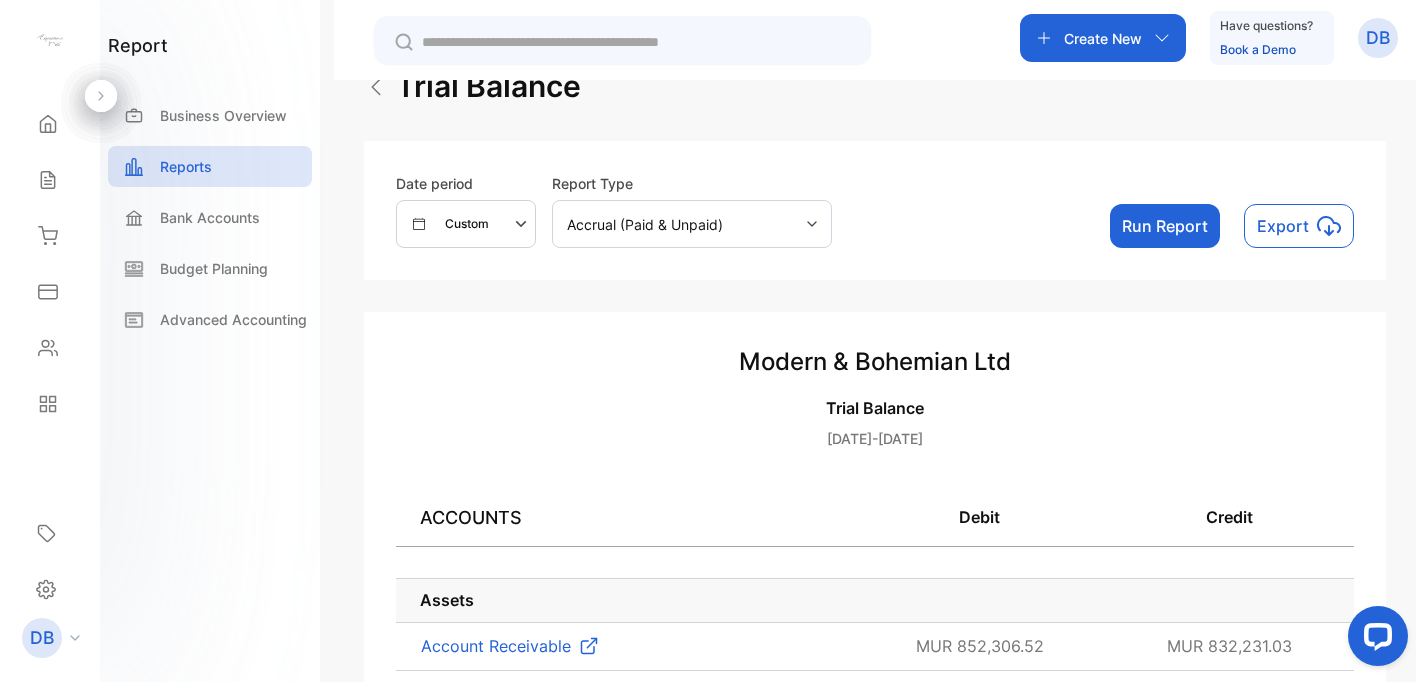 scroll, scrollTop: 0, scrollLeft: 0, axis: both 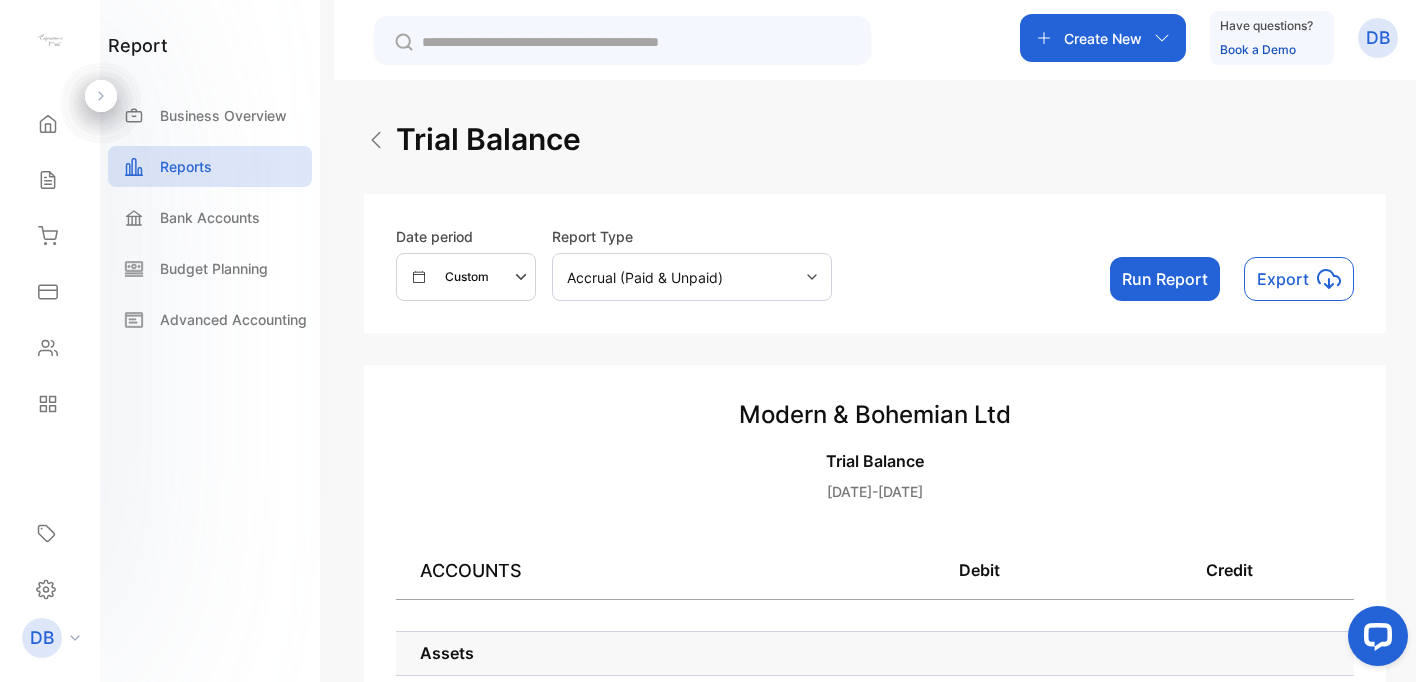 click on "Accrual (Paid & Unpaid)" at bounding box center [692, 277] 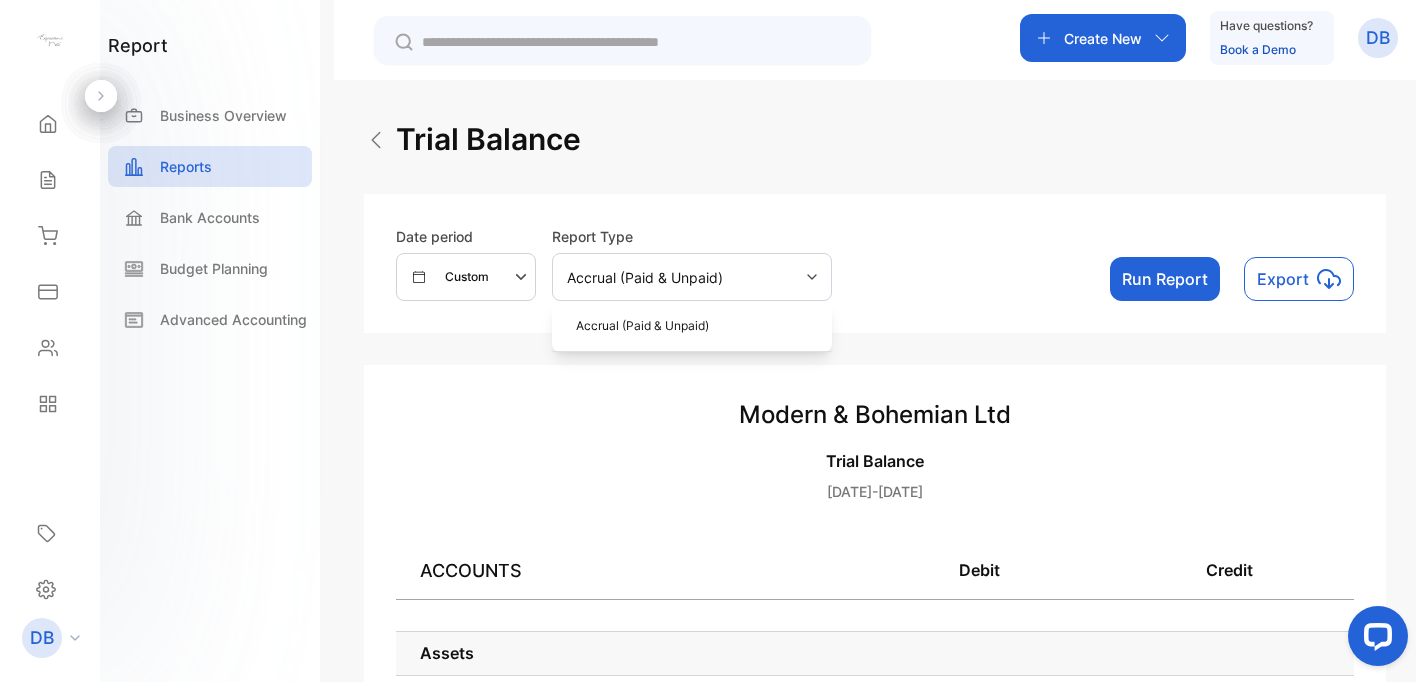 click on "Accrual (Paid & Unpaid)" at bounding box center [692, 277] 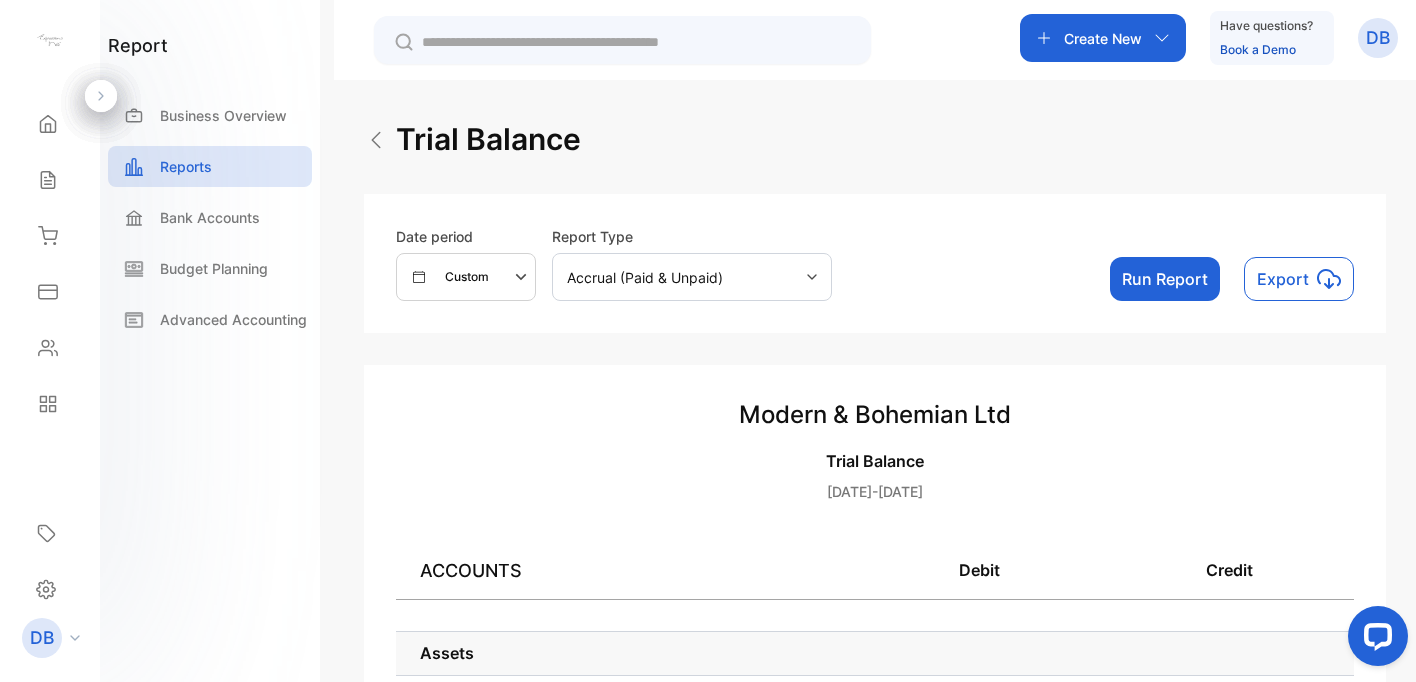 click 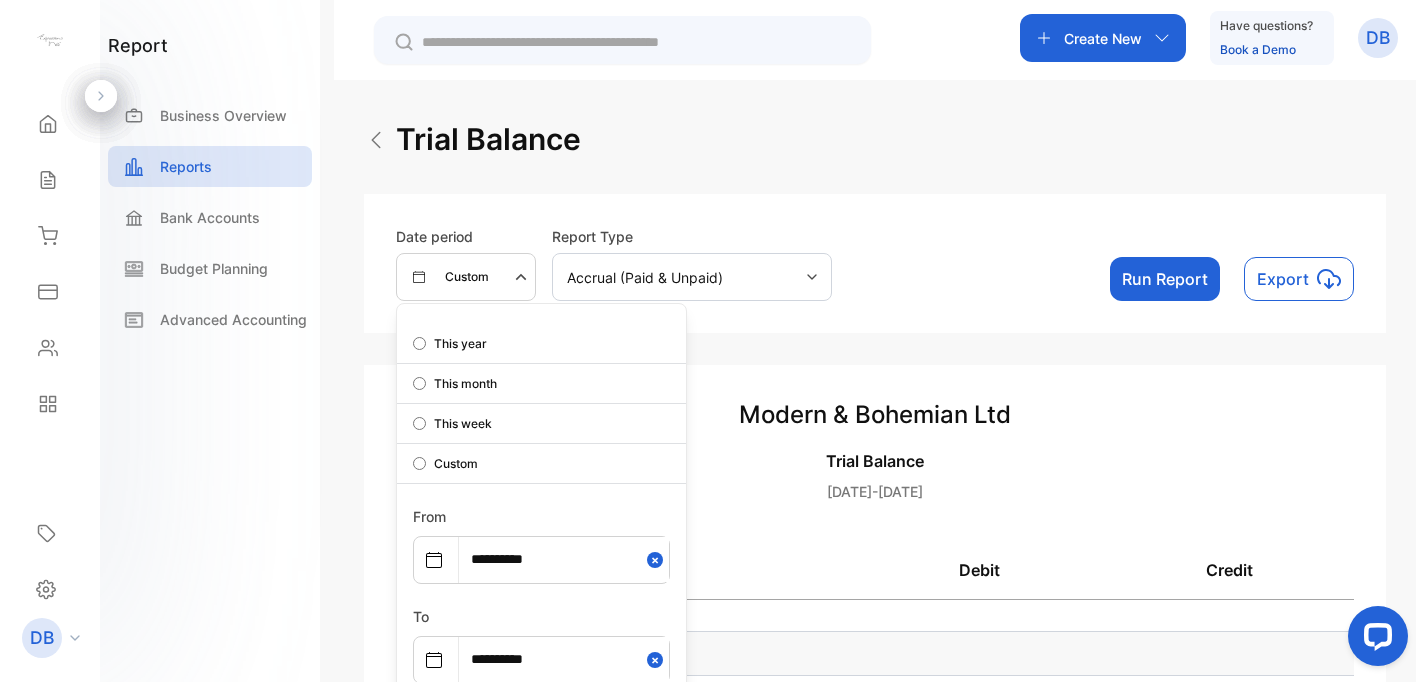 click on "**********" at bounding box center [564, 659] 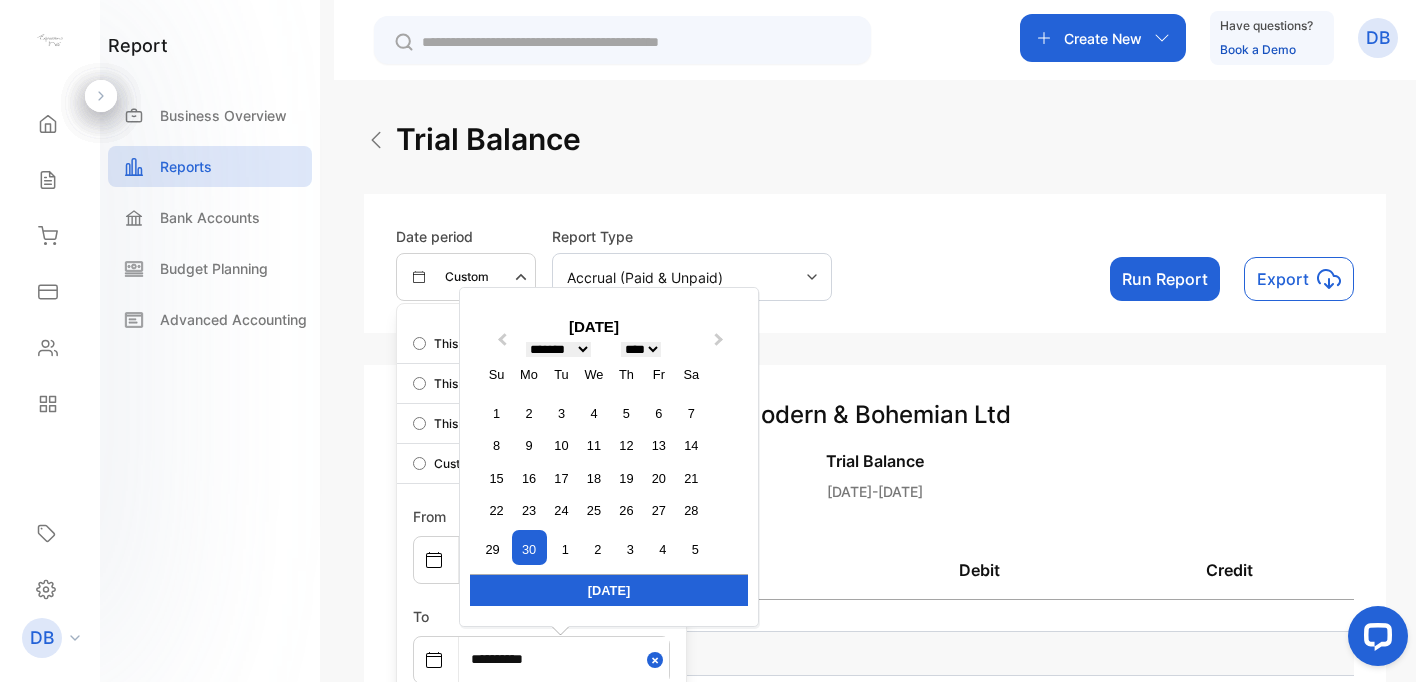 click on "**********" at bounding box center [875, 1450] 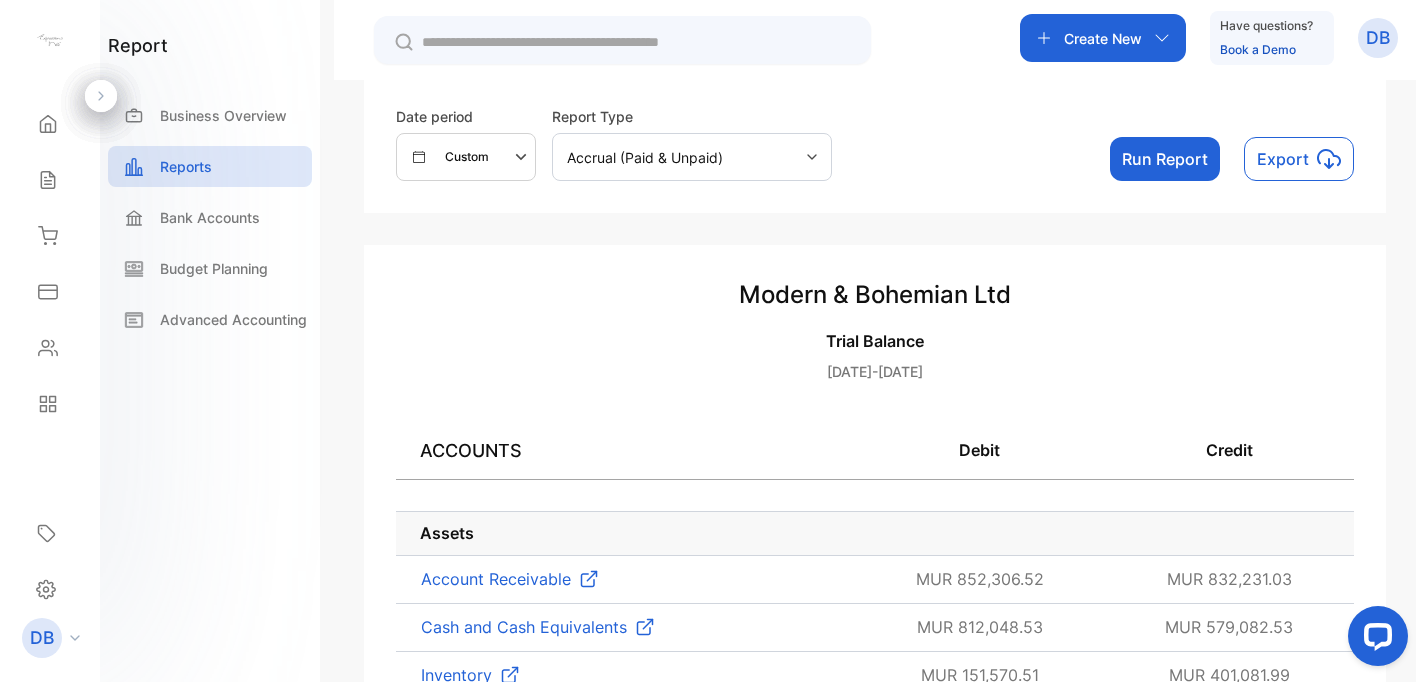 scroll, scrollTop: 0, scrollLeft: 0, axis: both 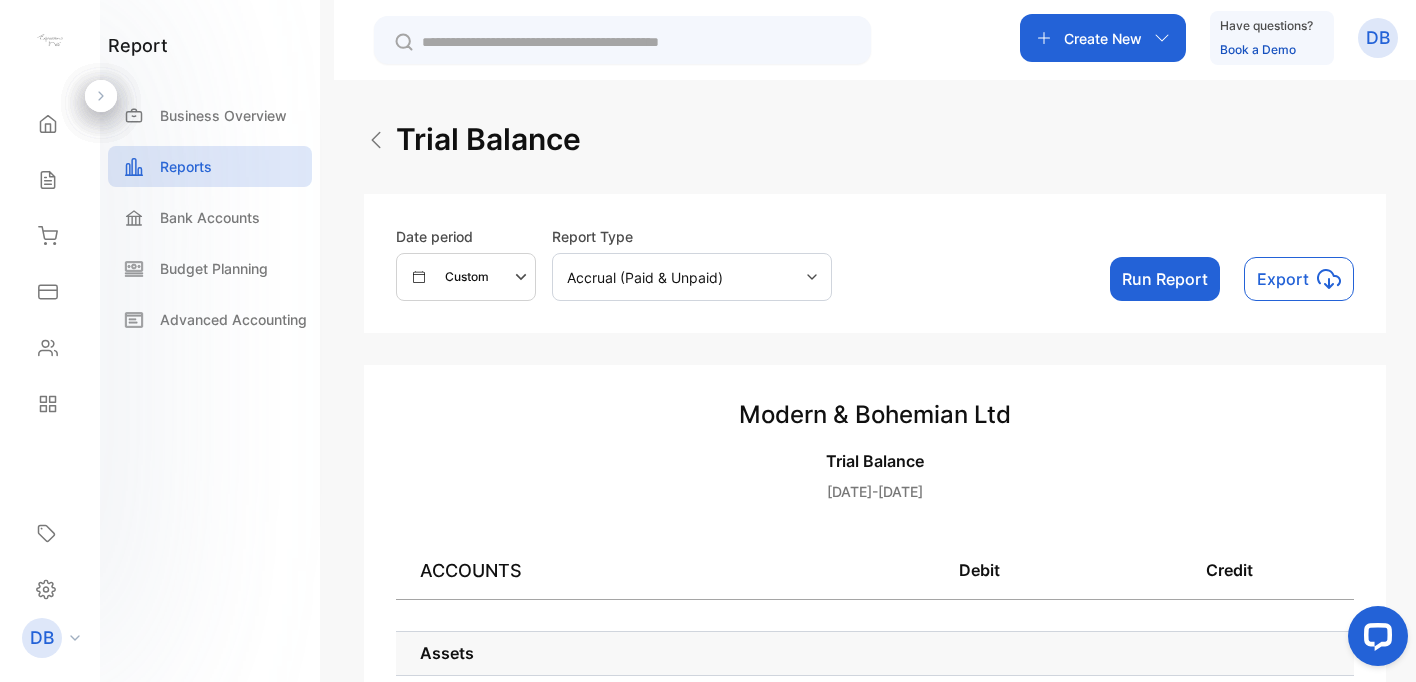 click on "Run Report" at bounding box center [1165, 279] 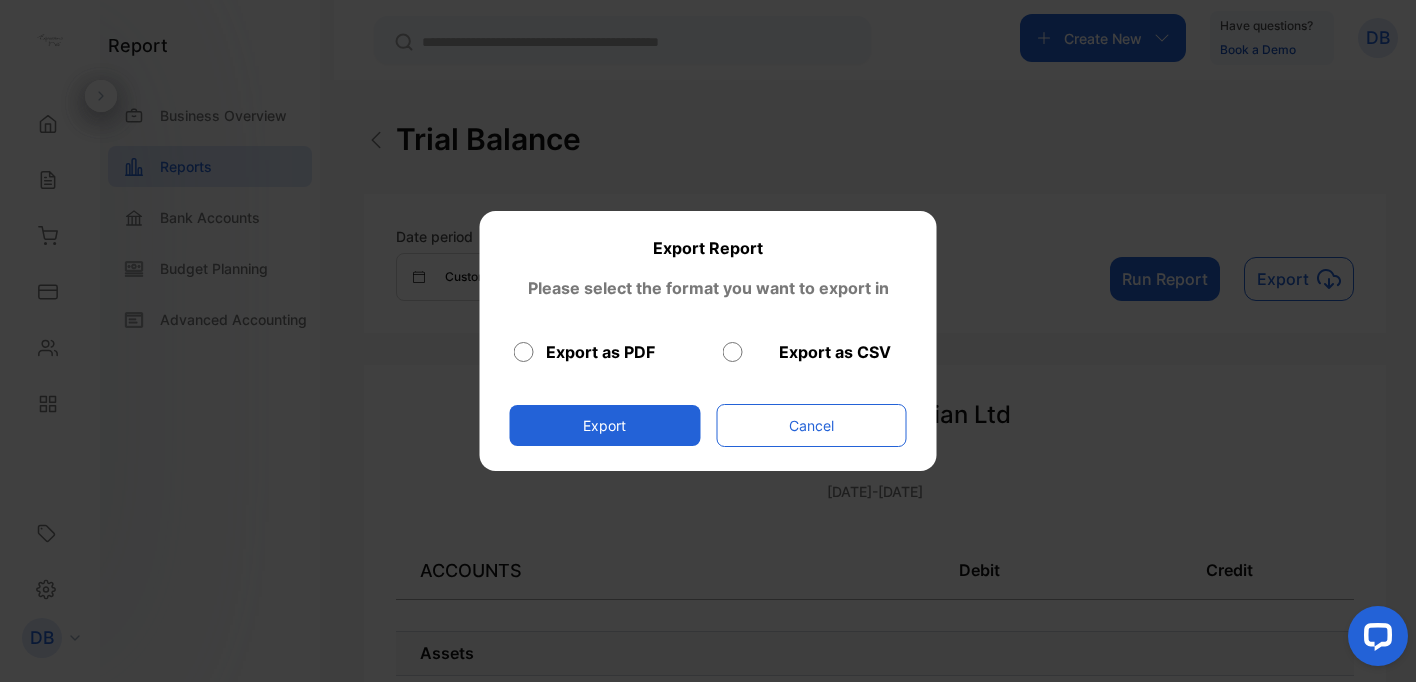 click on "Export" at bounding box center (605, 425) 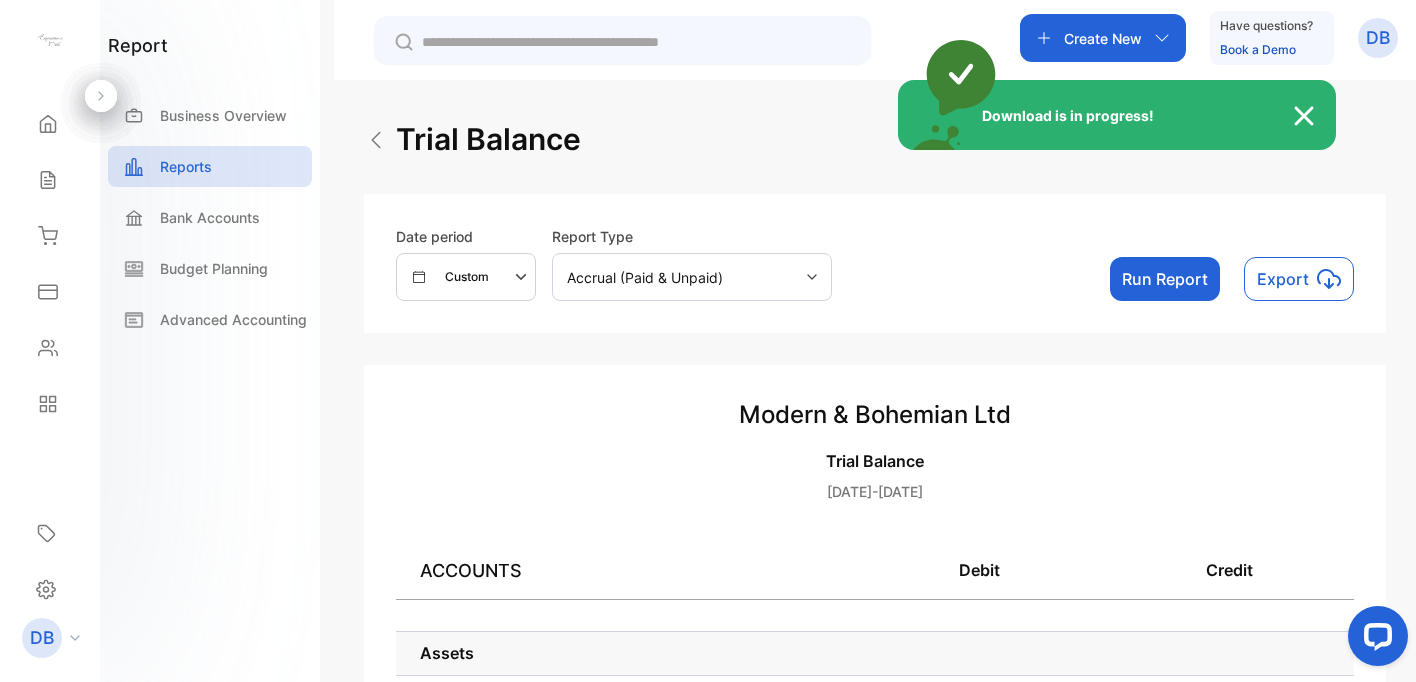 scroll, scrollTop: 0, scrollLeft: 0, axis: both 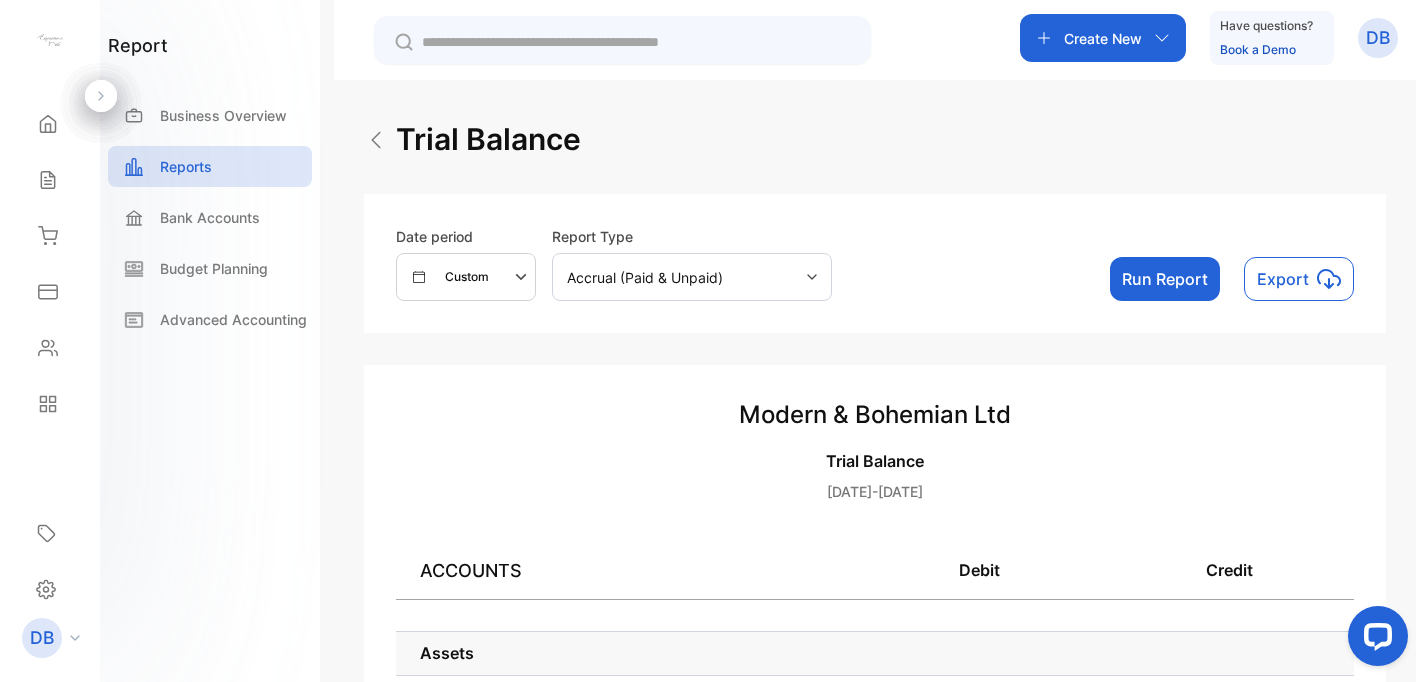 click 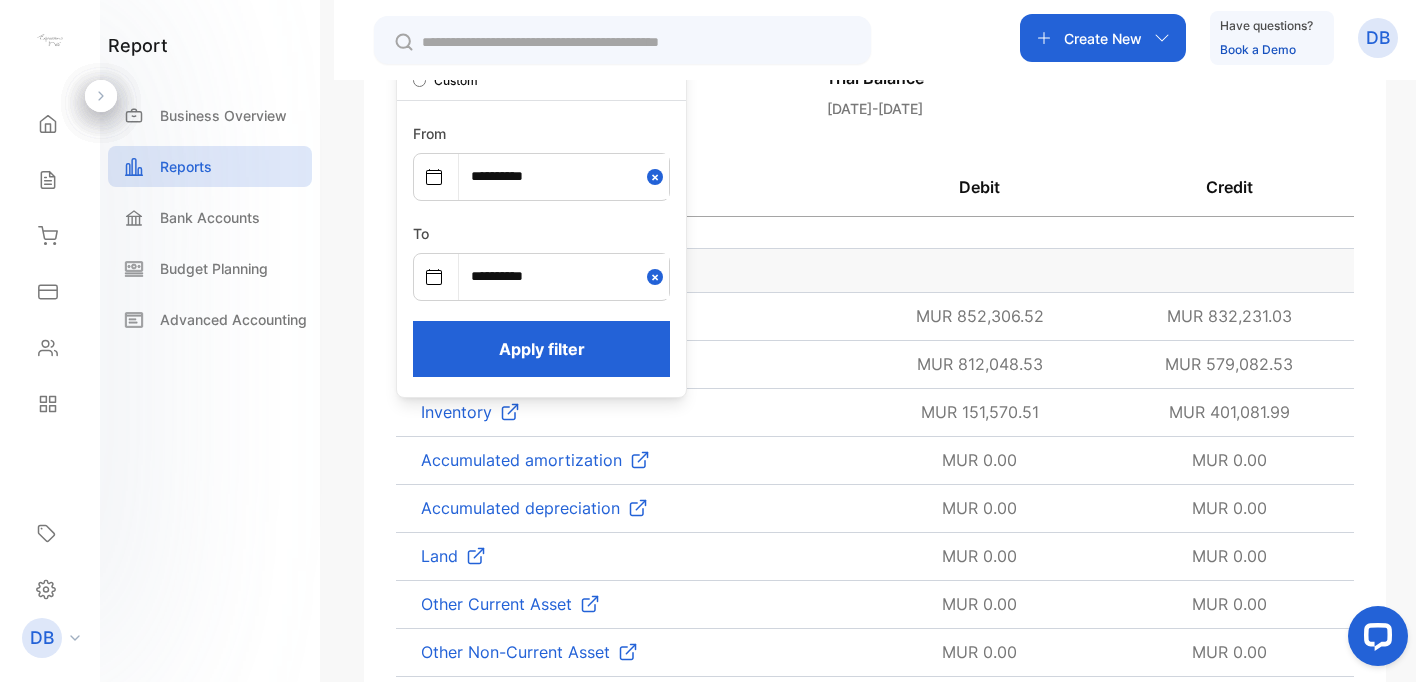 scroll, scrollTop: 383, scrollLeft: 0, axis: vertical 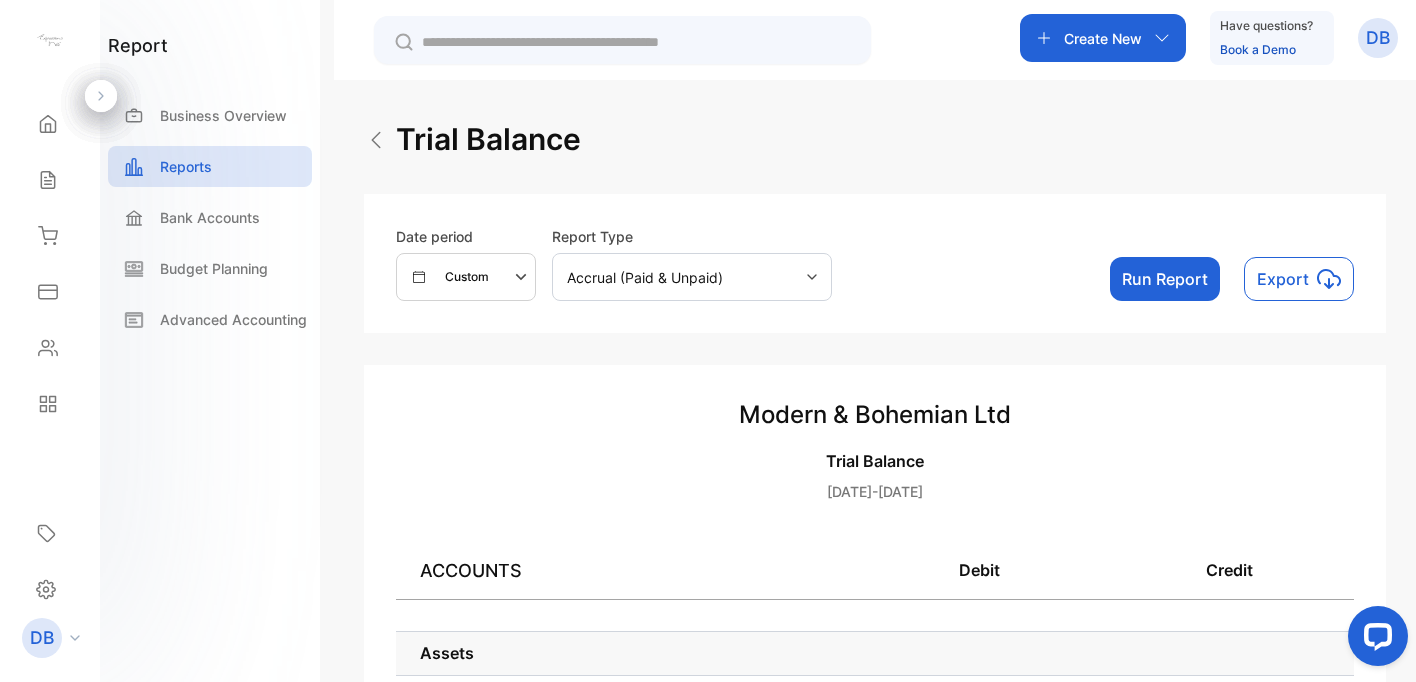 click on "Run Report" at bounding box center [1165, 279] 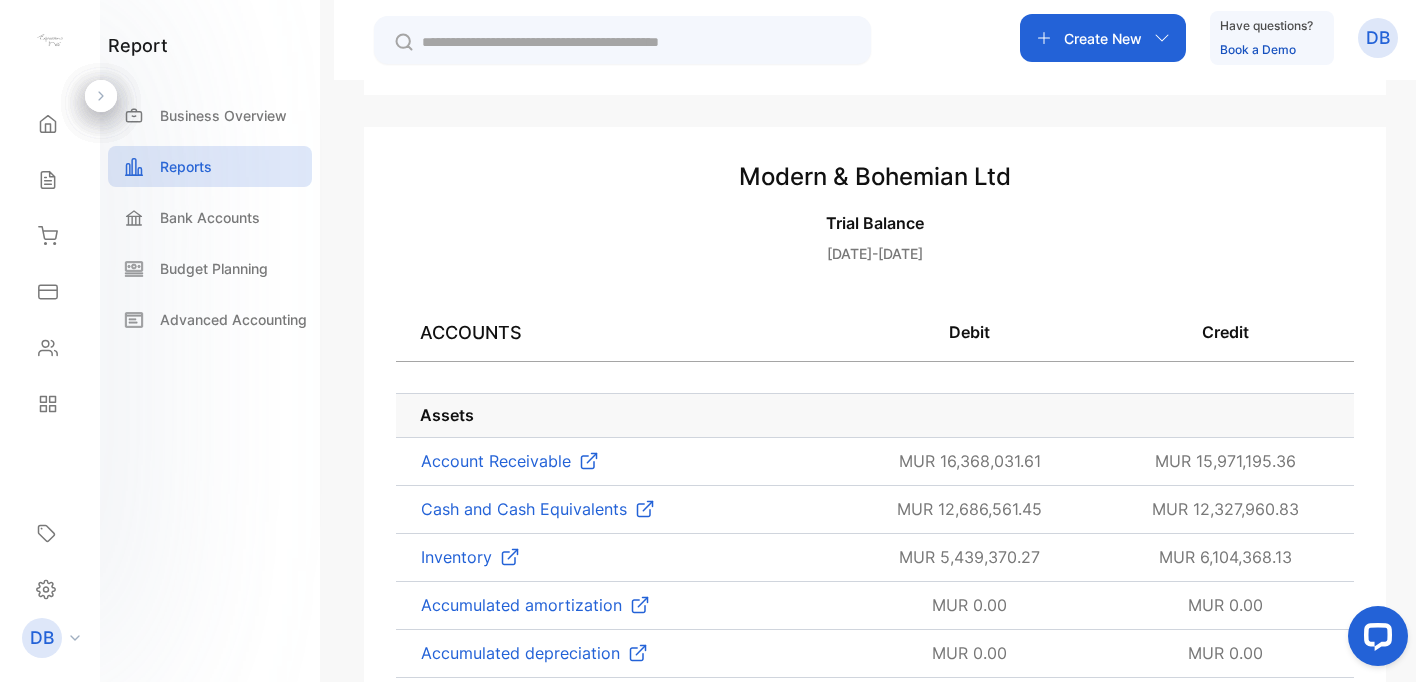 scroll, scrollTop: 0, scrollLeft: 0, axis: both 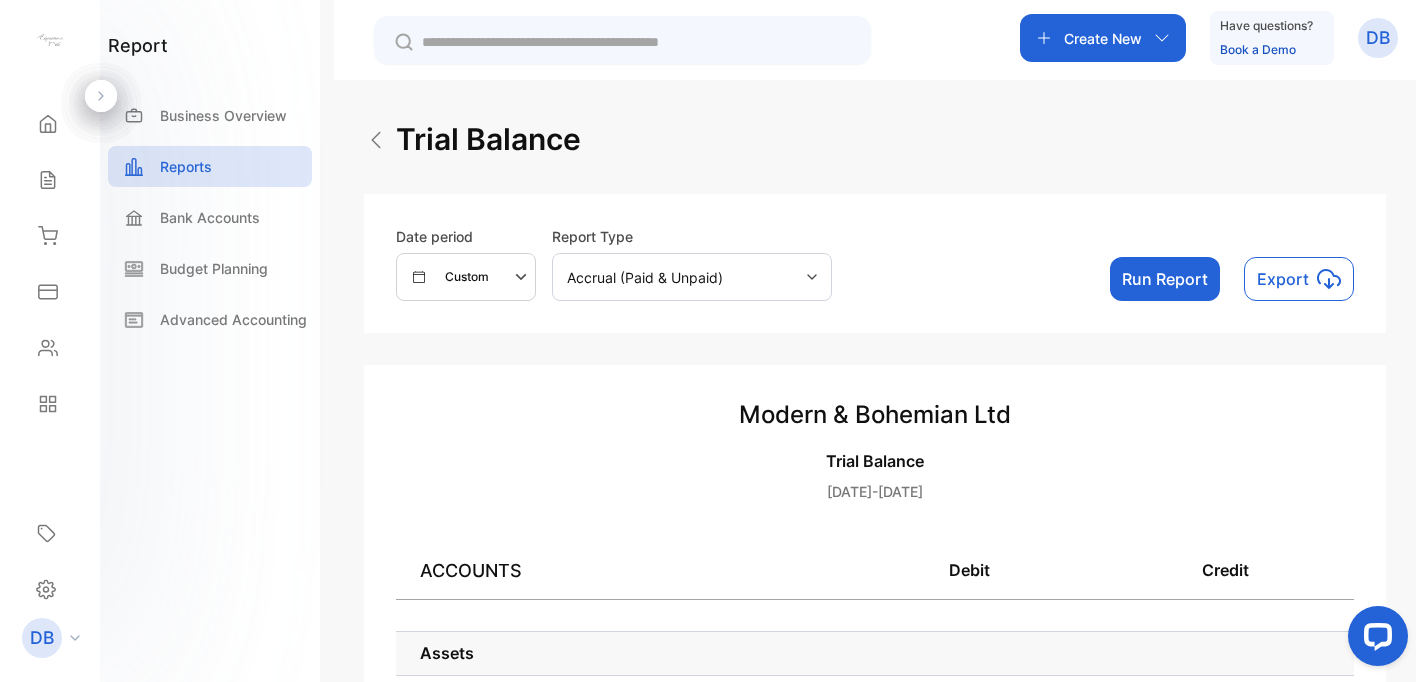 click on "Export" at bounding box center (1299, 279) 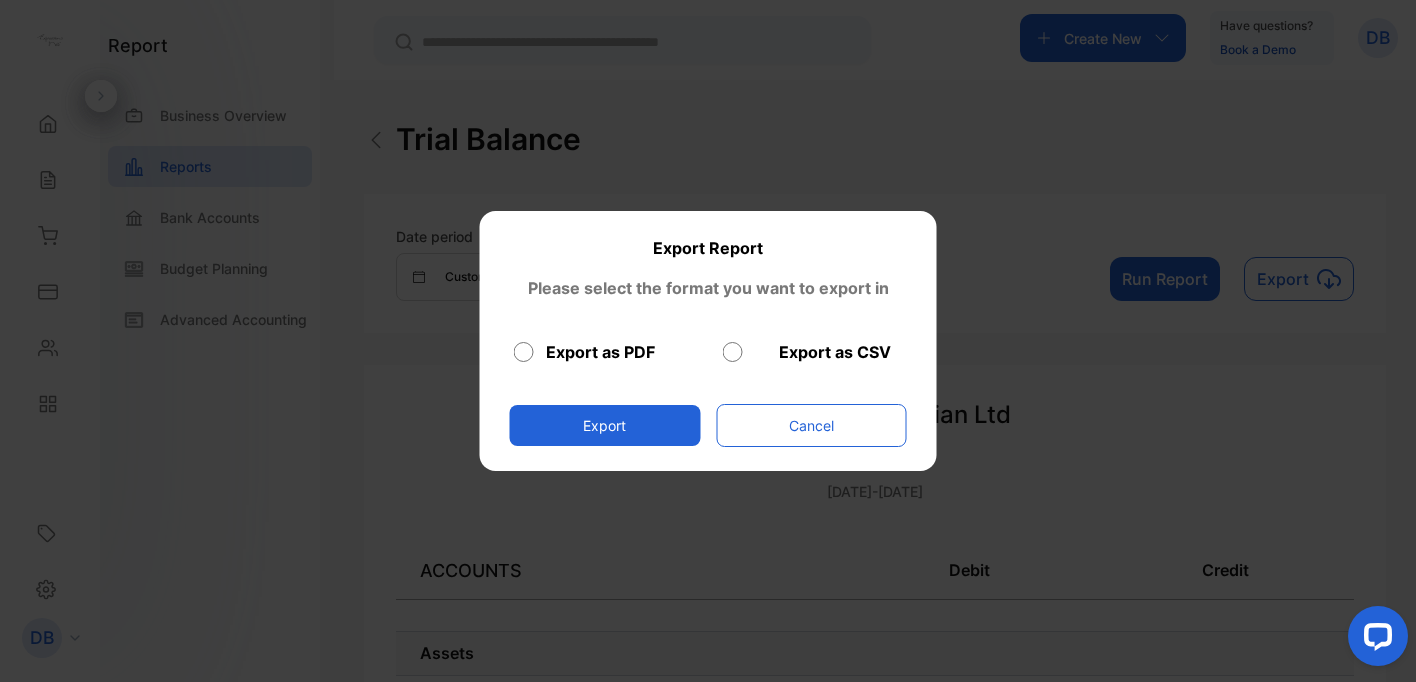 click on "Export" at bounding box center (605, 425) 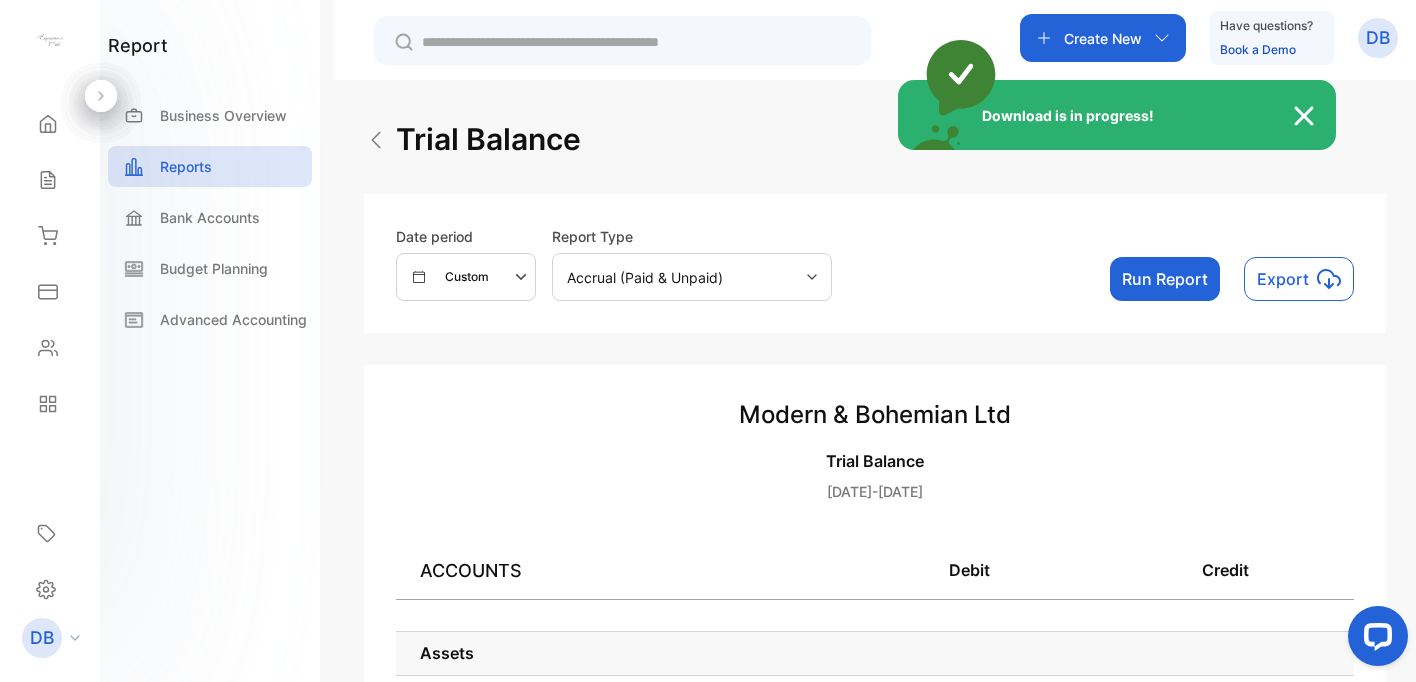 scroll, scrollTop: 0, scrollLeft: 0, axis: both 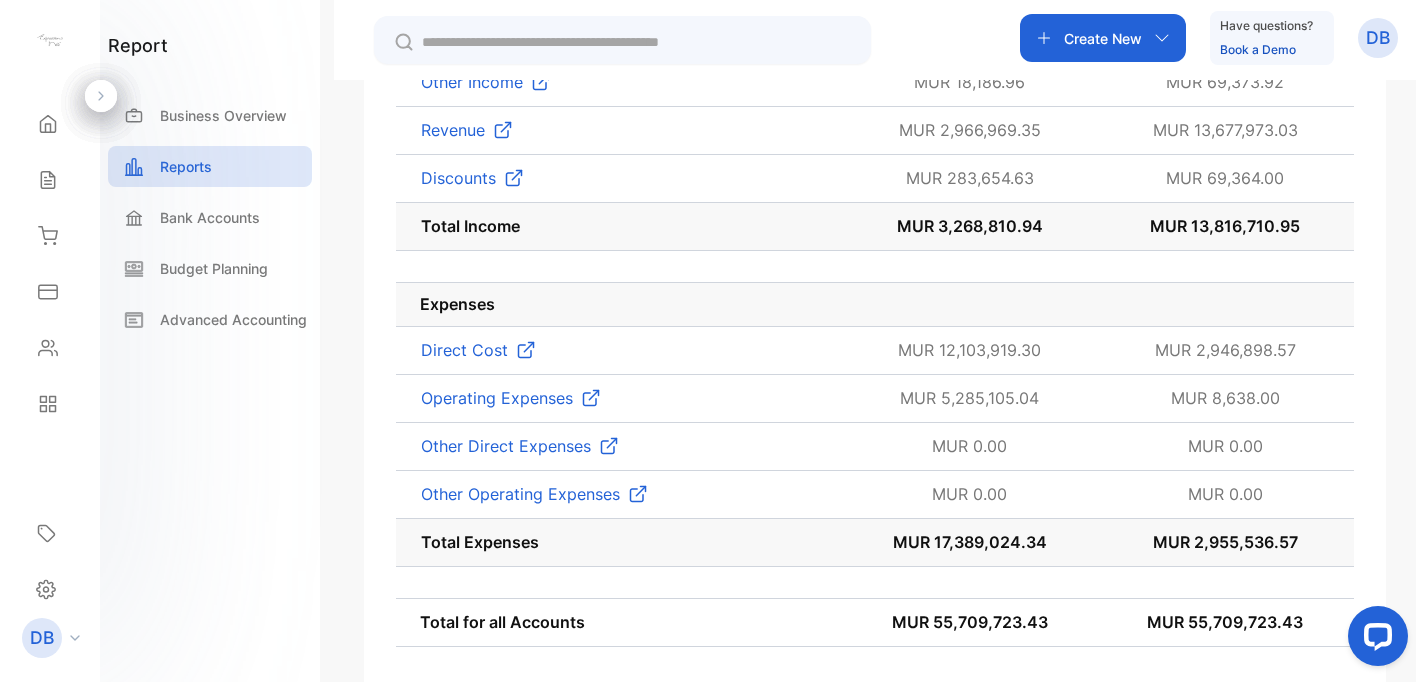 click at bounding box center (526, 350) 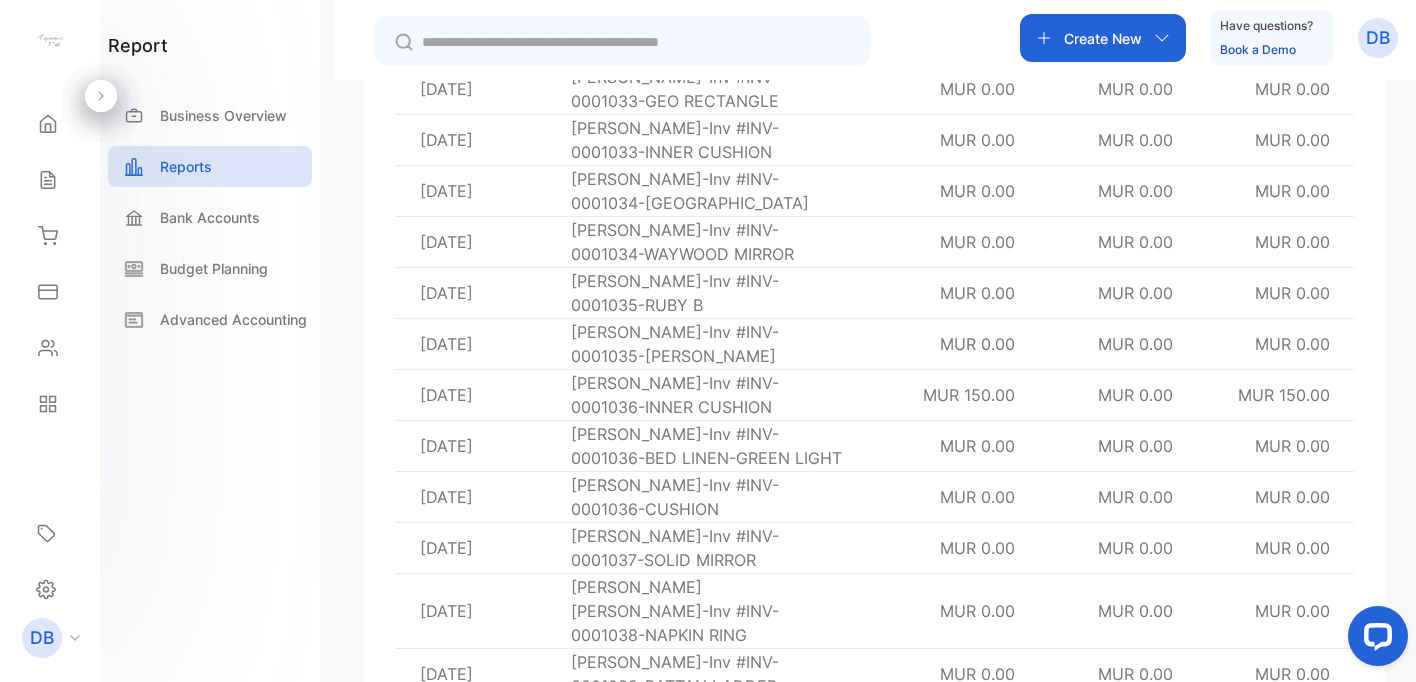 scroll, scrollTop: 4812, scrollLeft: 0, axis: vertical 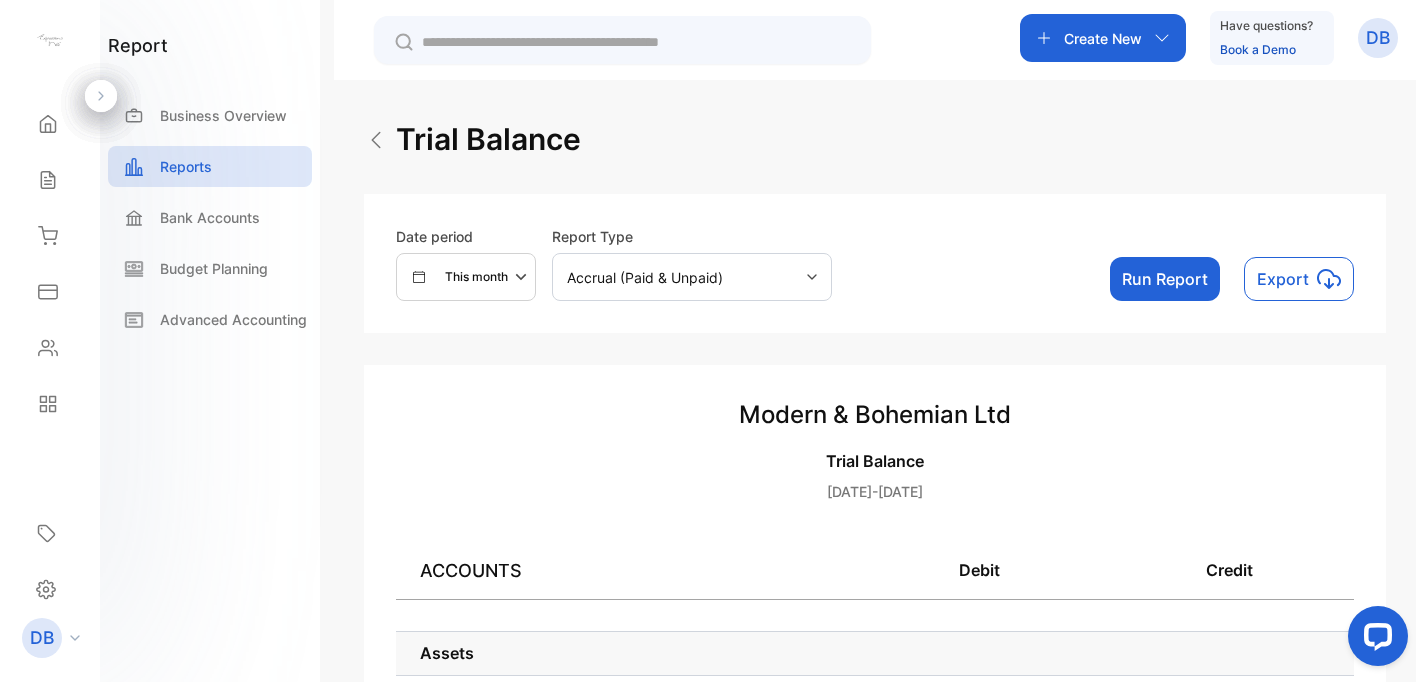 click 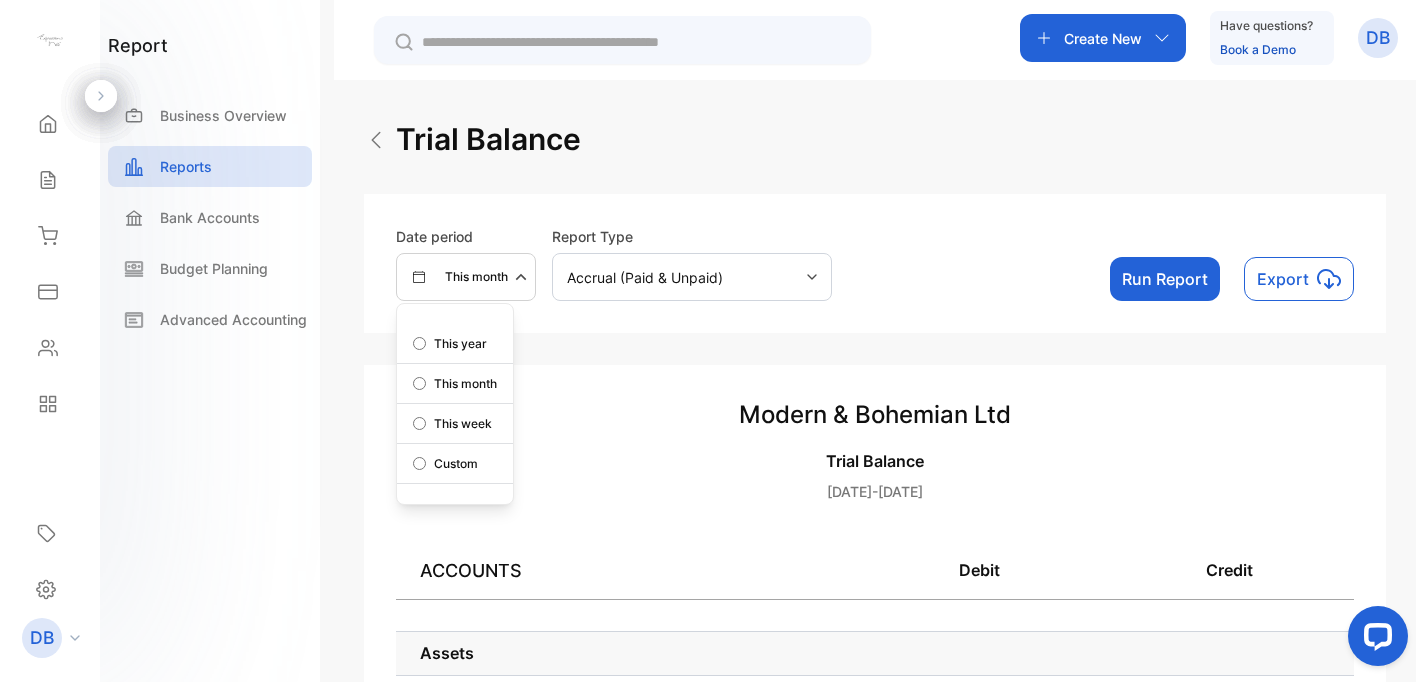 click on "Custom" at bounding box center (456, 464) 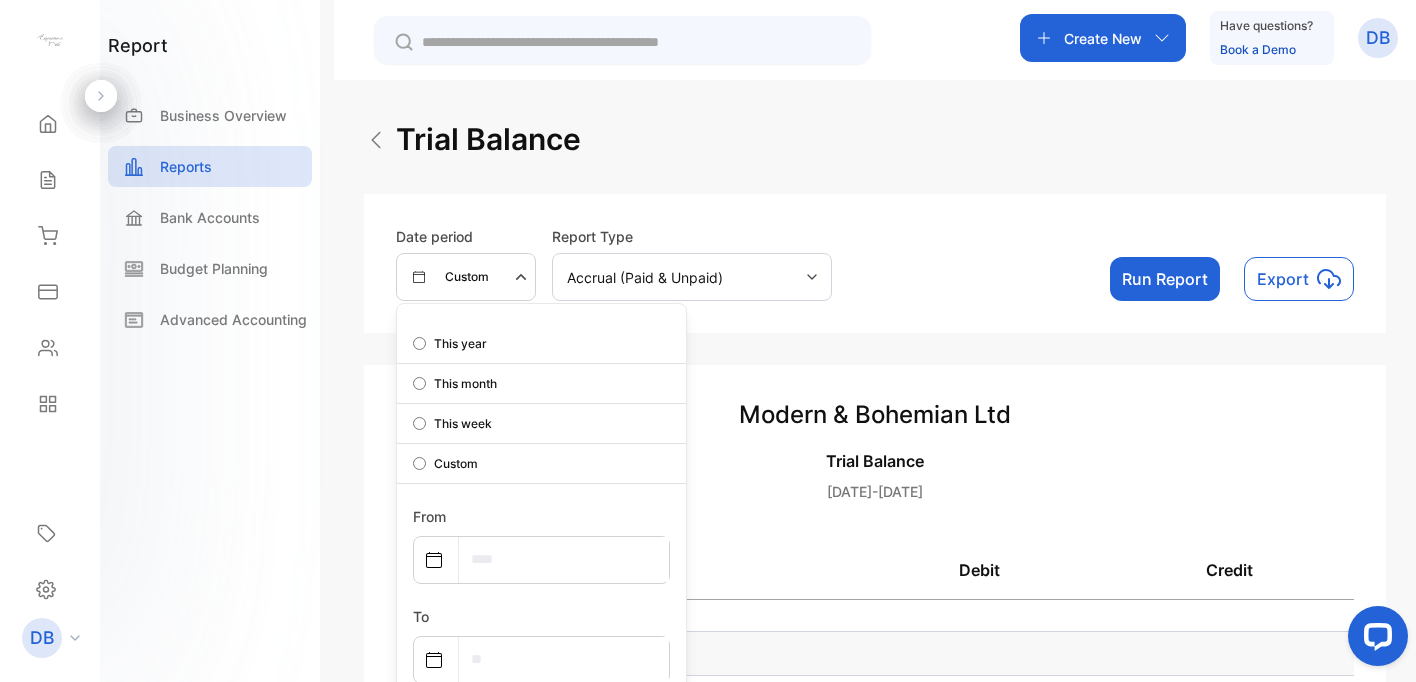 click at bounding box center [564, 559] 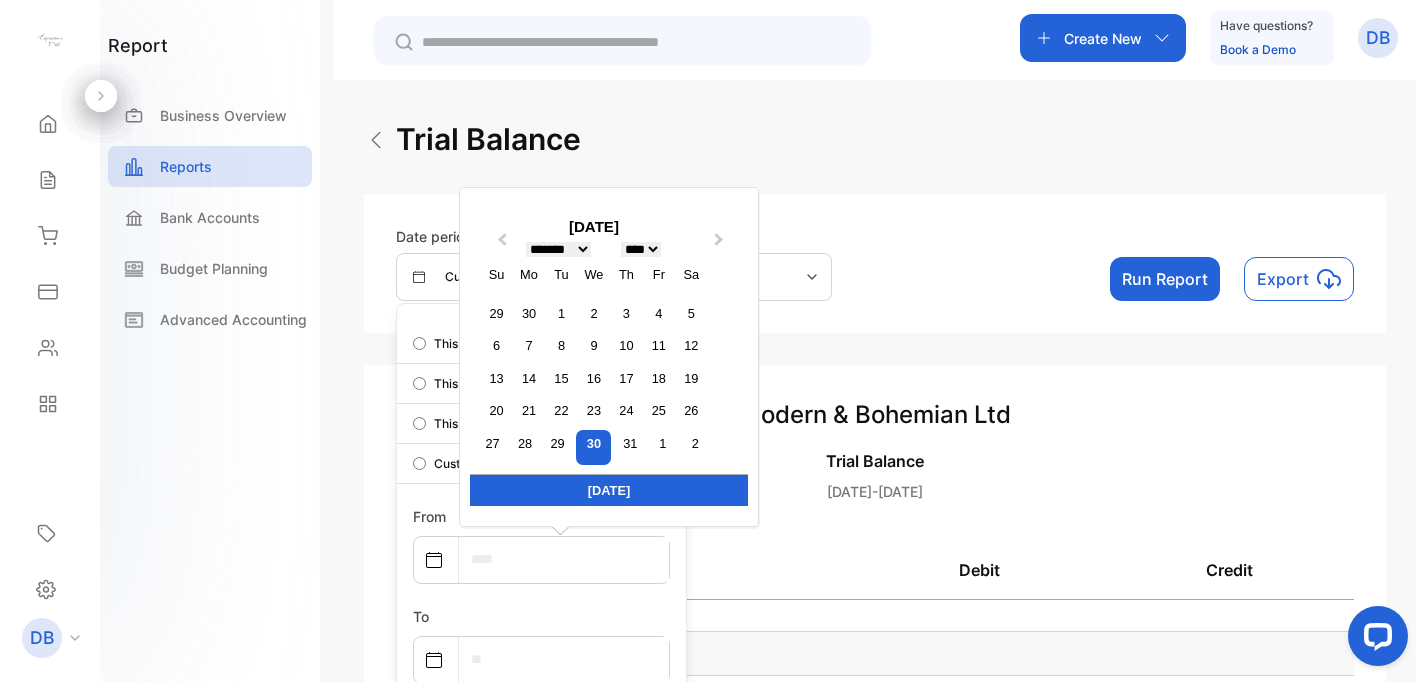 click on "**** **** **** **** **** **** **** **** **** **** **** **** **** **** **** **** **** **** **** **** **** **** **** **** **** **** **** **** **** **** **** **** **** **** **** **** **** **** **** **** **** **** **** **** **** **** **** **** **** **** **** **** **** **** **** **** **** **** **** **** **** **** **** **** **** **** **** **** **** **** **** **** **** **** **** **** **** **** **** **** **** **** **** **** **** **** **** **** **** **** **** **** **** **** **** **** **** **** **** **** **** **** **** **** **** **** **** **** **** **** **** **** **** **** **** **** **** **** **** **** **** **** **** **** **** **** **** **** **** **** **** **** **** **** **** **** **** **** **** **** **** **** **** **** **** **** **** **** **** **** **** **** **** **** **** **** **** **** **** **** **** **** **** **** **** **** **** **** **** **** **** **** **** **** **** **** **** **** **** **** **** **** **** **** **** **** **** **** **** **** **** **** **** **** **** **** **** **** **** **** ****" at bounding box center [641, 249] 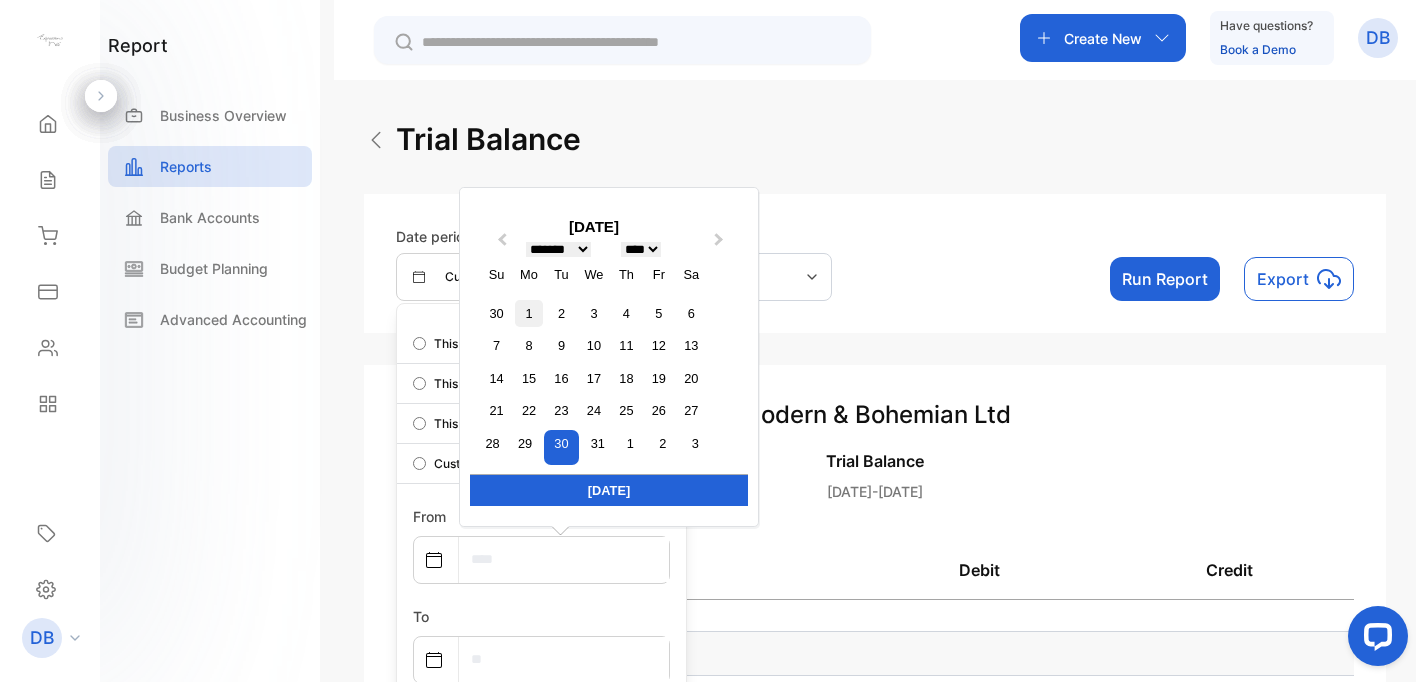 click on "1" at bounding box center (528, 313) 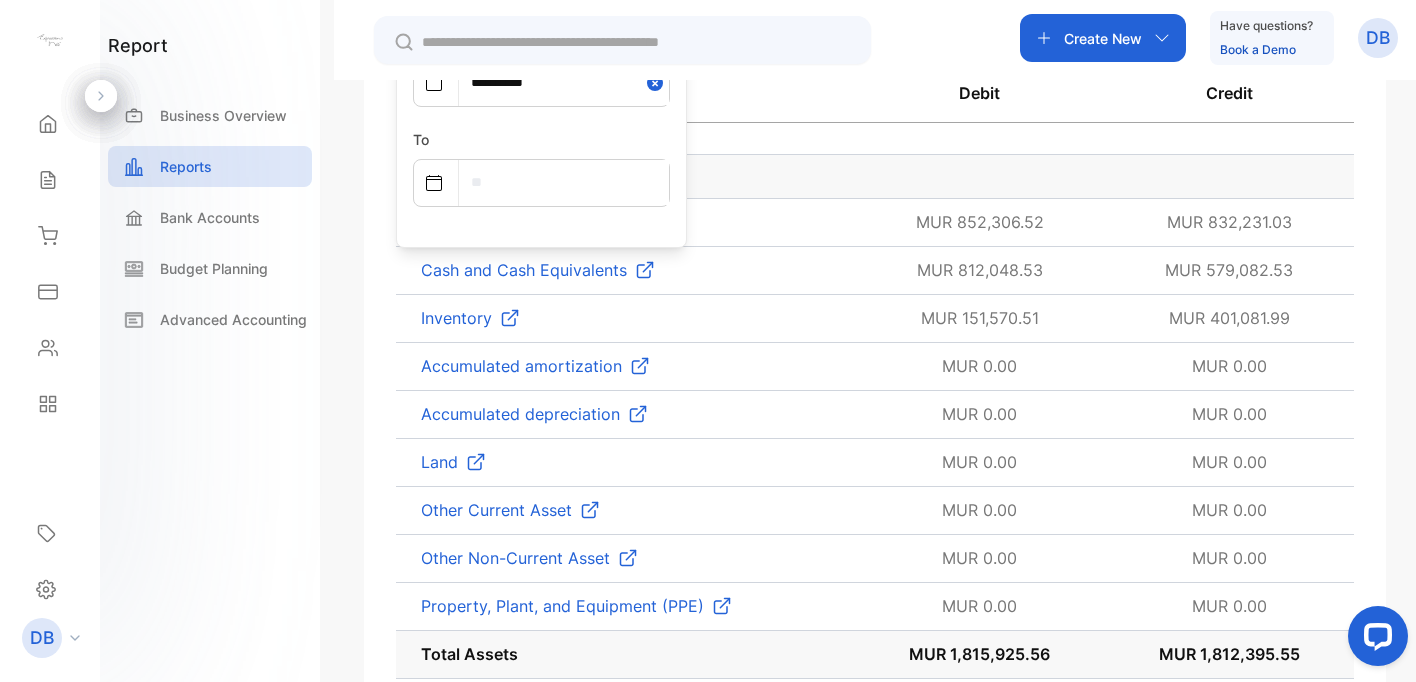 scroll, scrollTop: 486, scrollLeft: 0, axis: vertical 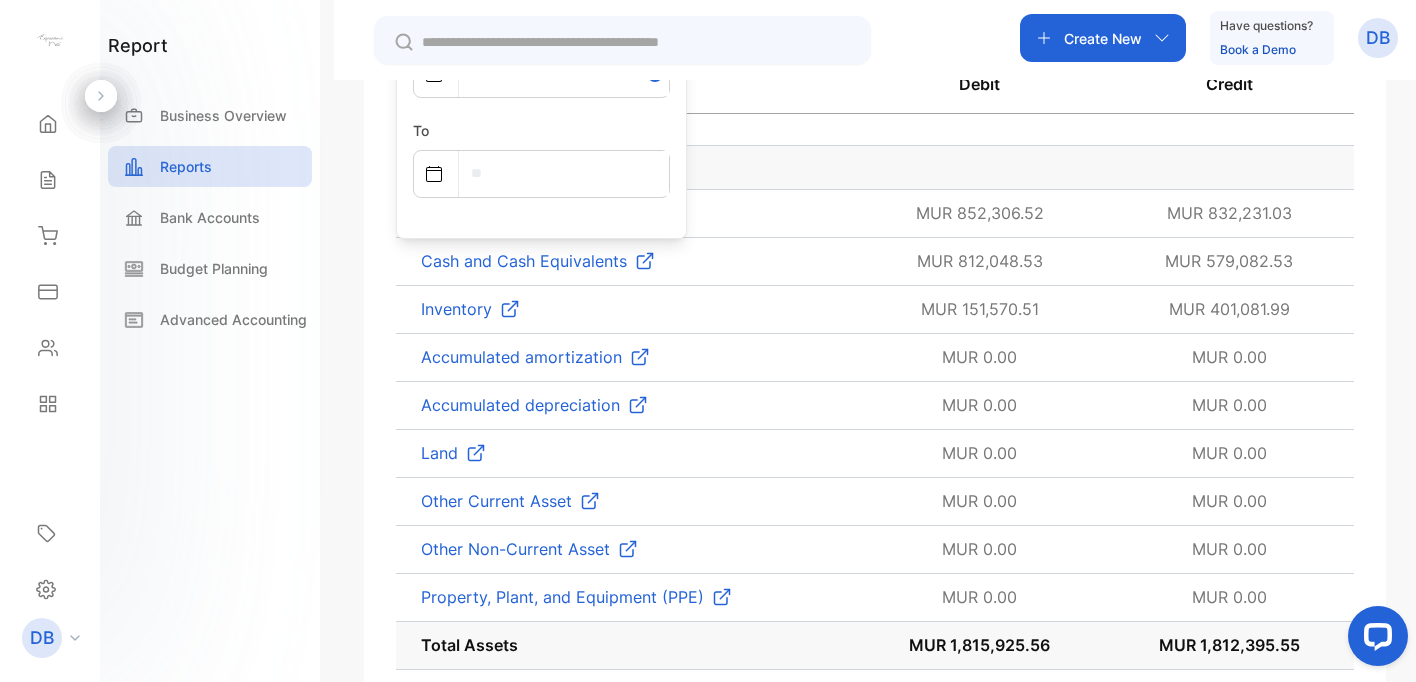 select on "*" 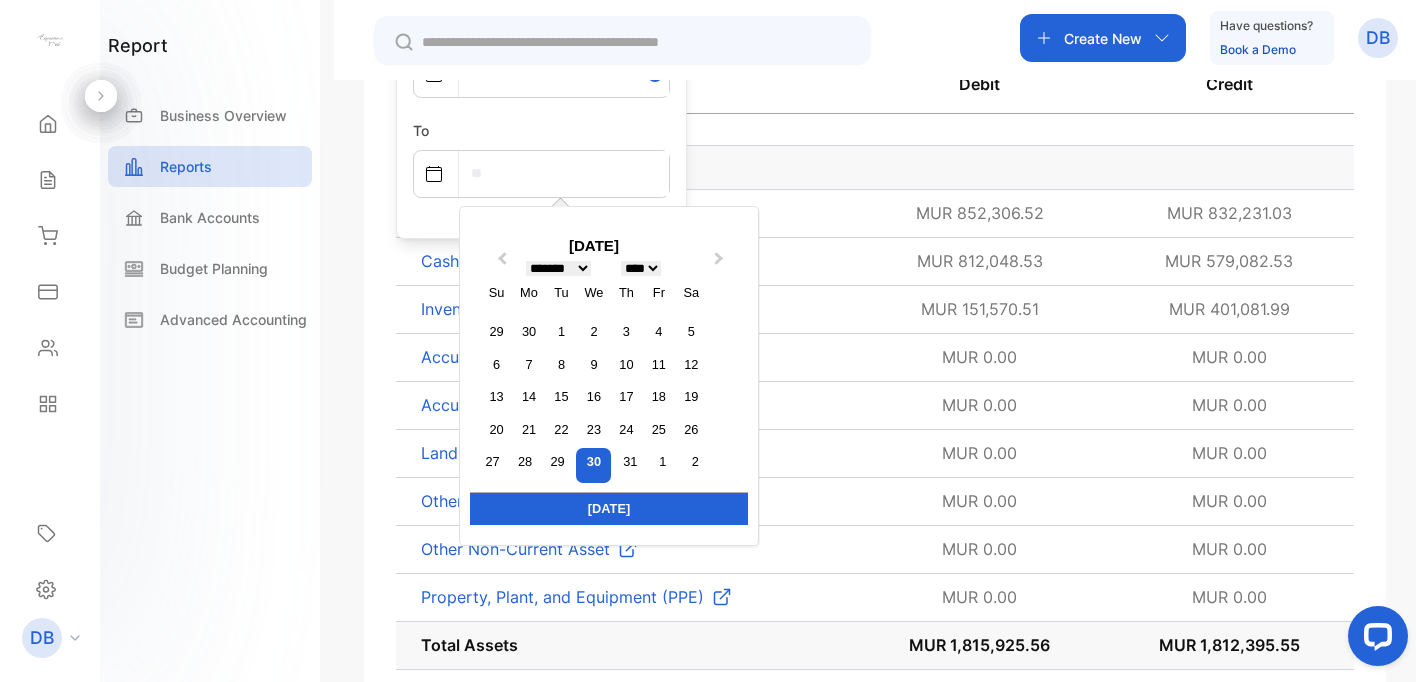 click at bounding box center (564, 173) 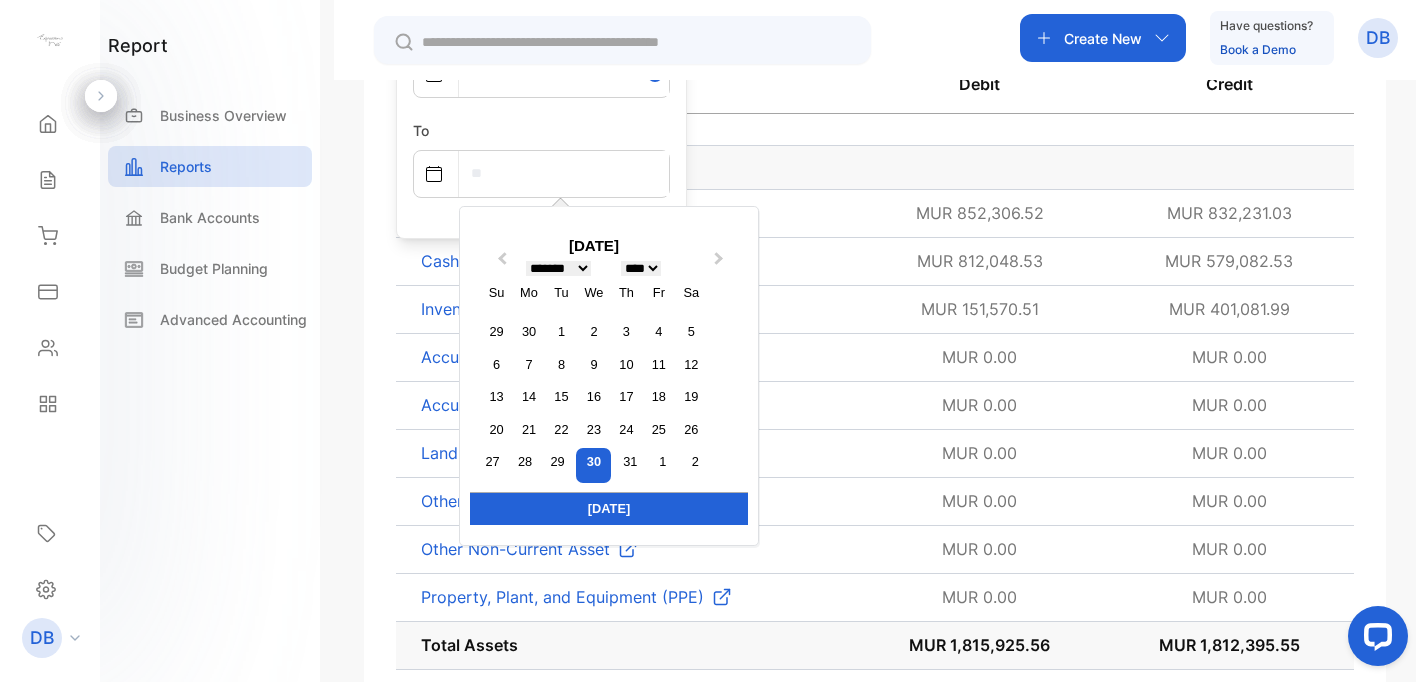 click on "**** **** **** **** **** **** **** **** **** **** **** **** **** **** **** **** **** **** **** **** **** **** **** **** **** **** **** **** **** **** **** **** **** **** **** **** **** **** **** **** **** **** **** **** **** **** **** **** **** **** **** **** **** **** **** **** **** **** **** **** **** **** **** **** **** **** **** **** **** **** **** **** **** **** **** **** ****" at bounding box center (641, 268) 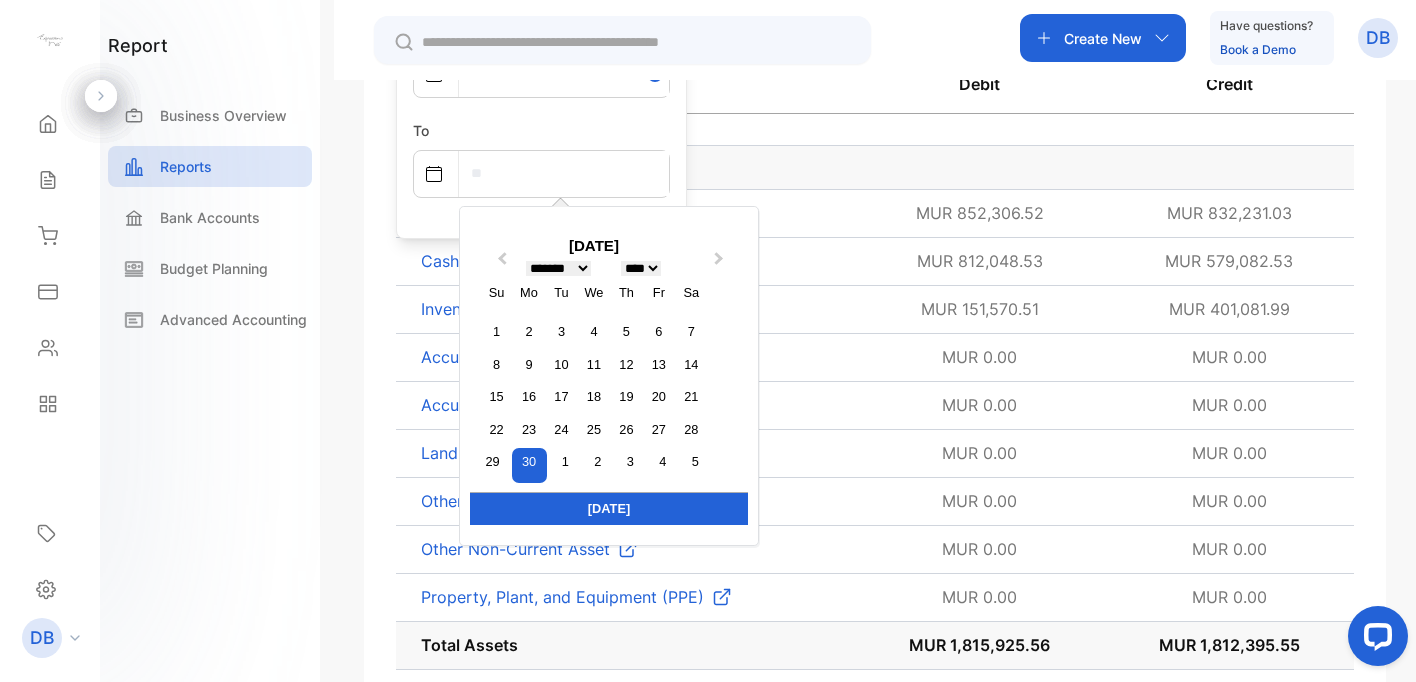 click on "[DATE]" at bounding box center (609, 508) 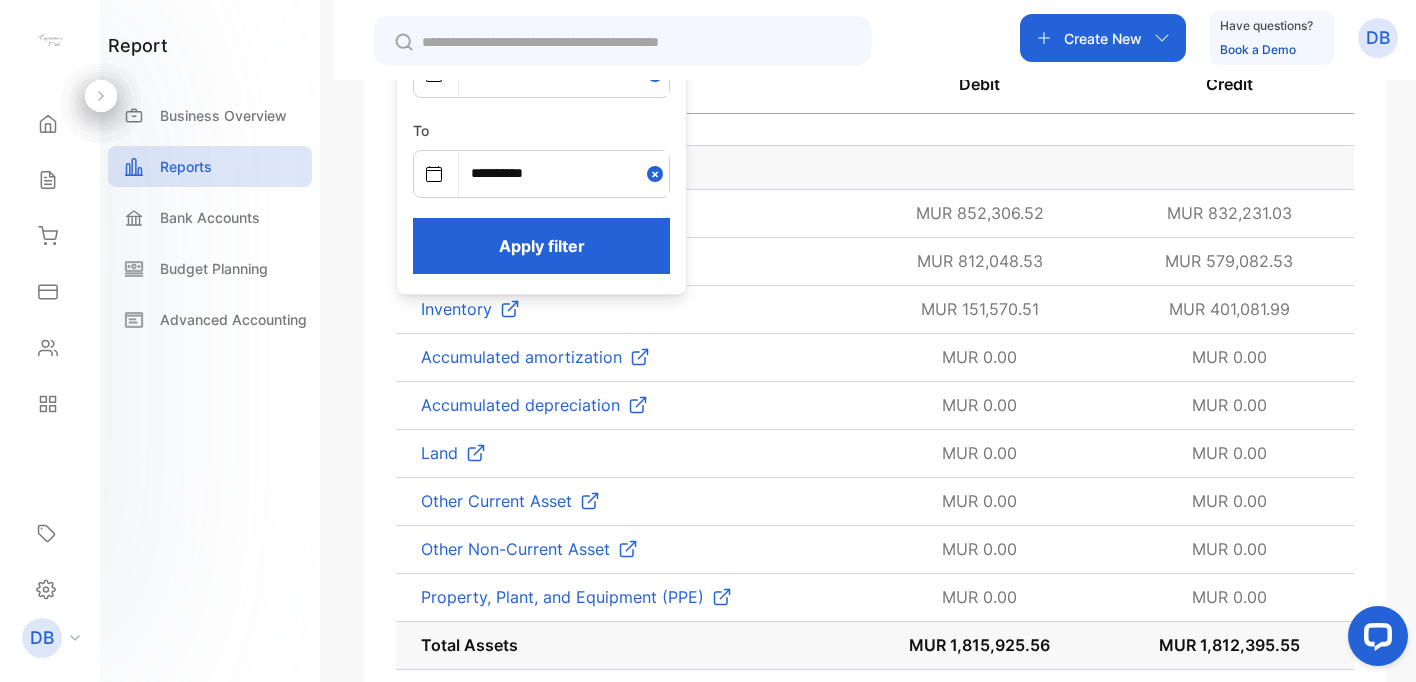 click at bounding box center (658, 173) 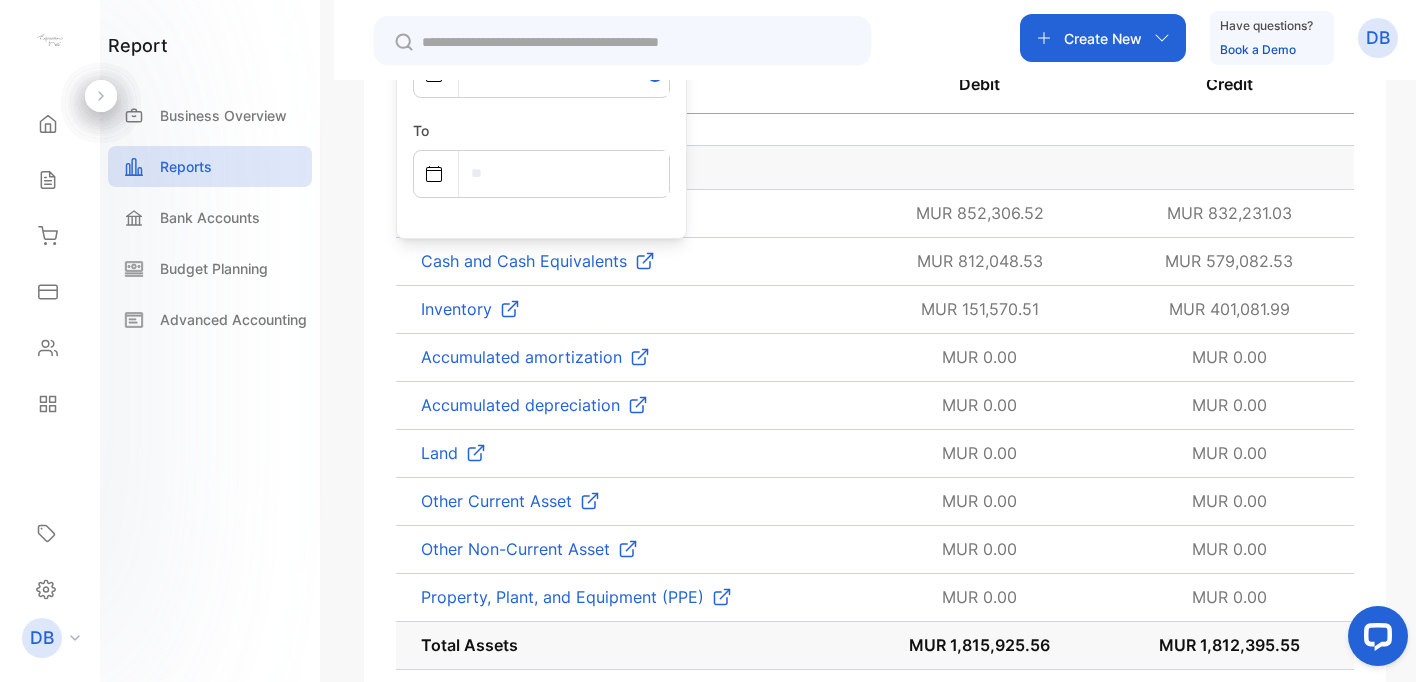 click at bounding box center (564, 173) 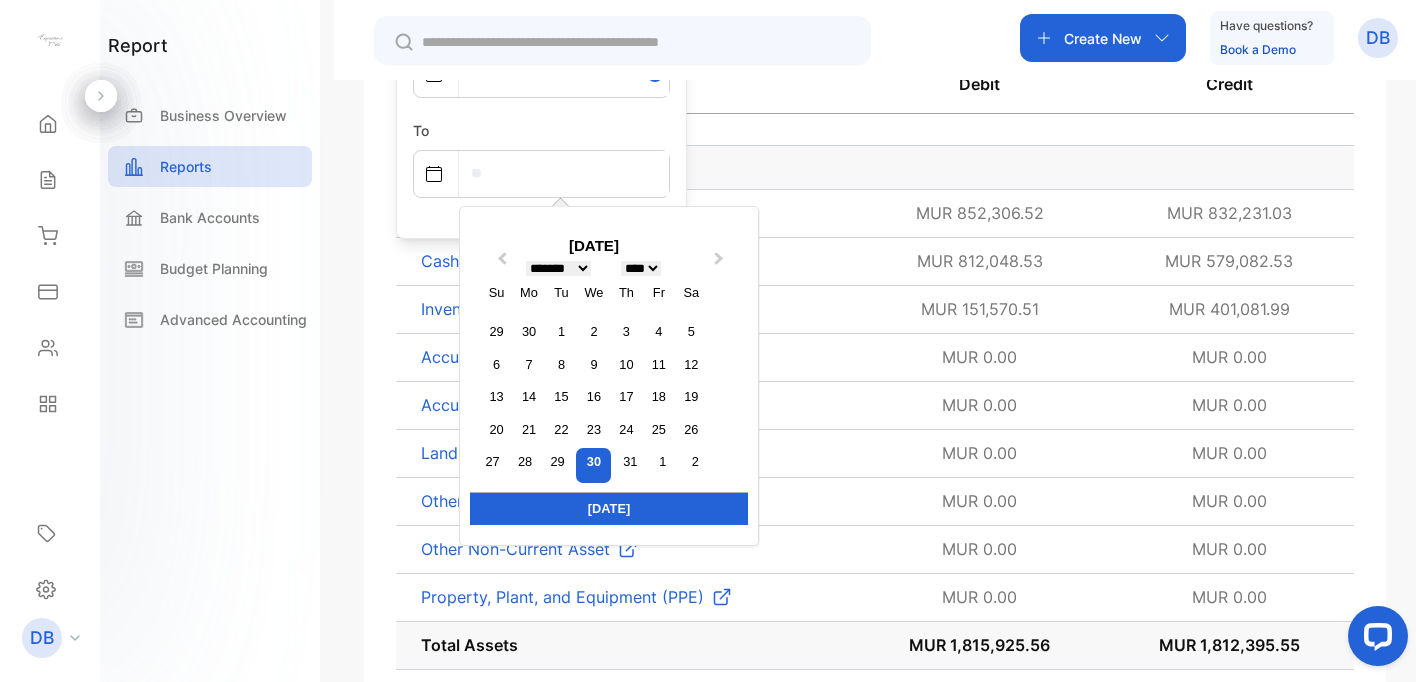 click on "******* ******** ***** ***** *** **** **** ****** ********* ******* ******** ********" at bounding box center (558, 268) 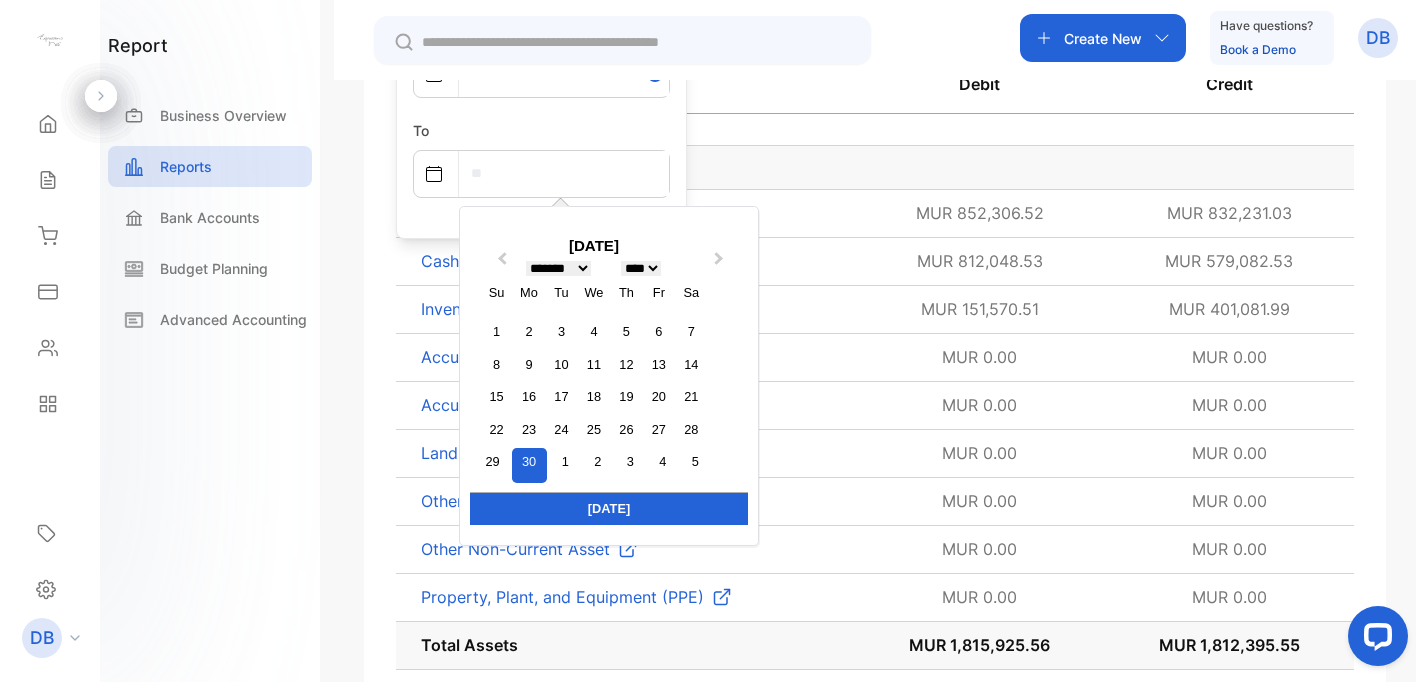 click on "30" at bounding box center [529, 465] 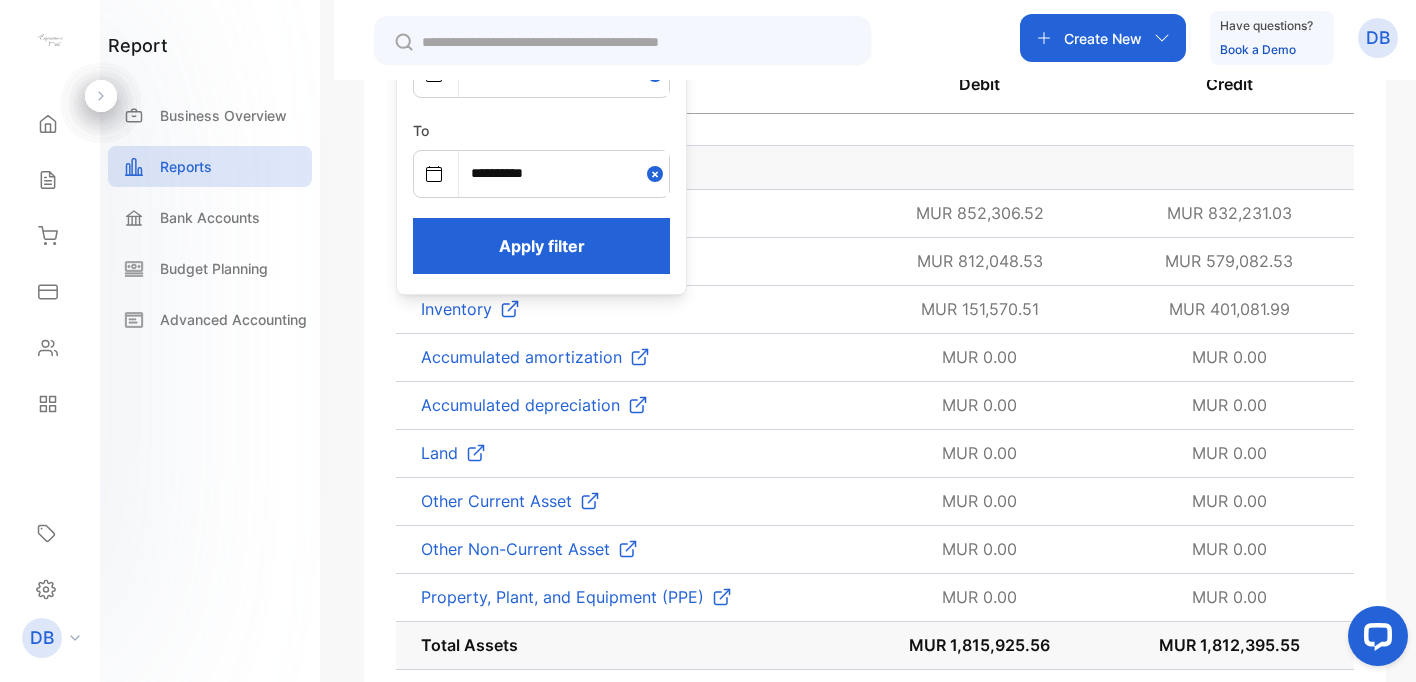 click on "Apply filter" at bounding box center (541, 246) 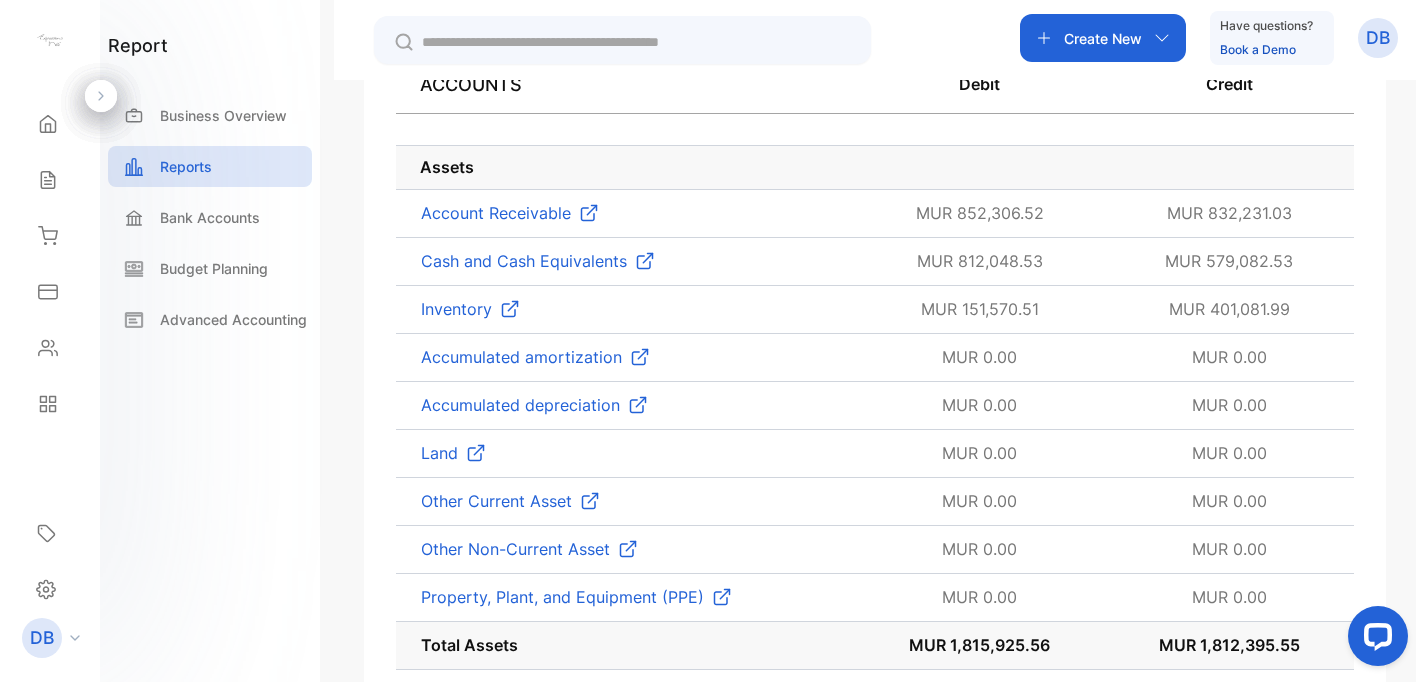 scroll, scrollTop: 0, scrollLeft: 0, axis: both 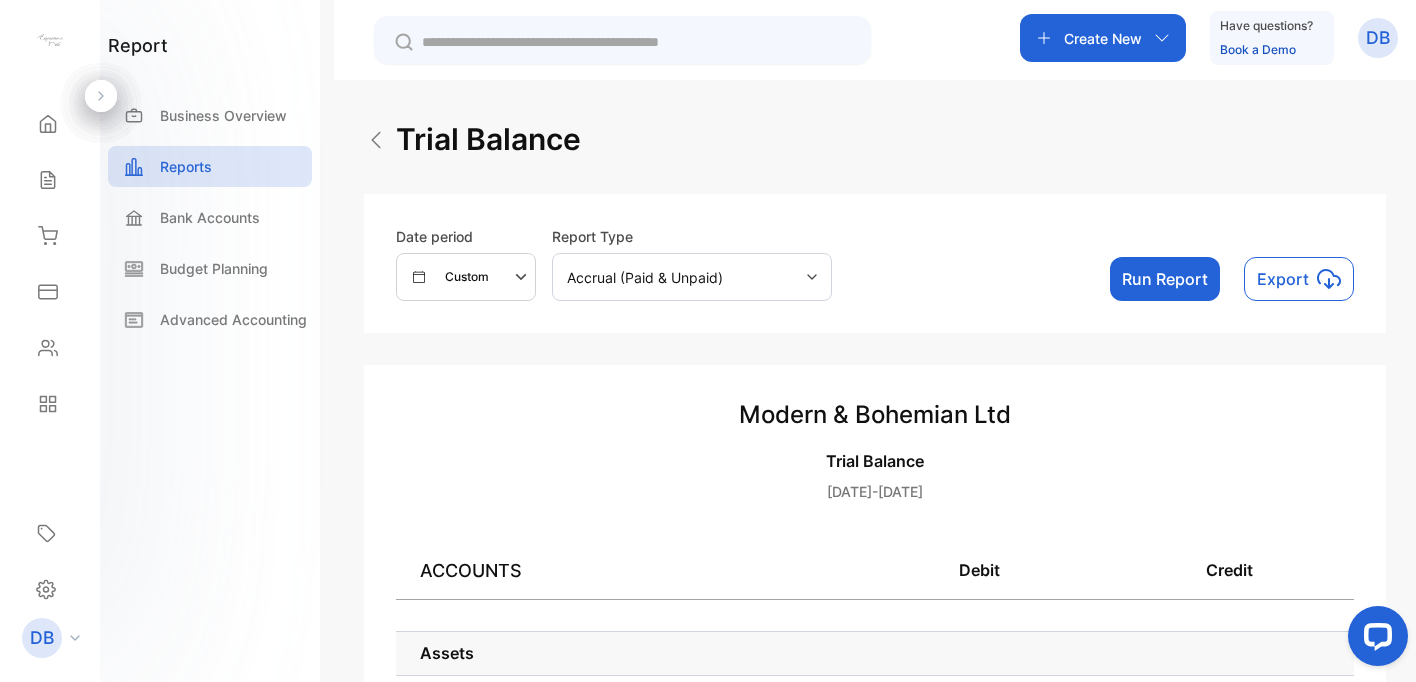 click on "Run Report" at bounding box center (1165, 279) 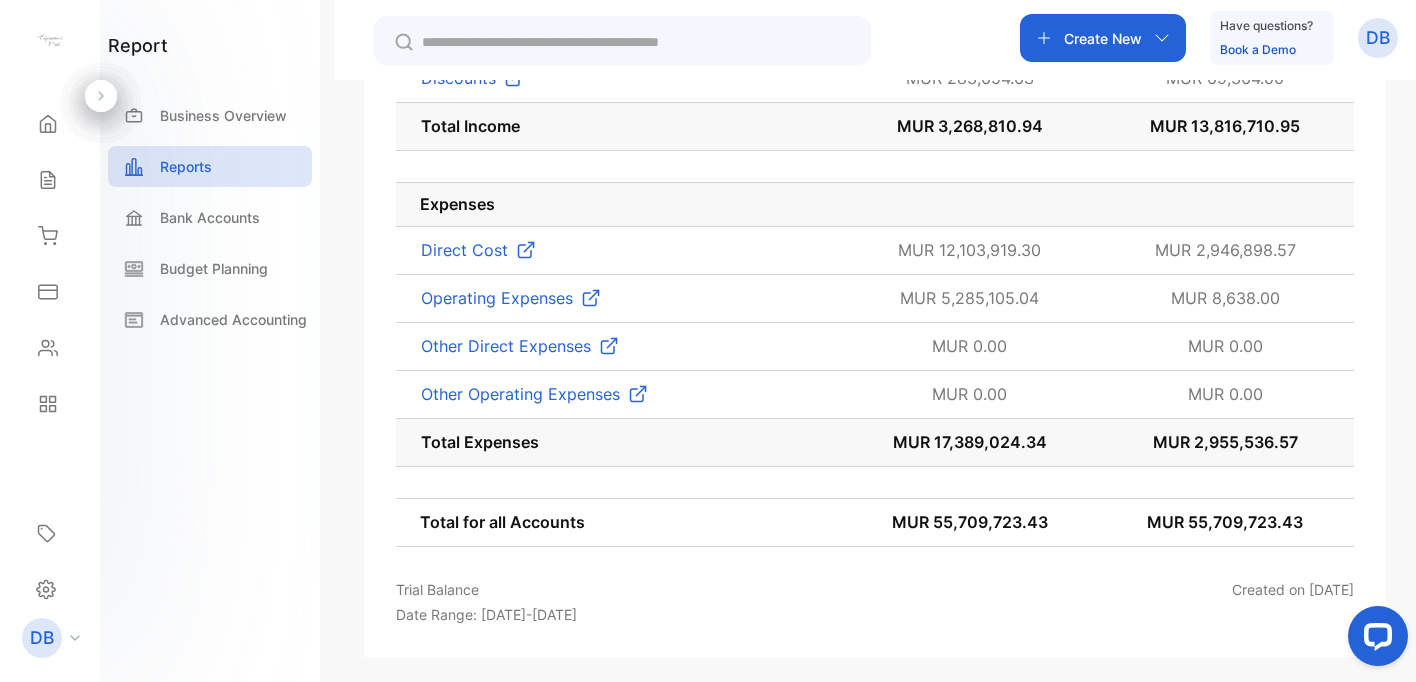 scroll, scrollTop: 2055, scrollLeft: 0, axis: vertical 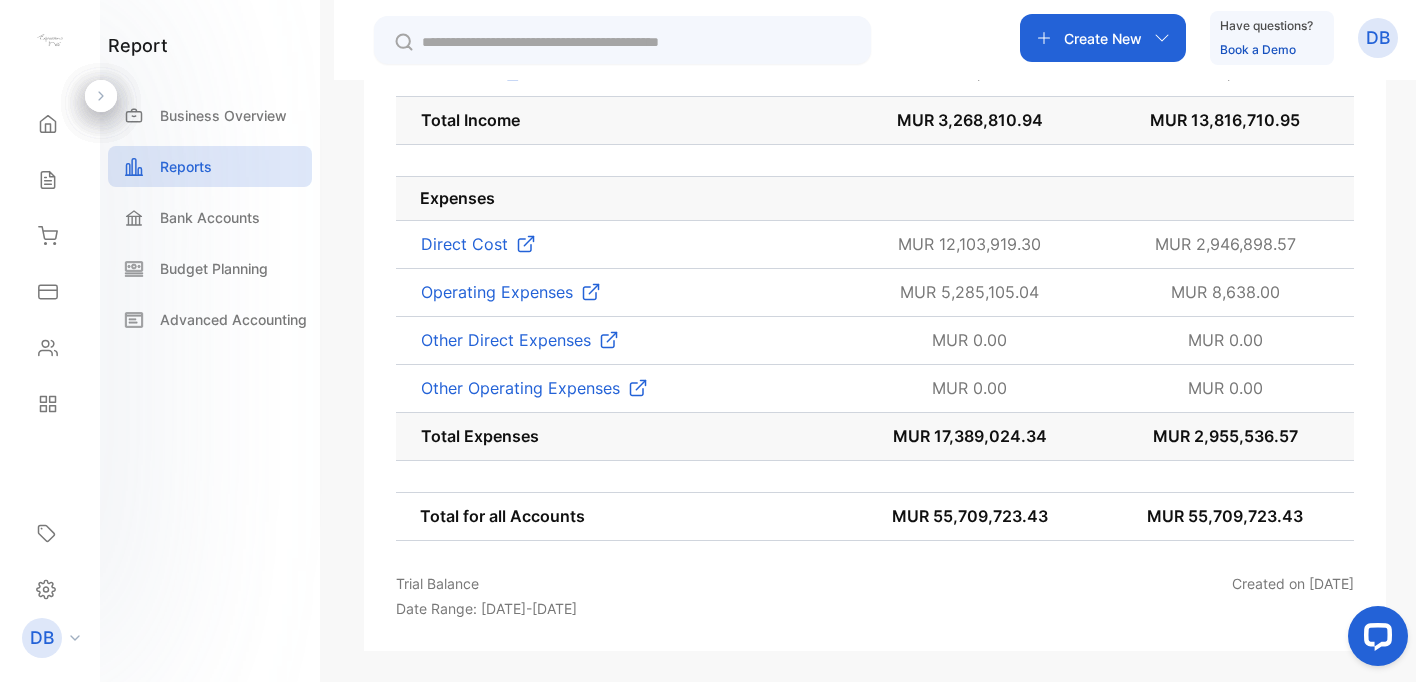 click at bounding box center [591, 292] 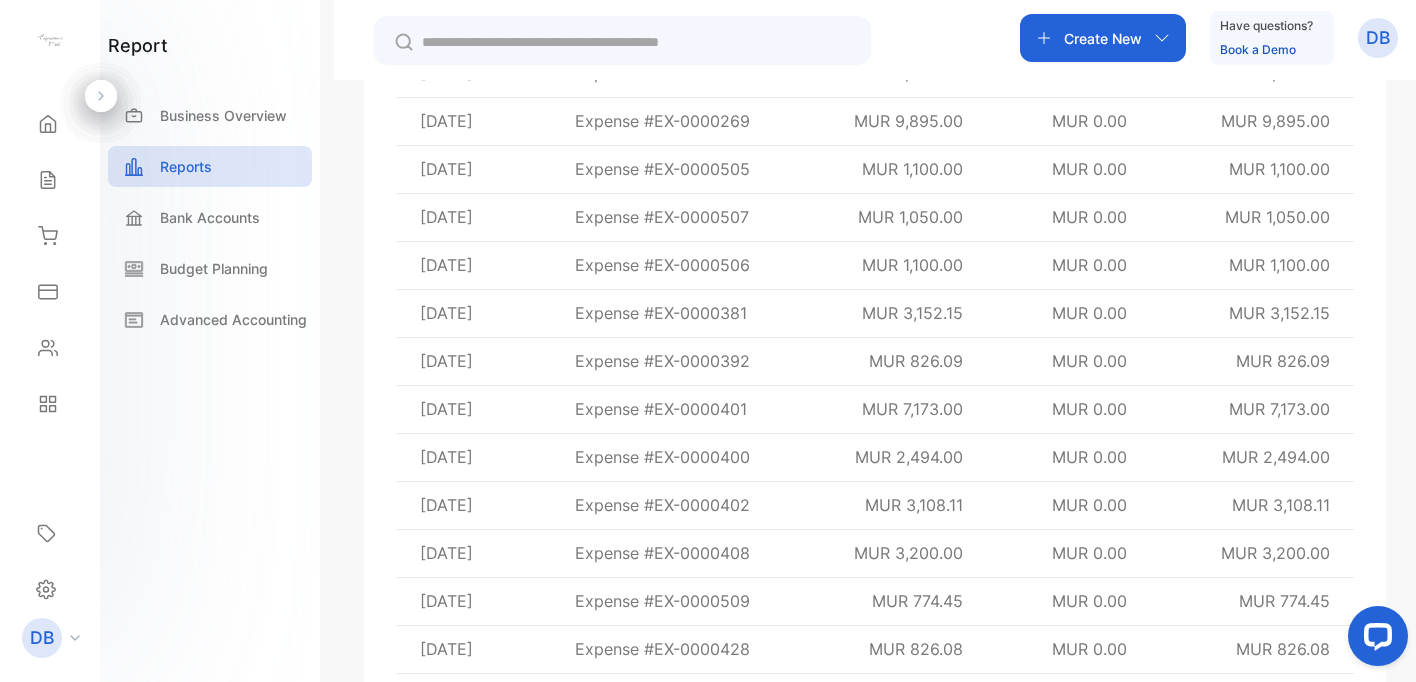scroll, scrollTop: 19402, scrollLeft: 0, axis: vertical 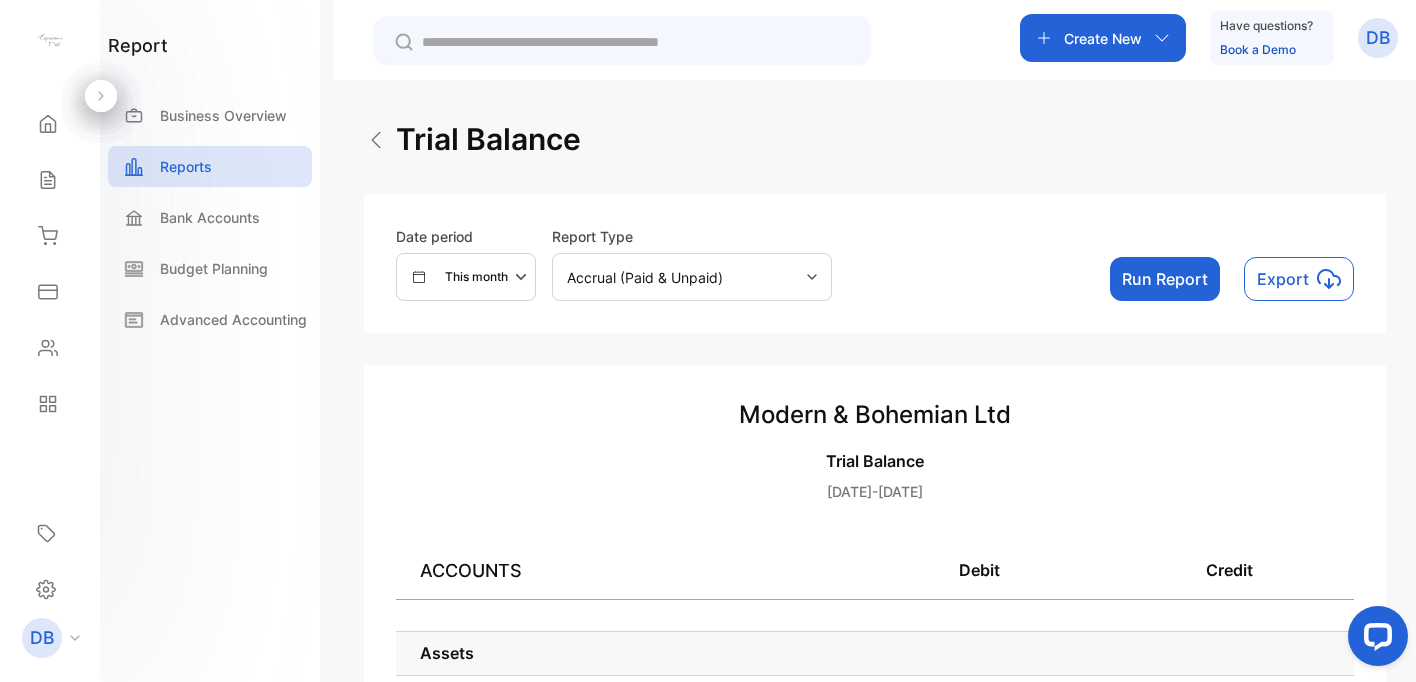 click on "This month" at bounding box center [476, 277] 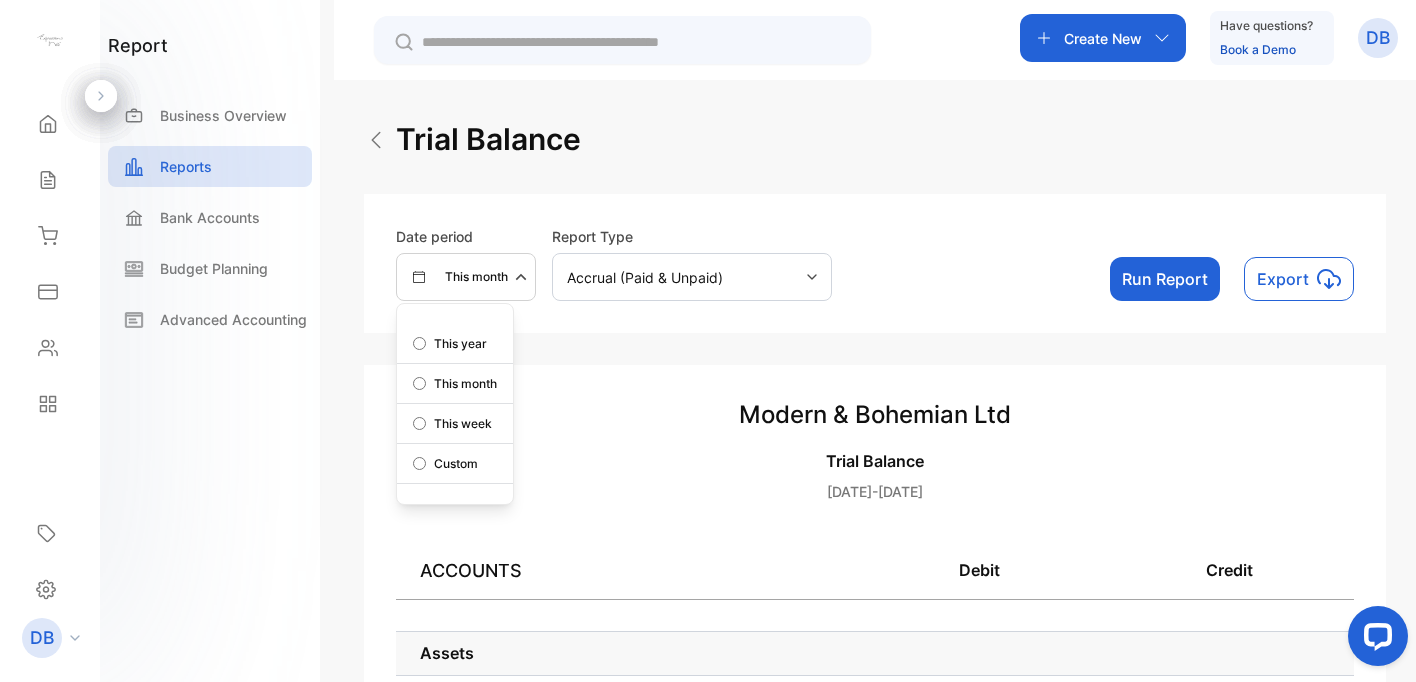 click on "Custom" at bounding box center [456, 464] 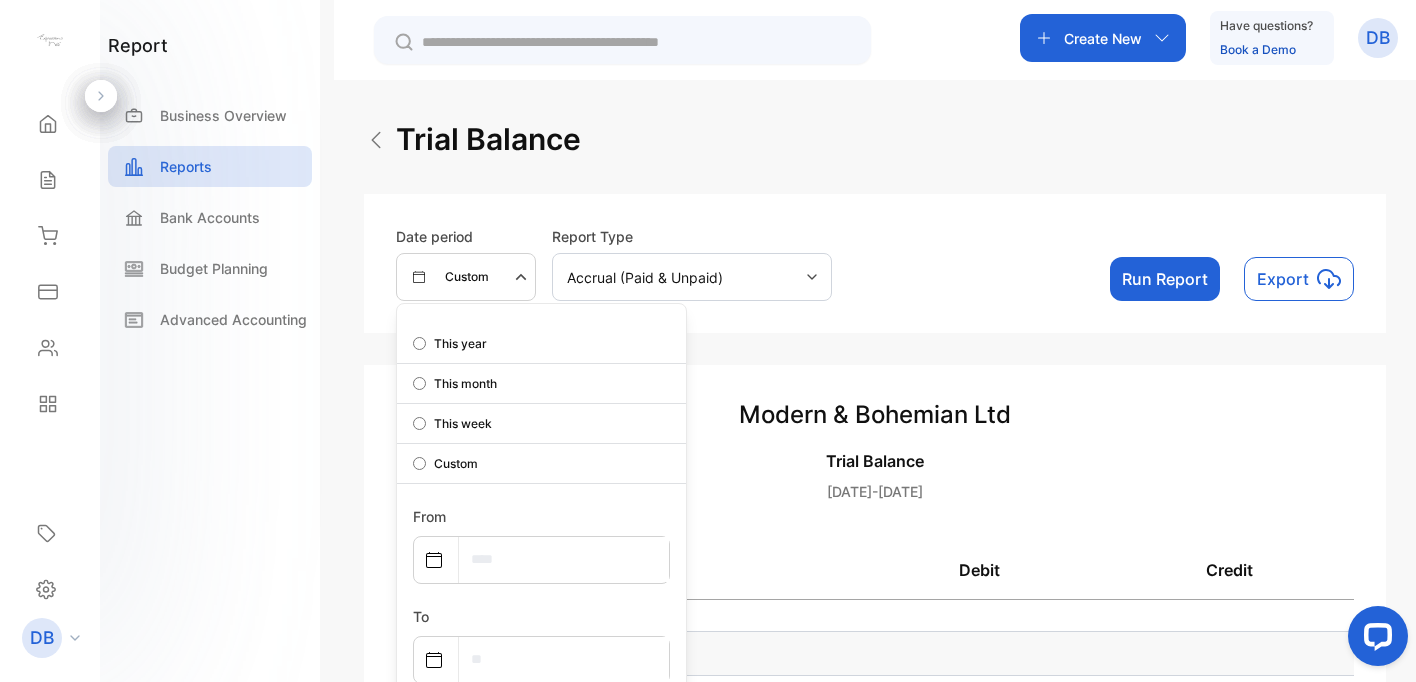 click at bounding box center [564, 559] 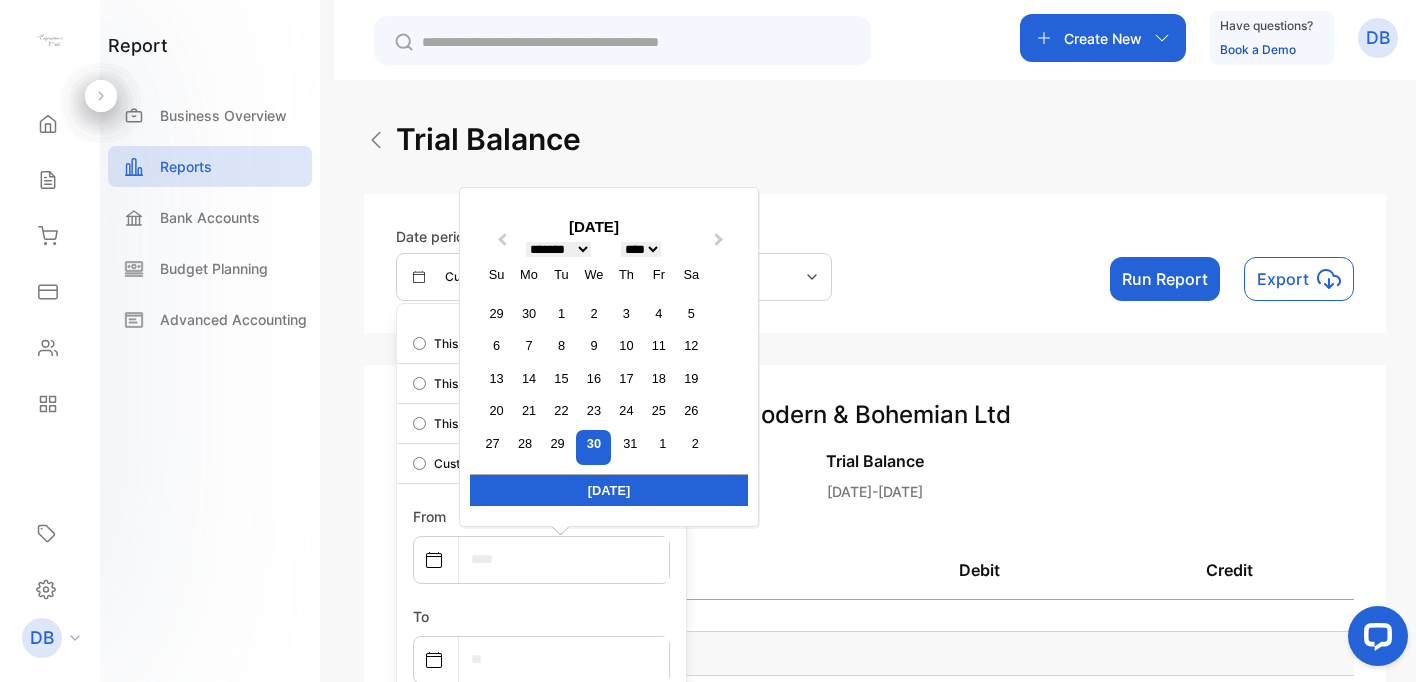 click on "**** **** **** **** **** **** **** **** **** **** **** **** **** **** **** **** **** **** **** **** **** **** **** **** **** **** **** **** **** **** **** **** **** **** **** **** **** **** **** **** **** **** **** **** **** **** **** **** **** **** **** **** **** **** **** **** **** **** **** **** **** **** **** **** **** **** **** **** **** **** **** **** **** **** **** **** **** **** **** **** **** **** **** **** **** **** **** **** **** **** **** **** **** **** **** **** **** **** **** **** **** **** **** **** **** **** **** **** **** **** **** **** **** **** **** **** **** **** **** **** **** **** **** **** **** **** **** **** **** **** **** **** **** **** **** **** **** **** **** **** **** **** **** **** **** **** **** **** **** **** **** **** **** **** **** **** **** **** **** **** **** **** **** **** **** **** **** **** **** **** **** **** **** **** **** **** **** **** **** **** **** **** **** **** **** **** **** **** **** **** **** **** **** **** **** **** **** **** **** **** ****" at bounding box center [641, 249] 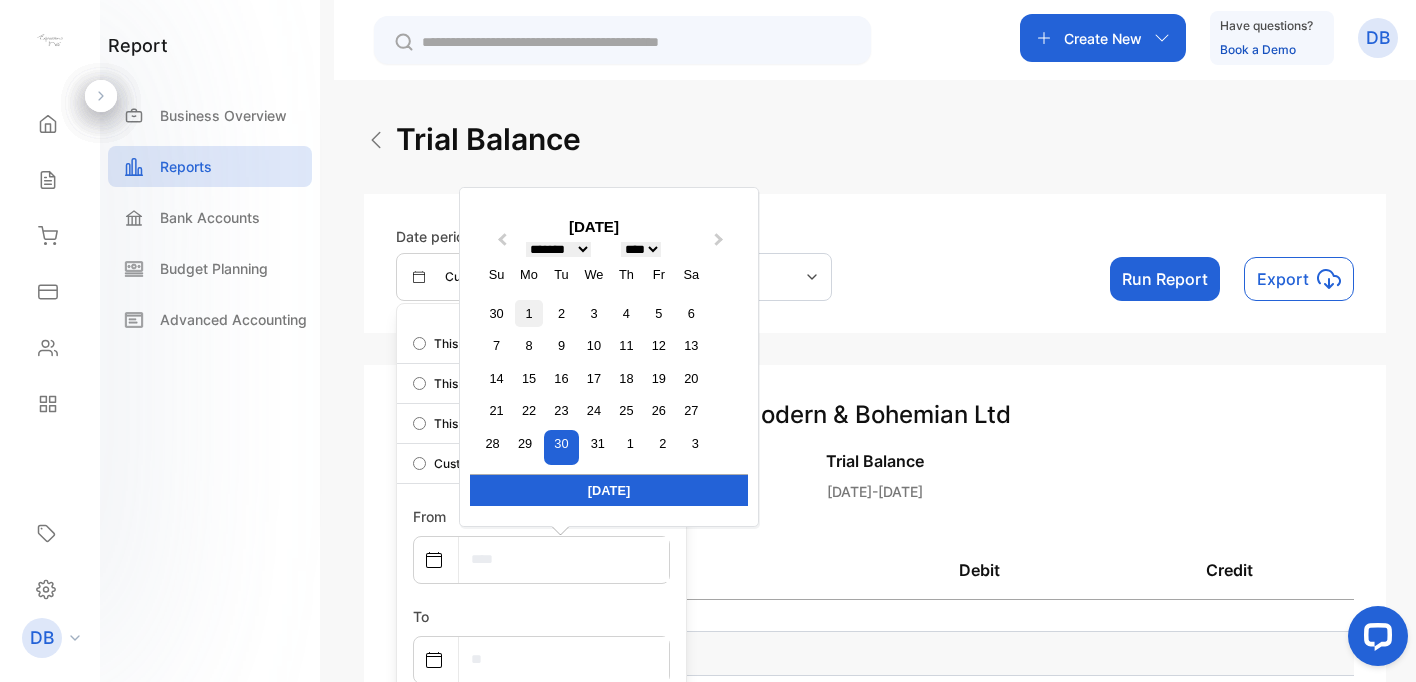 click on "1" at bounding box center (528, 313) 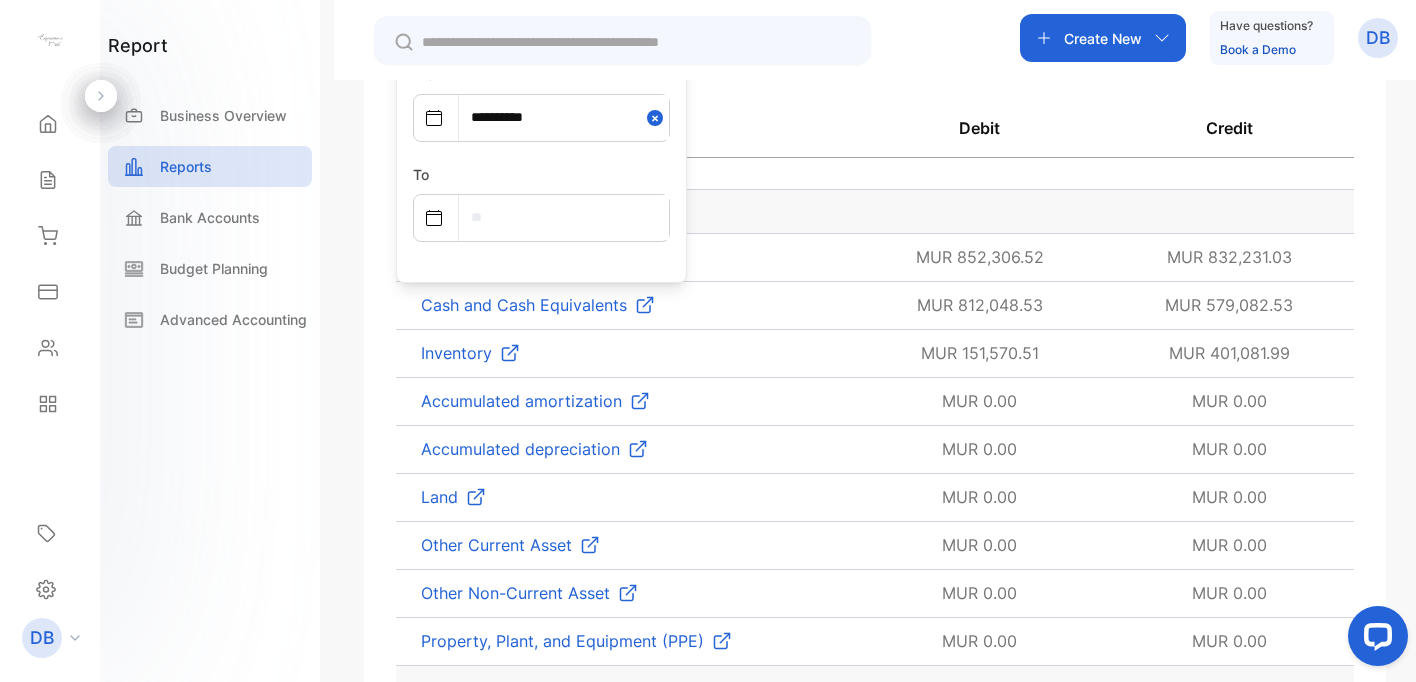 scroll, scrollTop: 426, scrollLeft: 0, axis: vertical 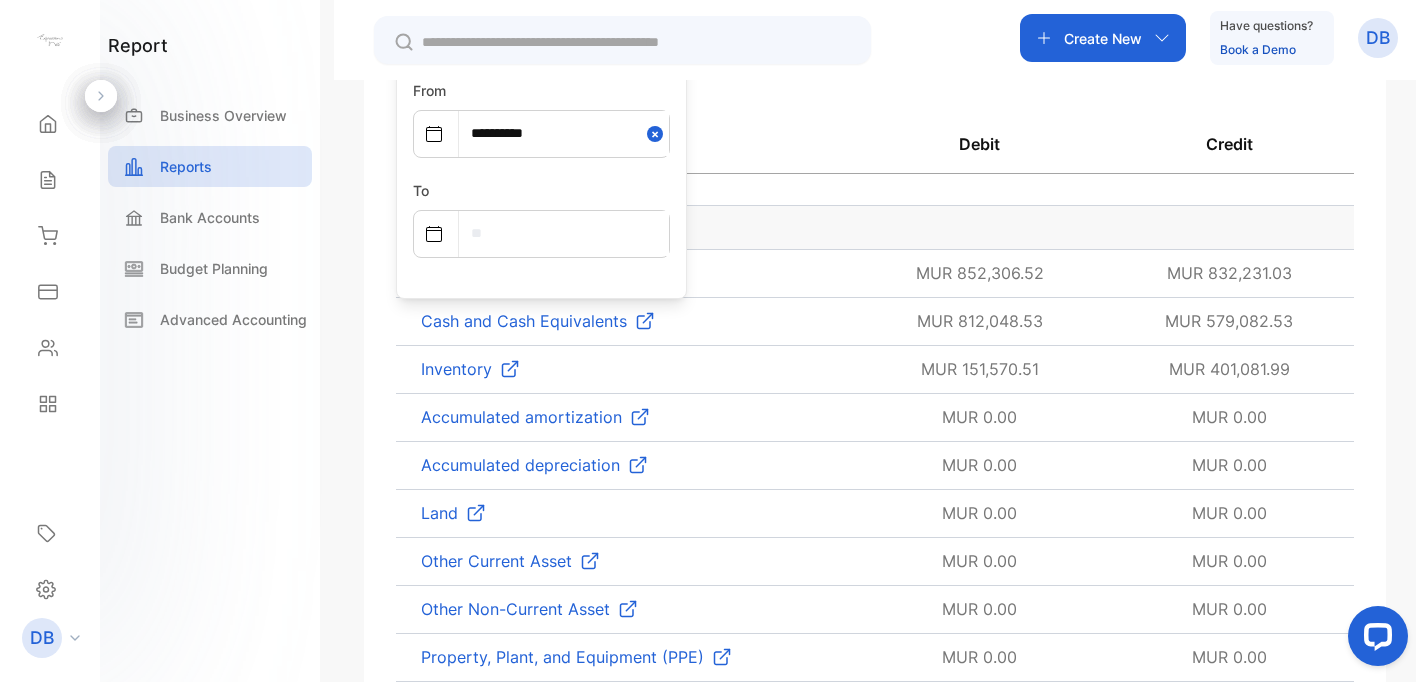 click at bounding box center [564, 233] 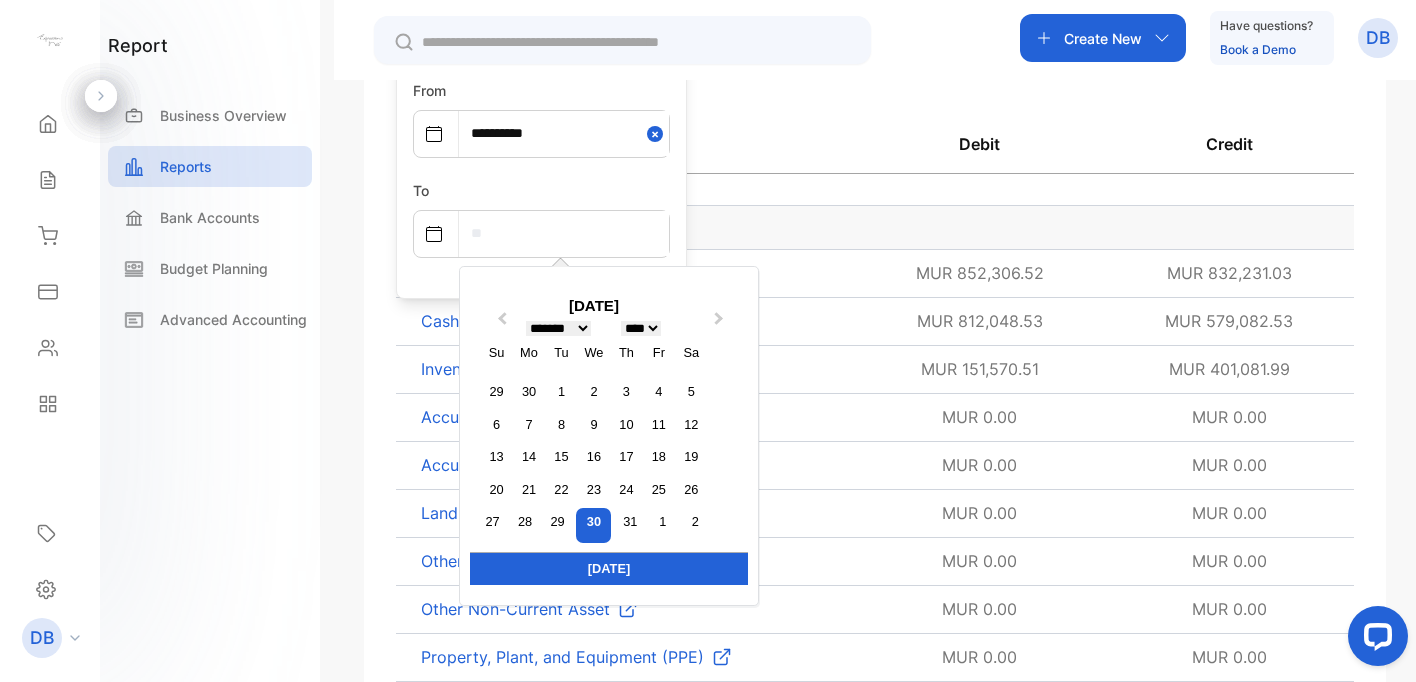 click on "******* ******** ***** ***** *** **** **** ****** ********* ******* ******** ********" at bounding box center (558, 328) 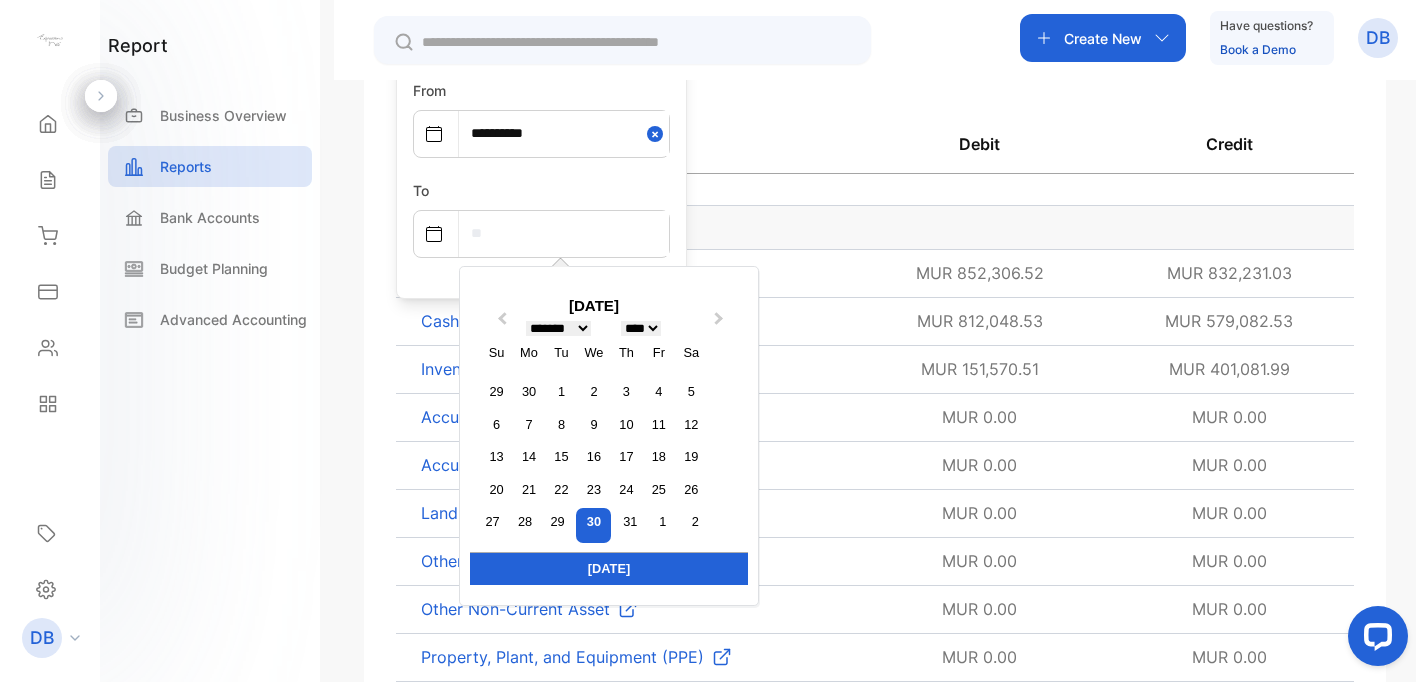 select on "*" 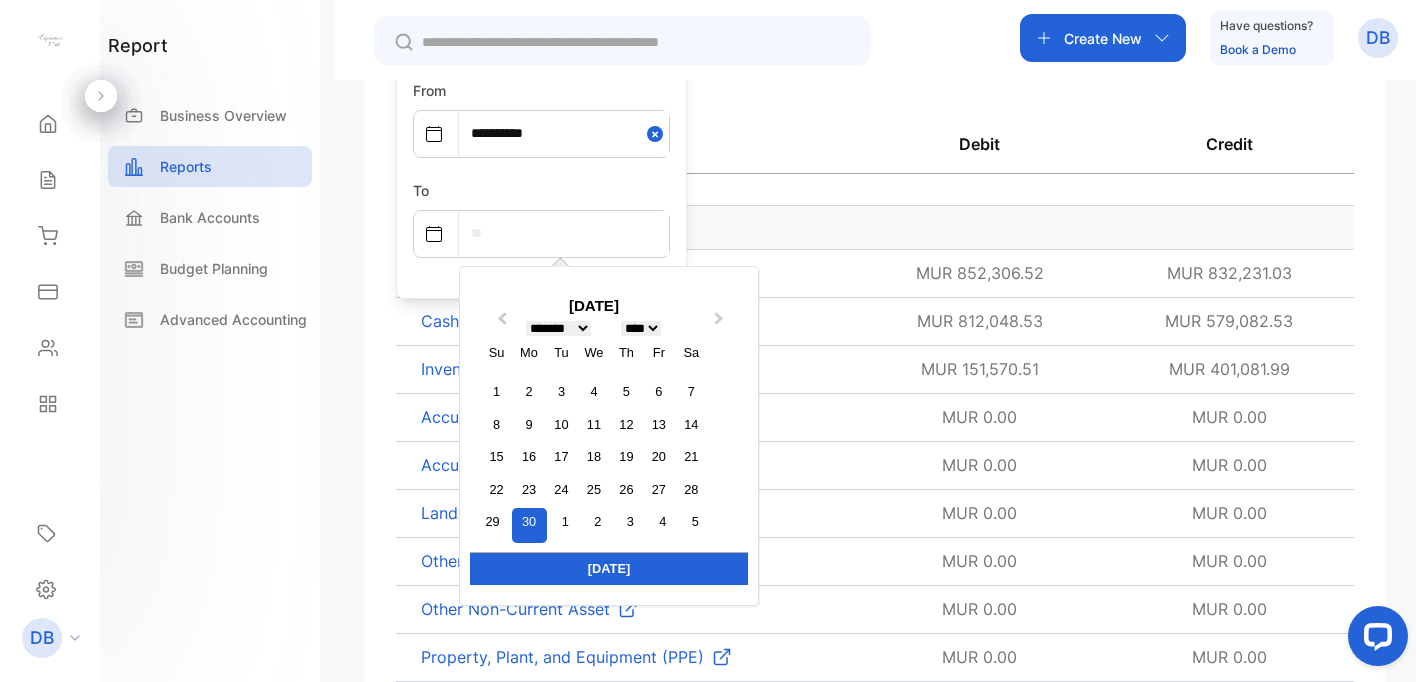 click on "30" at bounding box center (529, 525) 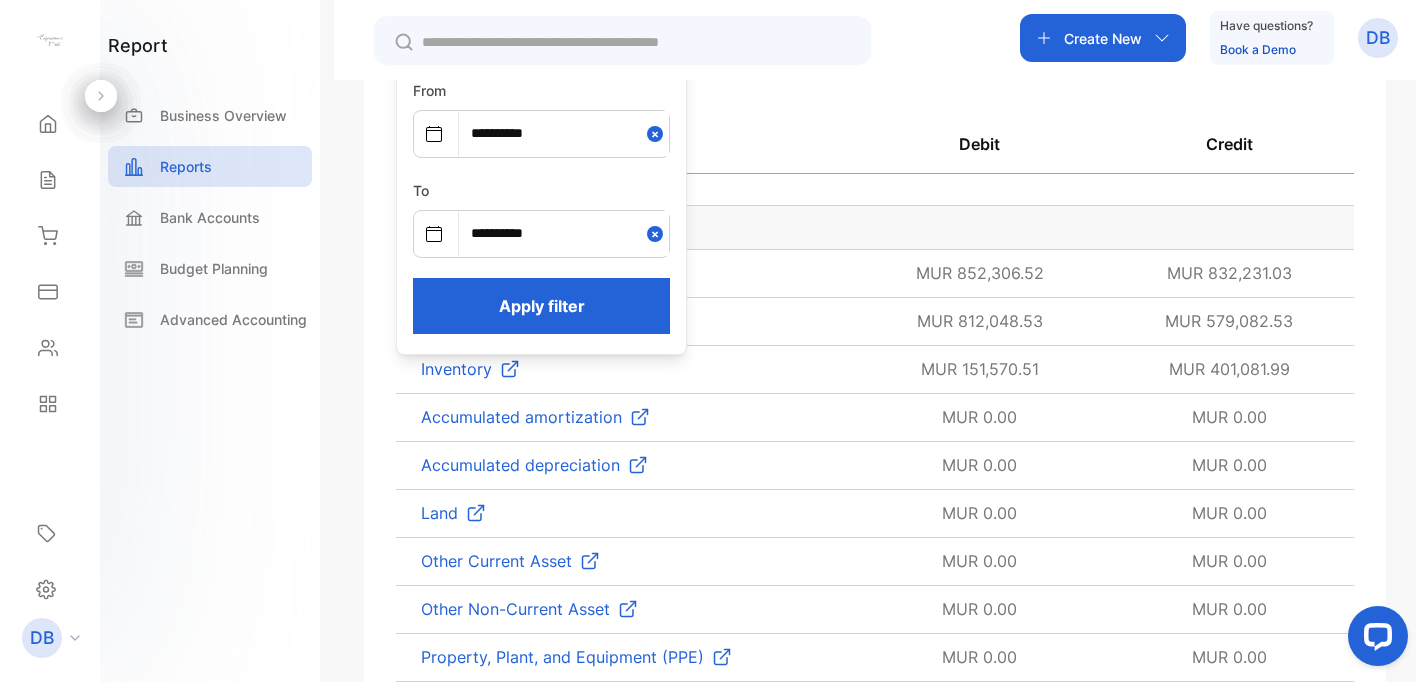click on "Apply filter" at bounding box center [541, 306] 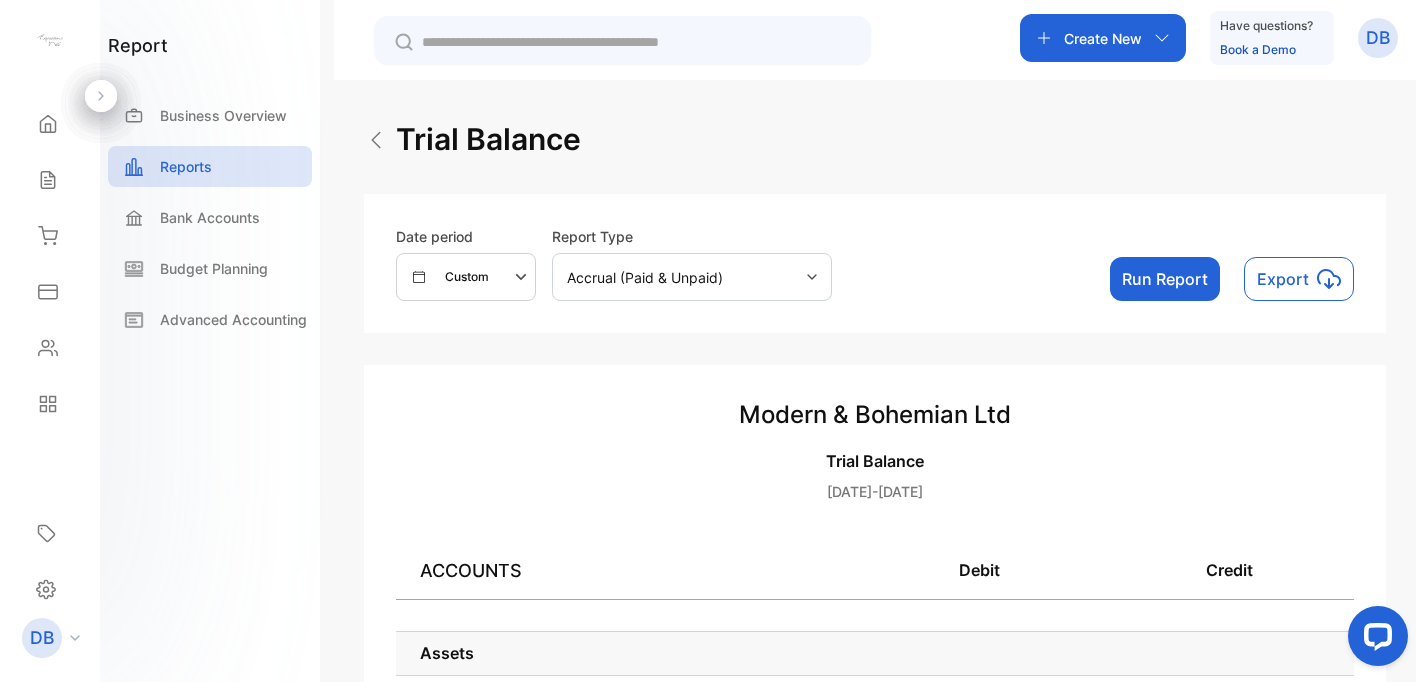 click on "Run Report" at bounding box center [1165, 279] 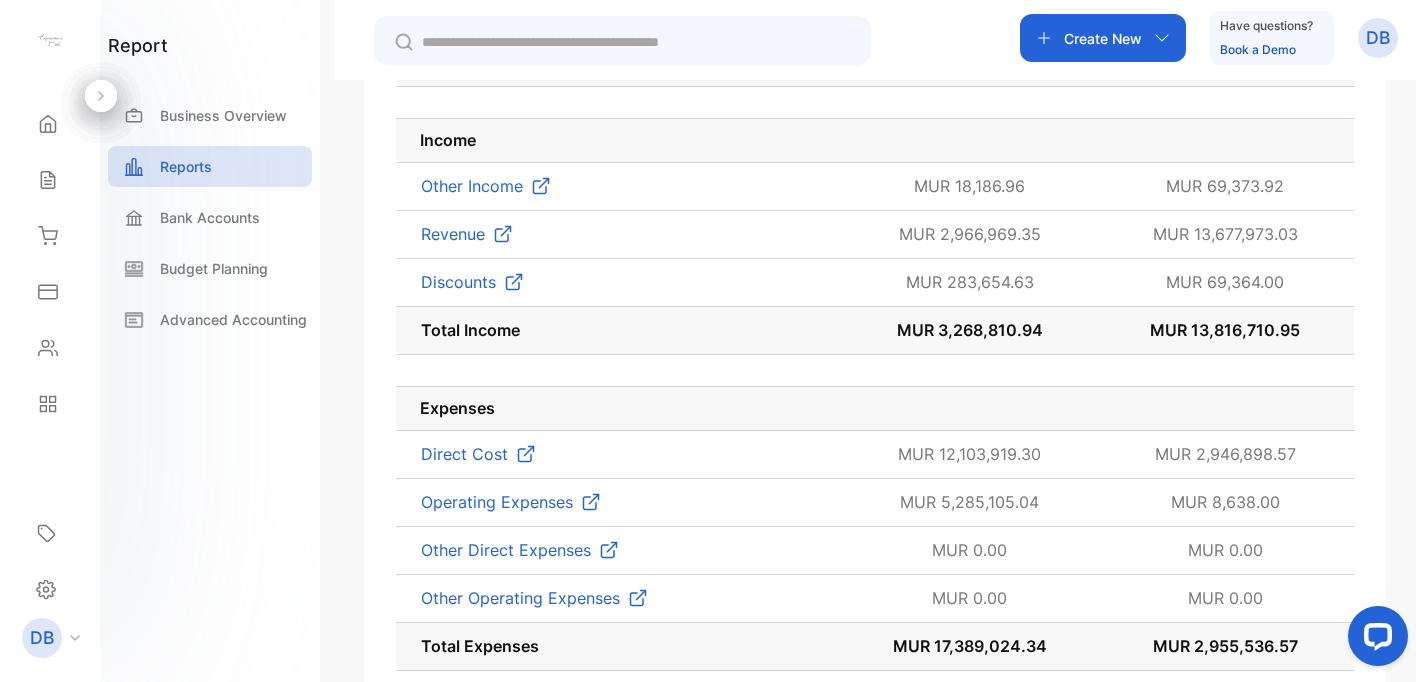 scroll, scrollTop: 2055, scrollLeft: 0, axis: vertical 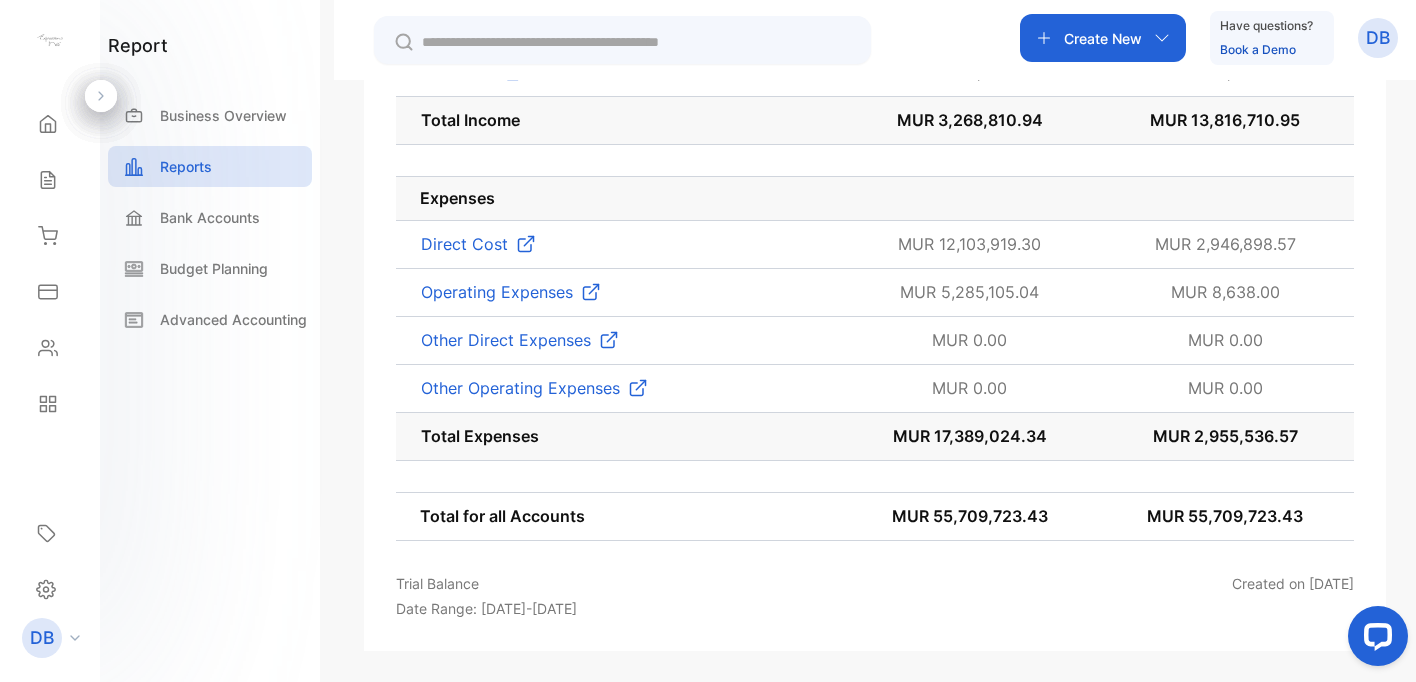 type 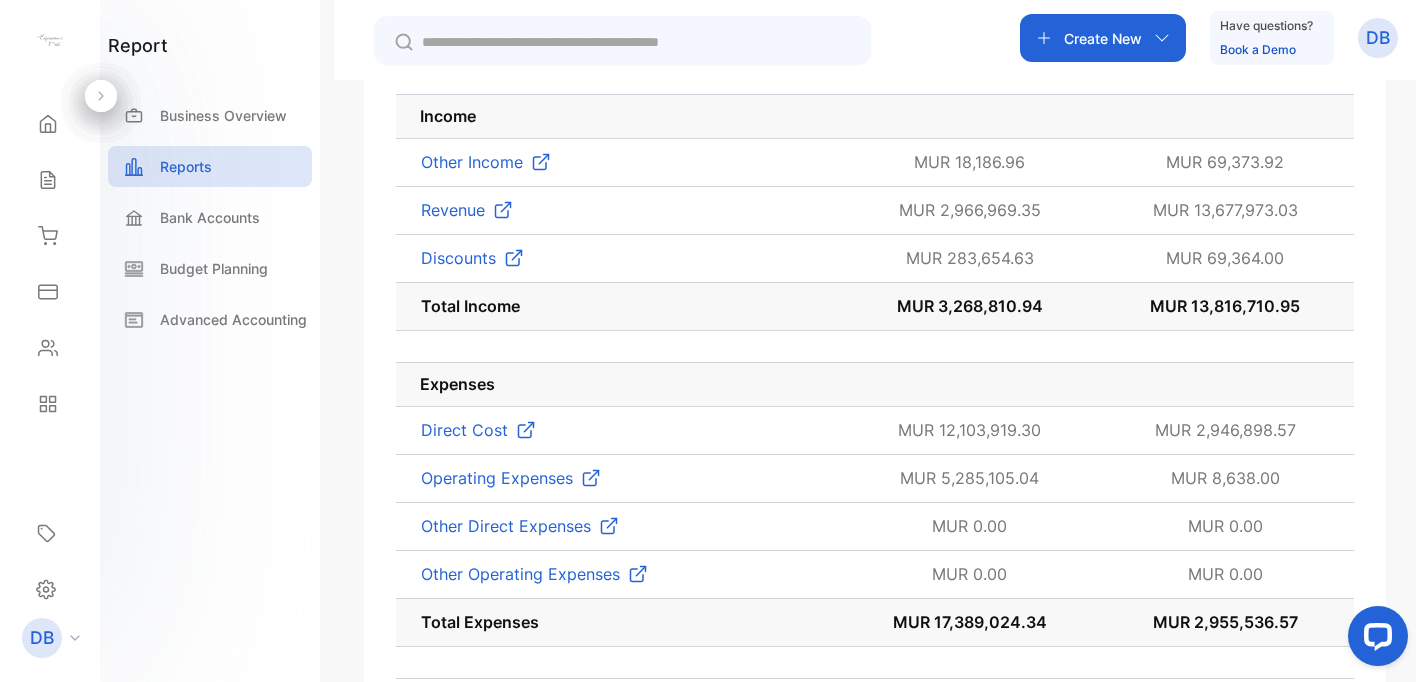 scroll, scrollTop: 1868, scrollLeft: 0, axis: vertical 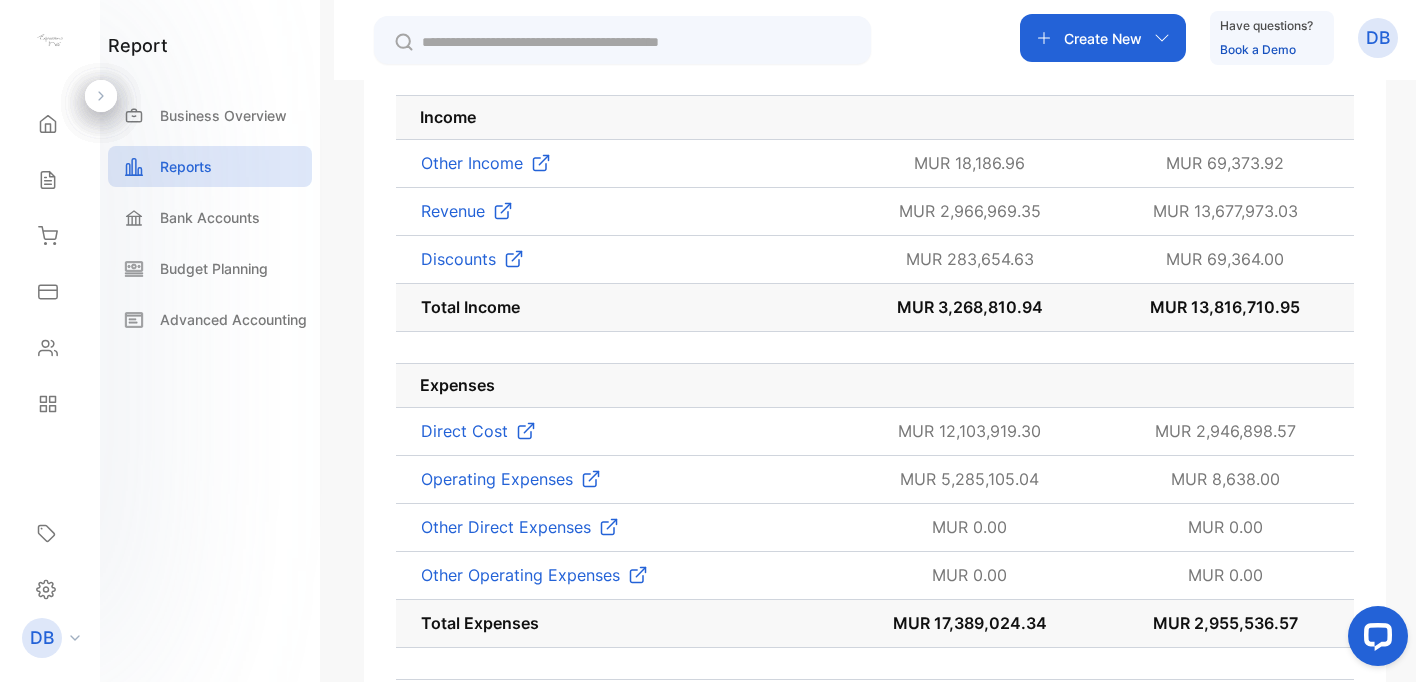 click at bounding box center (526, 431) 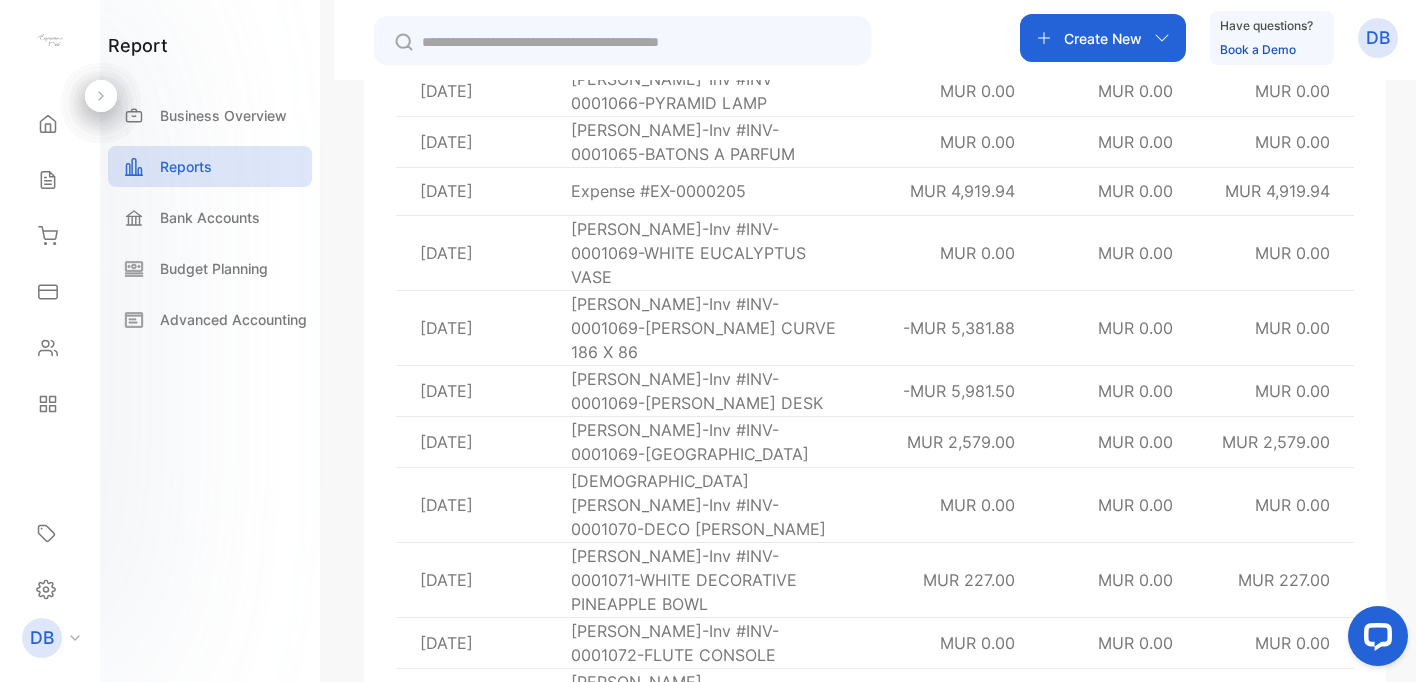 scroll, scrollTop: 9033, scrollLeft: 0, axis: vertical 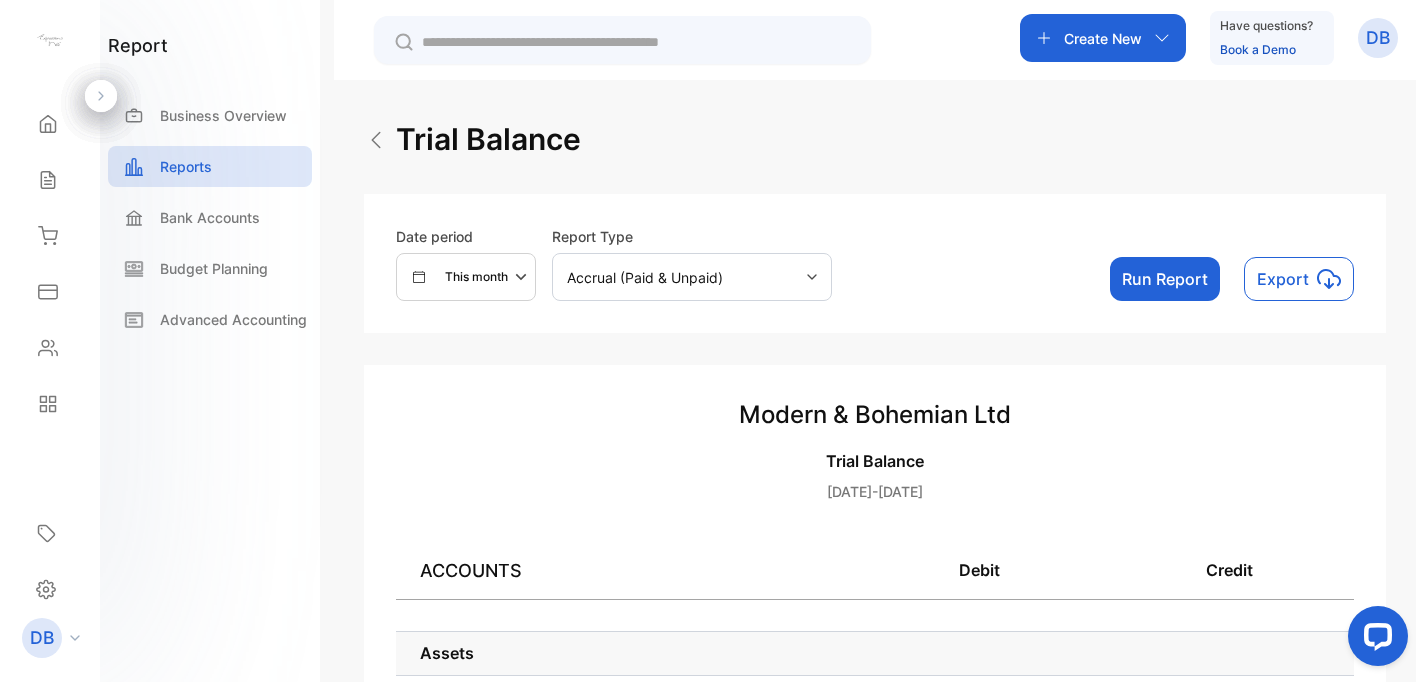 click on "This month" at bounding box center [476, 277] 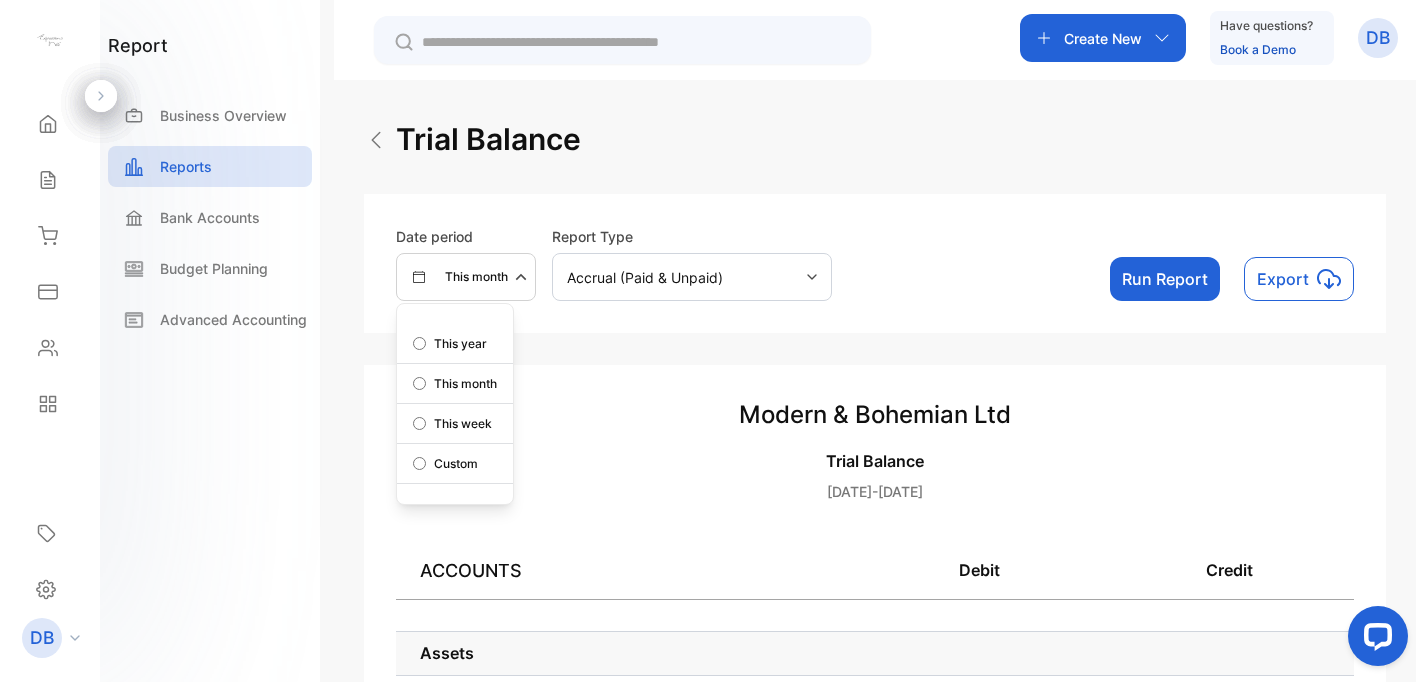 click on "Custom" at bounding box center [455, 464] 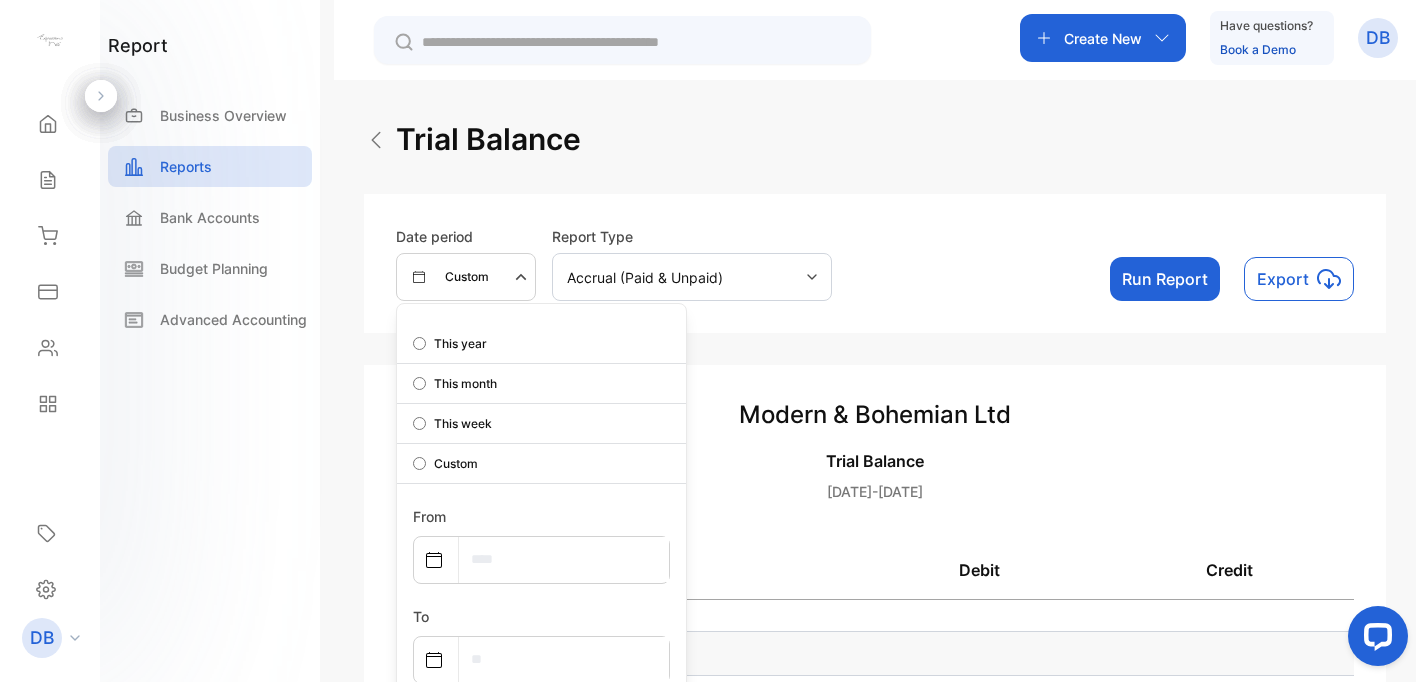 select on "*" 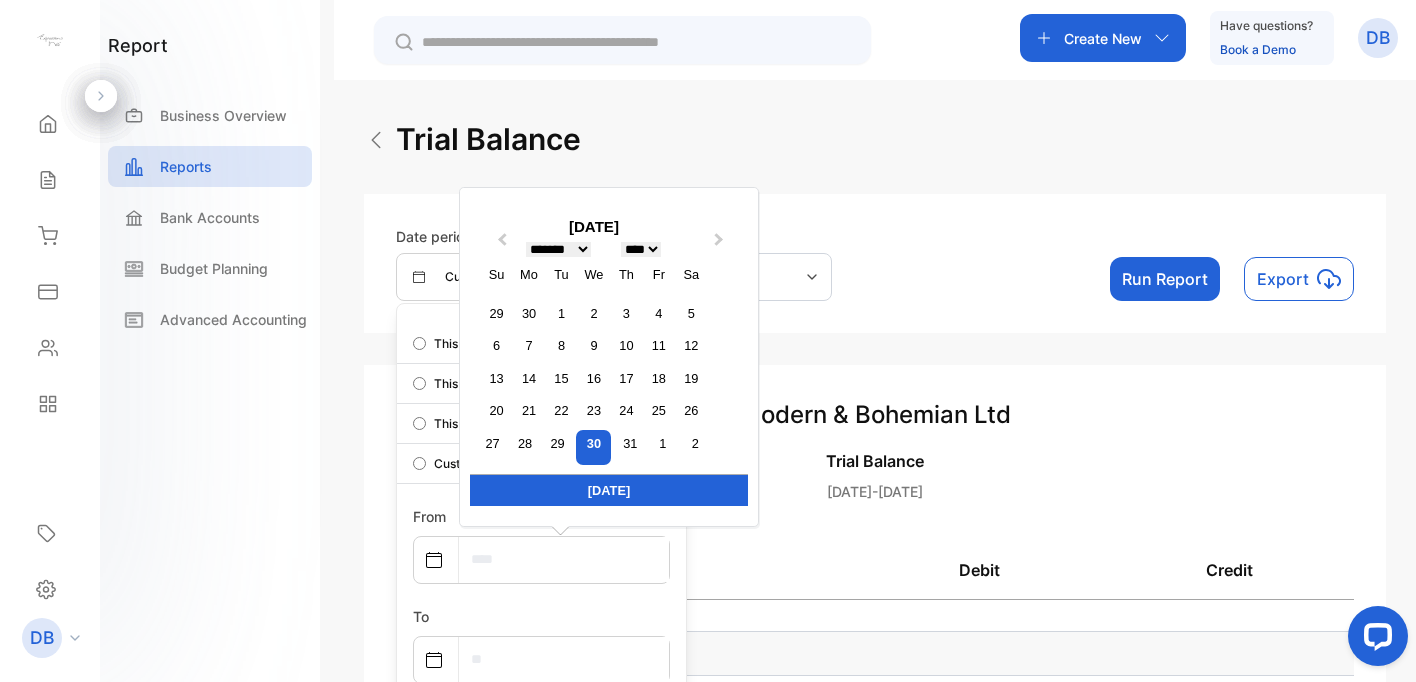 click at bounding box center [564, 559] 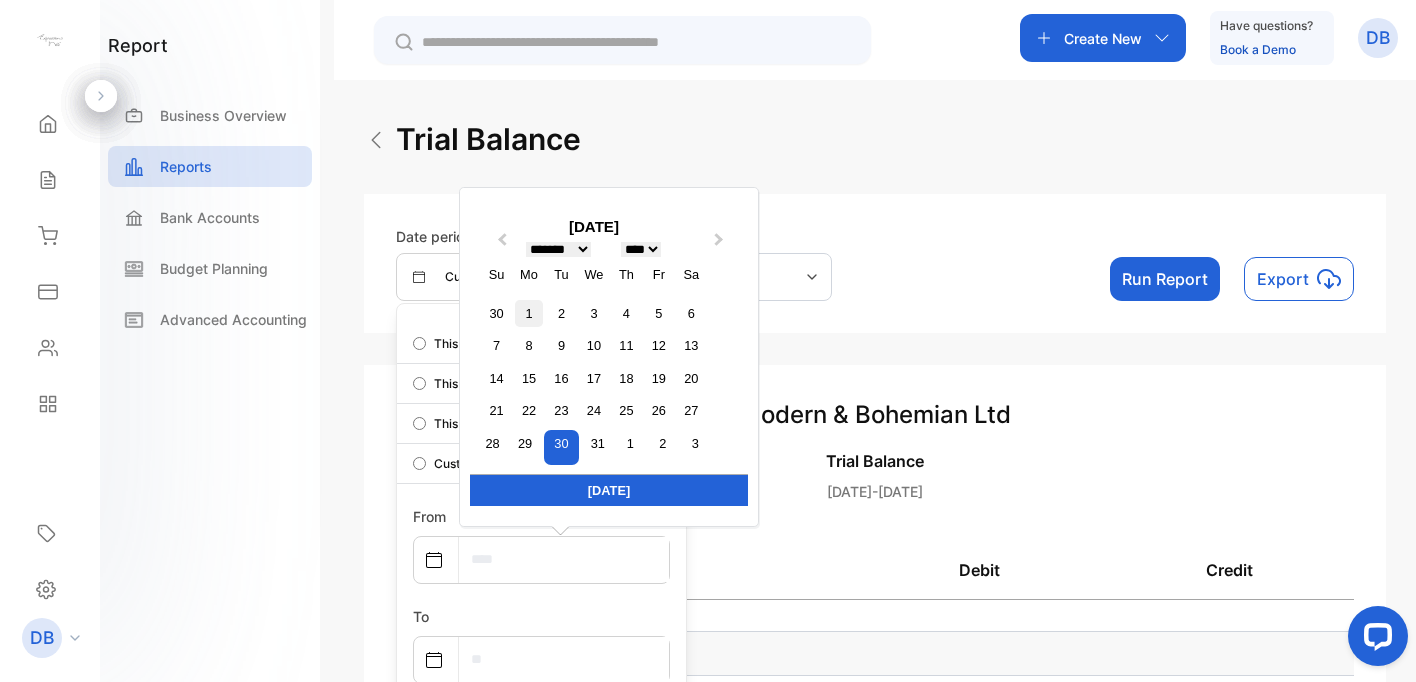 click on "1" at bounding box center (528, 313) 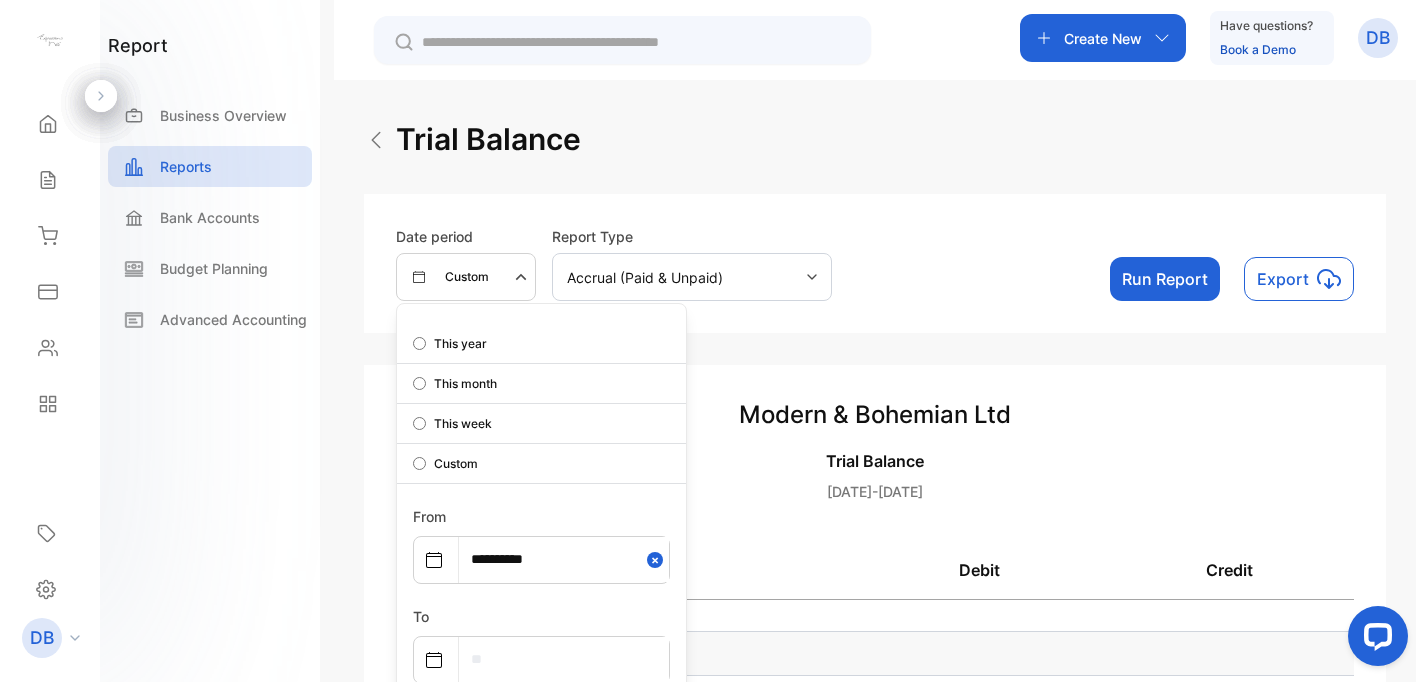 click at bounding box center (564, 659) 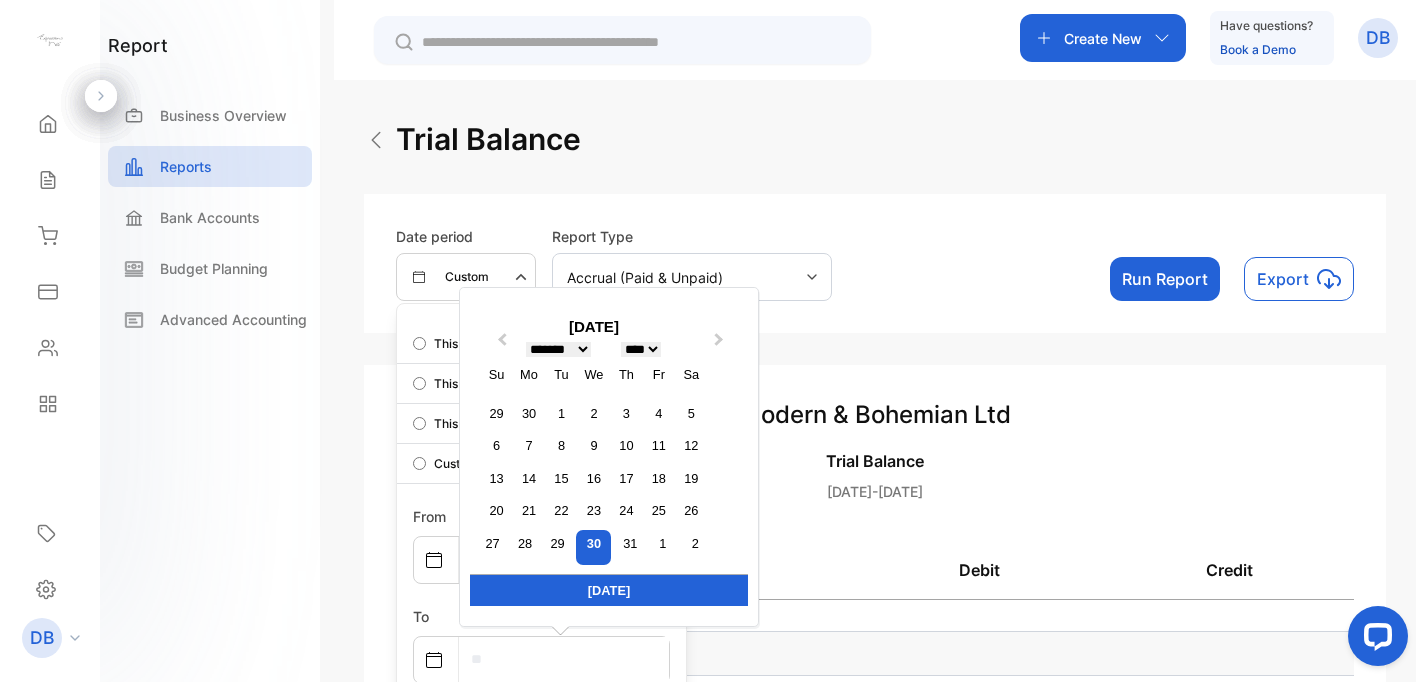 click on "******* ******** ***** ***** *** **** **** ****** ********* ******* ******** ********" at bounding box center [558, 349] 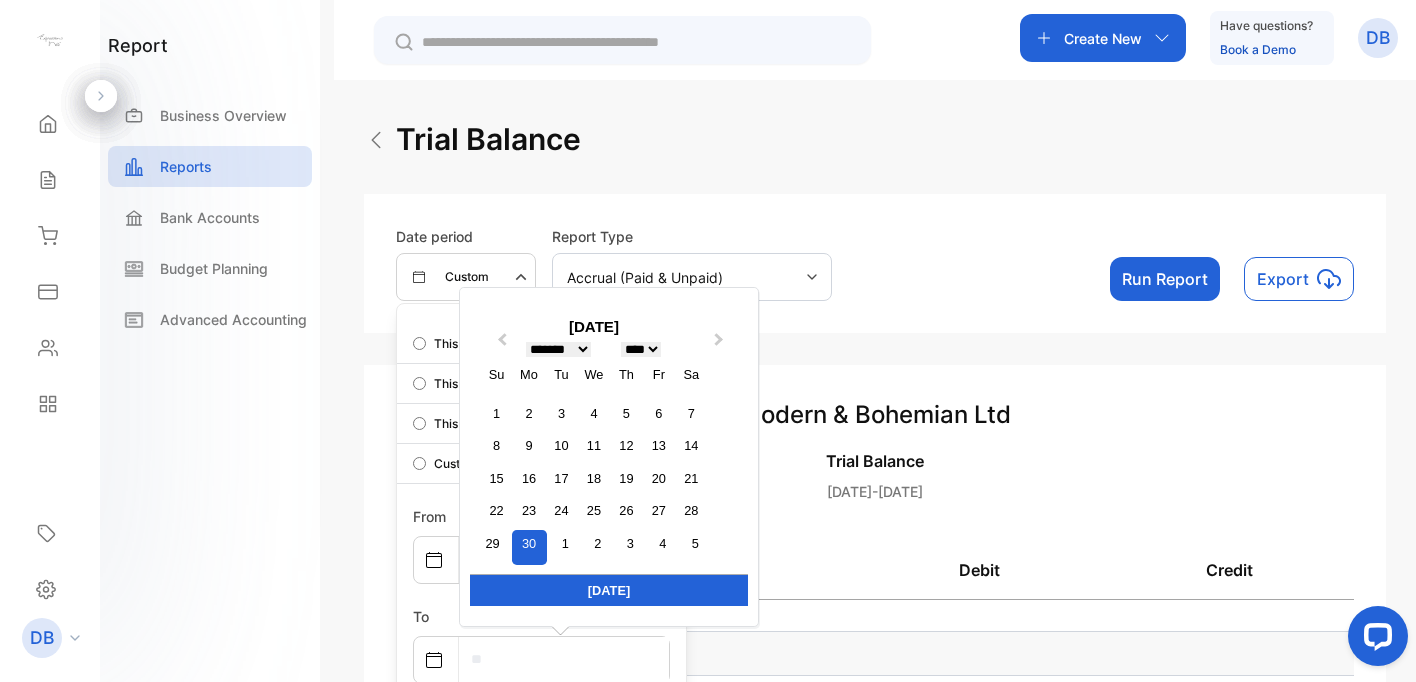 click on "30" at bounding box center (529, 547) 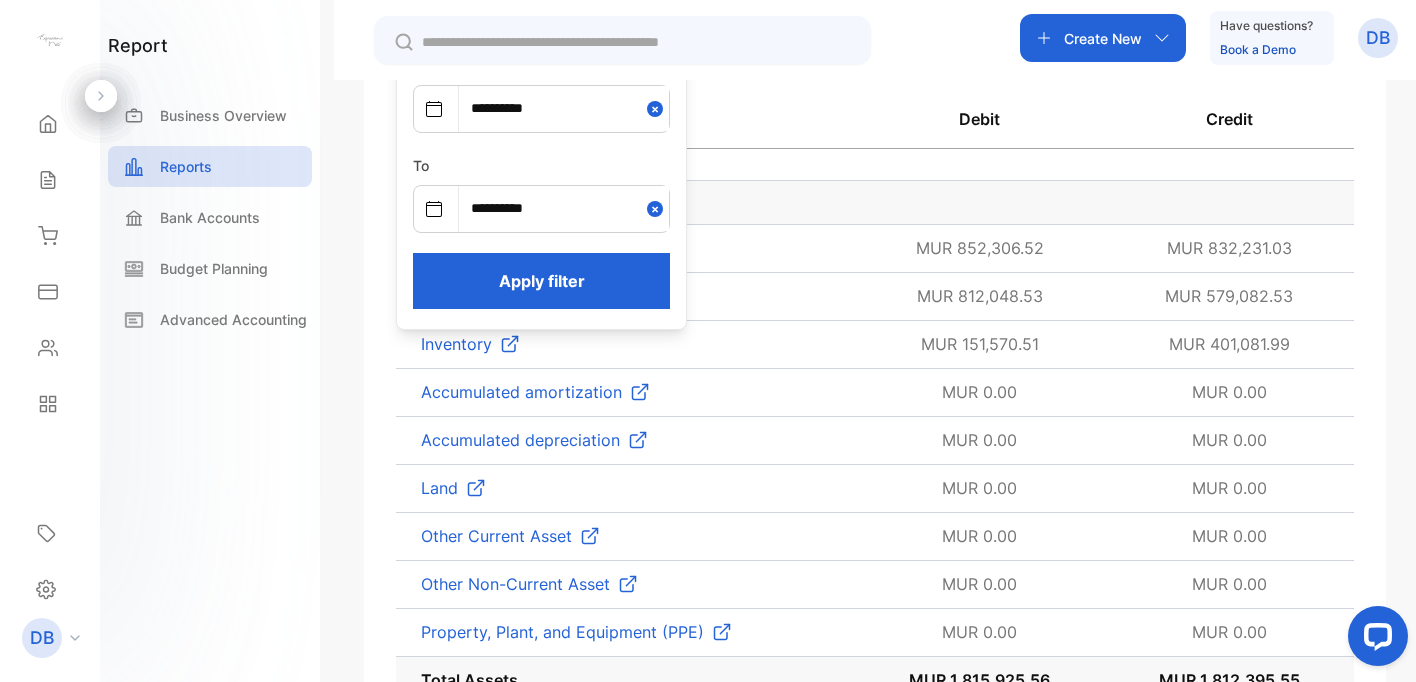 scroll, scrollTop: 452, scrollLeft: 0, axis: vertical 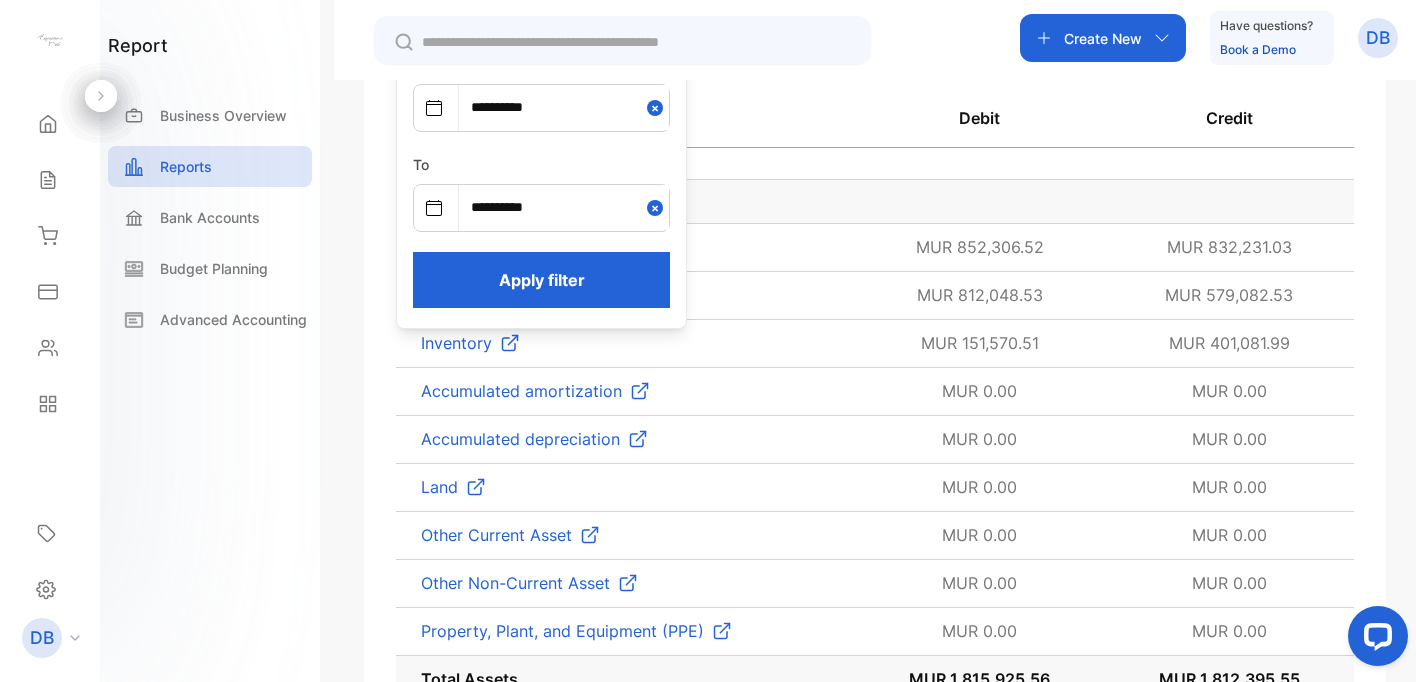click on "Apply filter" at bounding box center [541, 280] 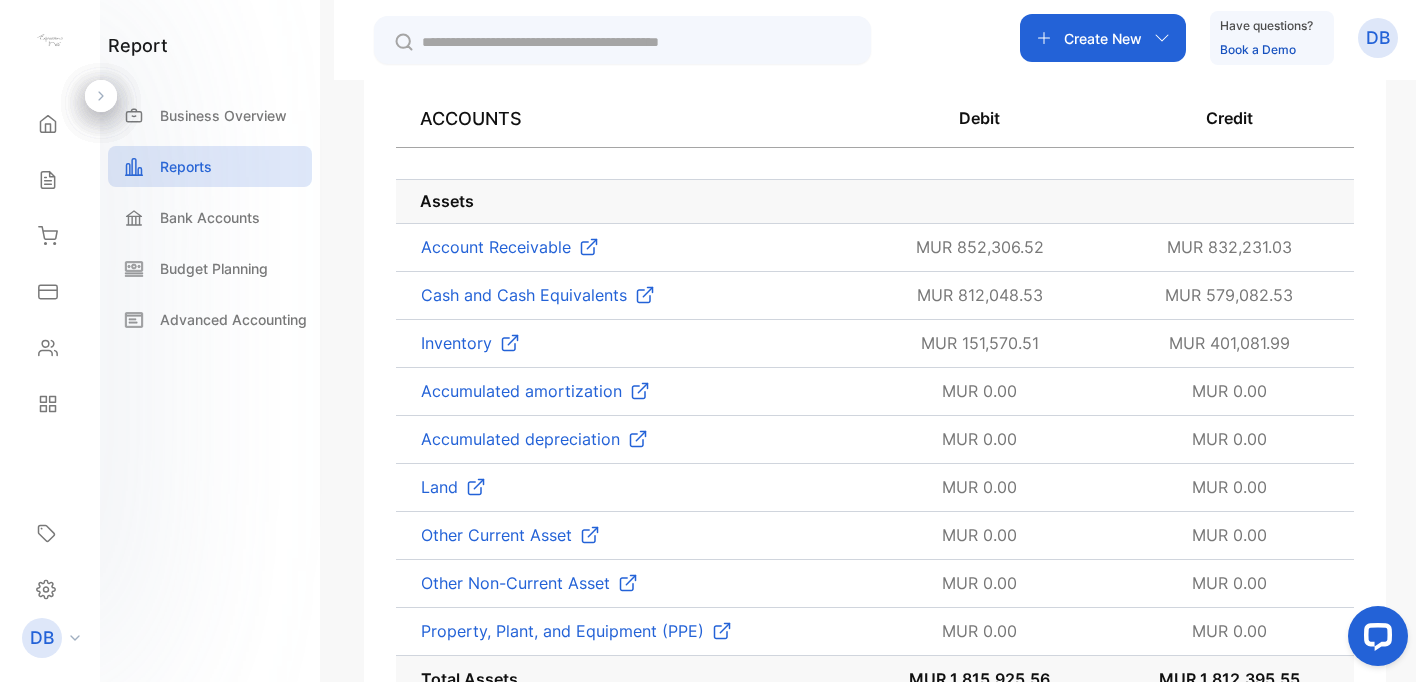 scroll, scrollTop: 0, scrollLeft: 0, axis: both 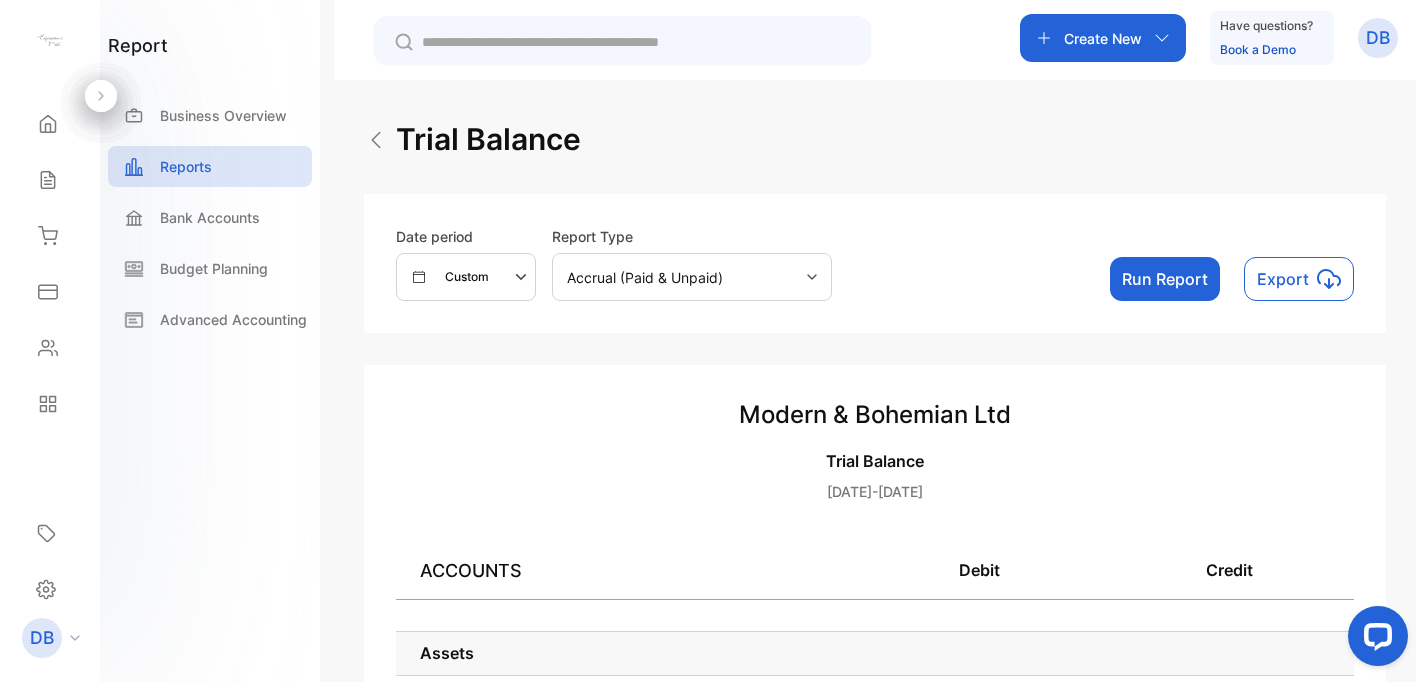 click on "Run Report" at bounding box center [1165, 279] 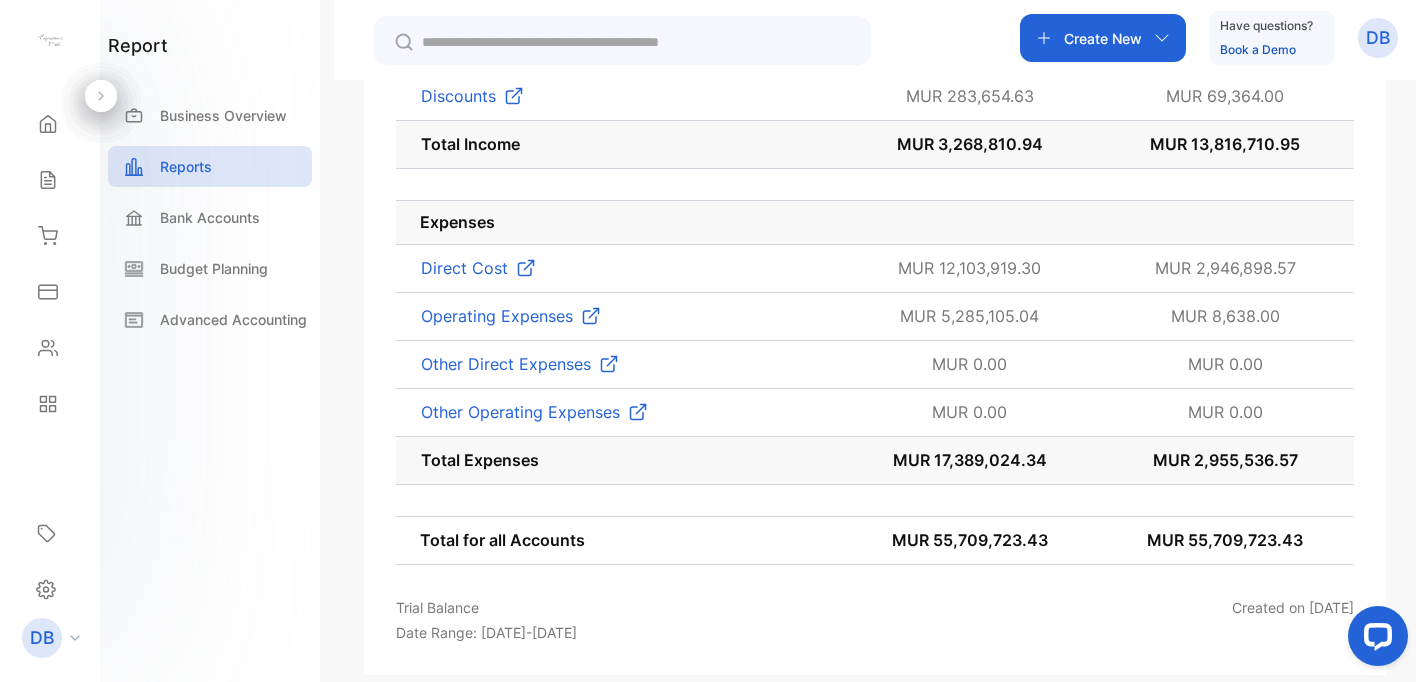 scroll, scrollTop: 2045, scrollLeft: 0, axis: vertical 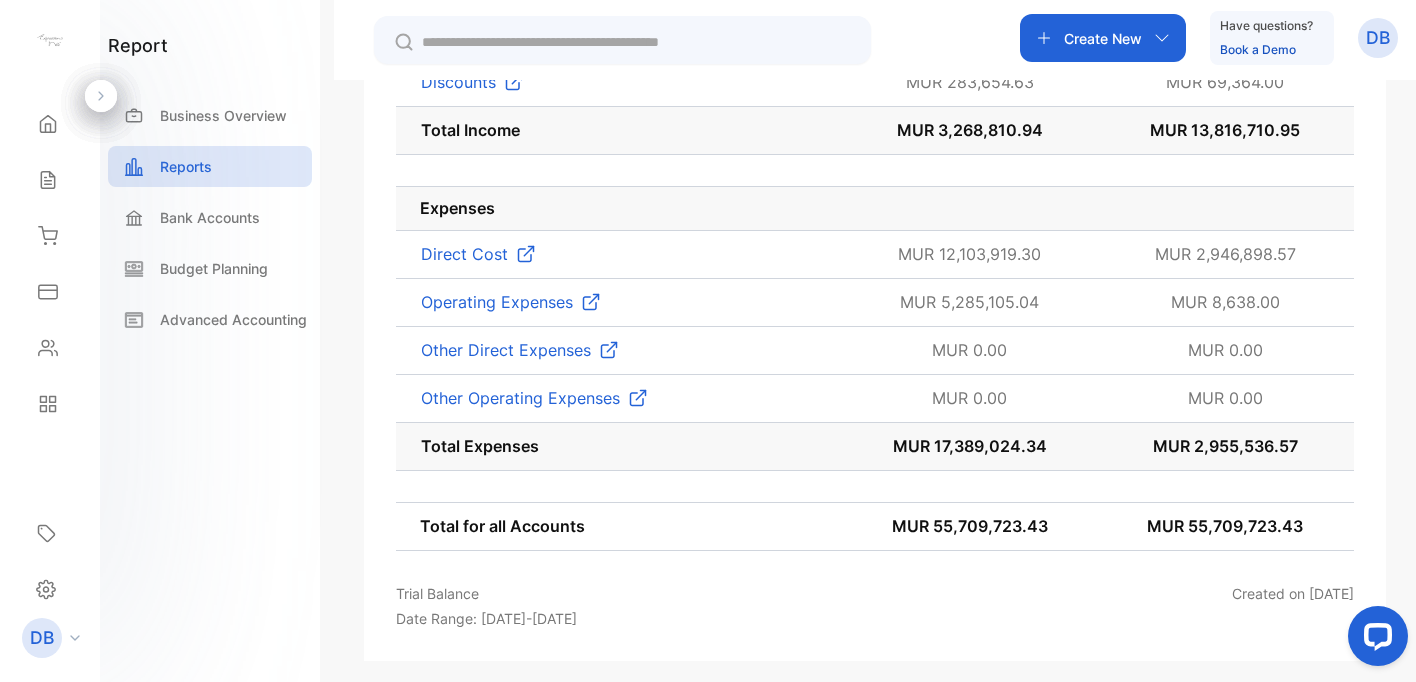 click on "Operating Expenses" at bounding box center [497, 302] 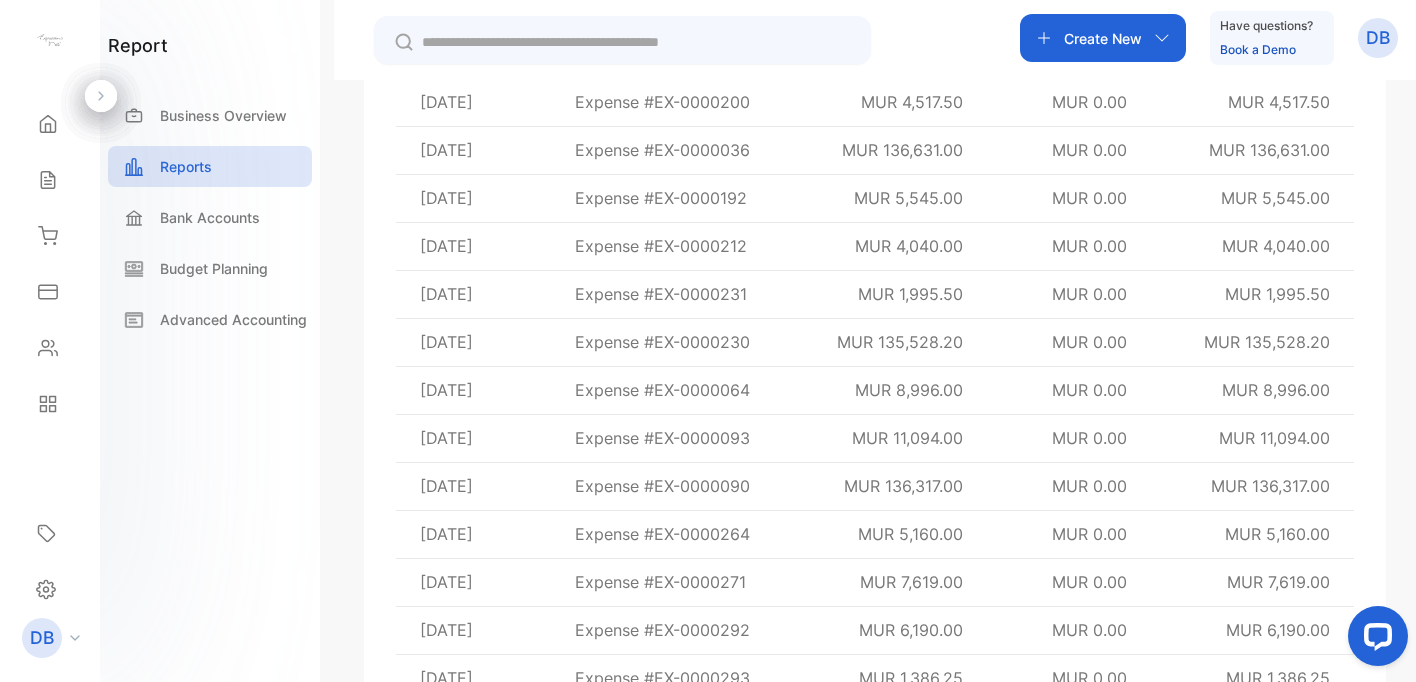 scroll, scrollTop: 13908, scrollLeft: 0, axis: vertical 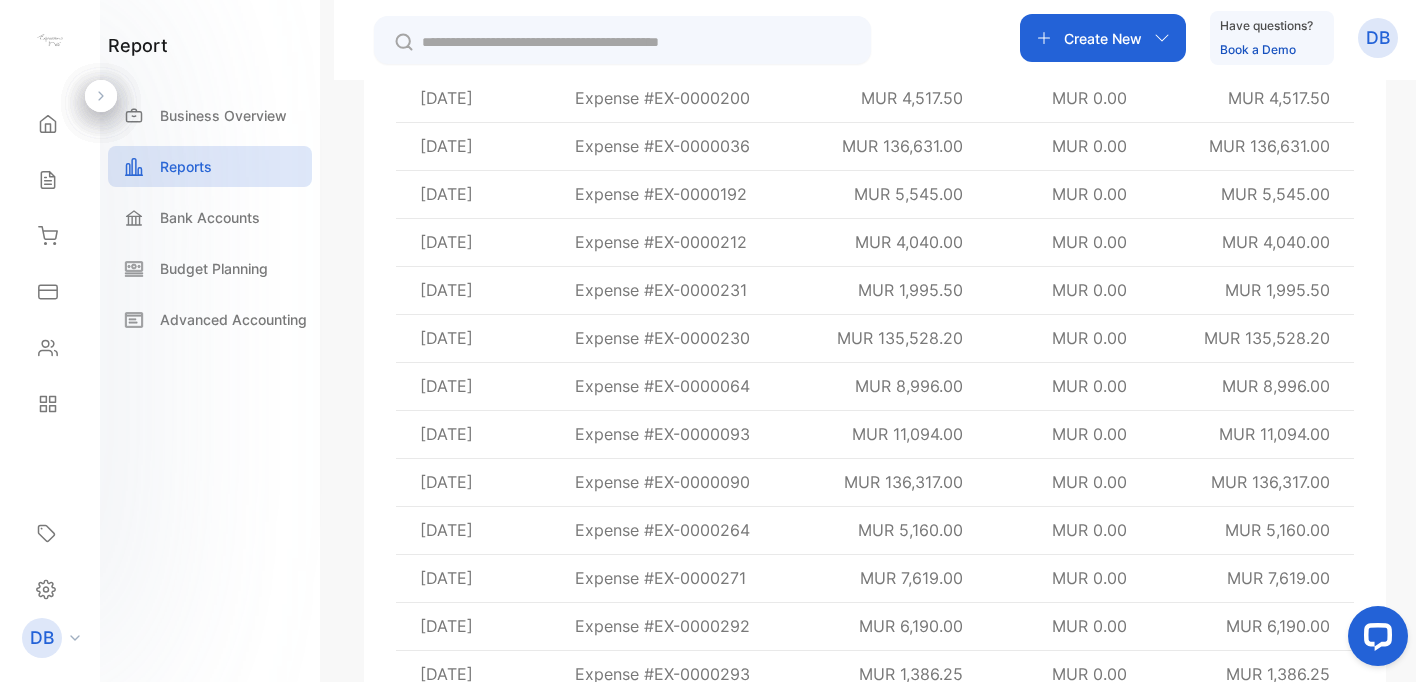 click on "Expense #EX-0000230" at bounding box center [662, 338] 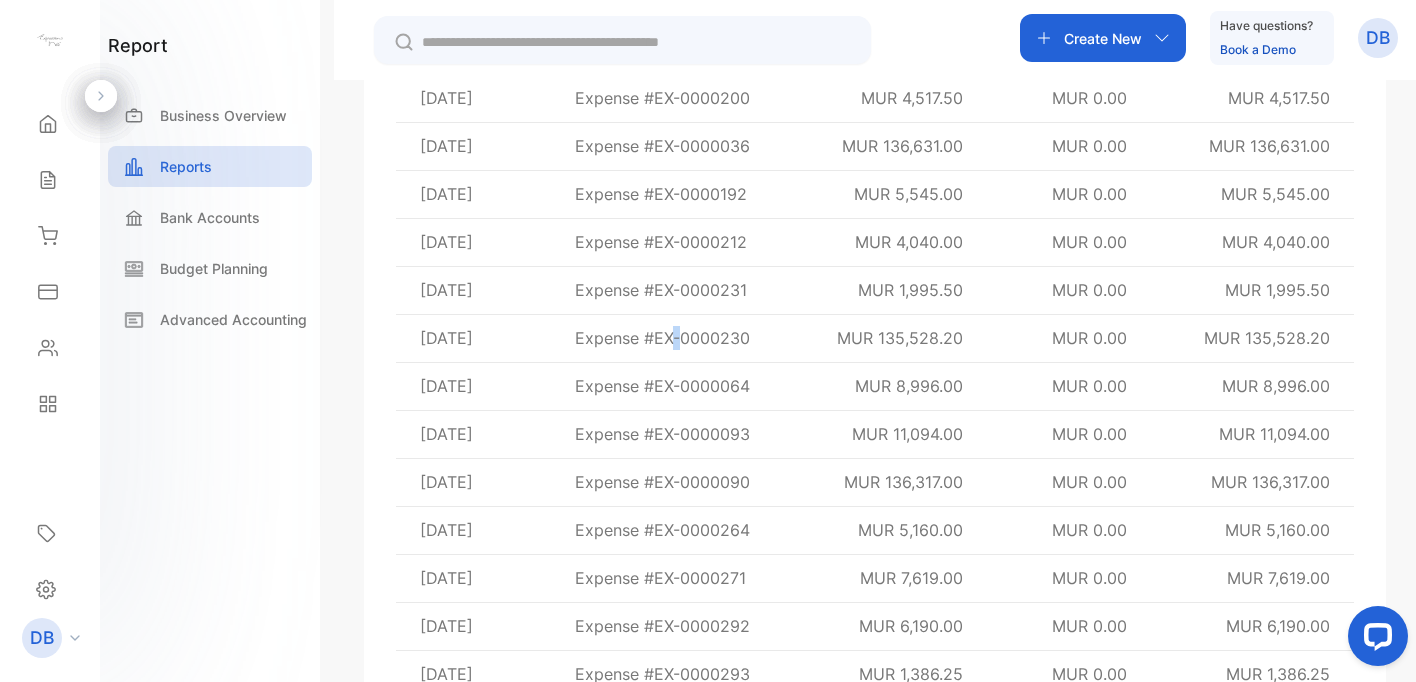 click on "Expense #EX-0000230" at bounding box center (662, 338) 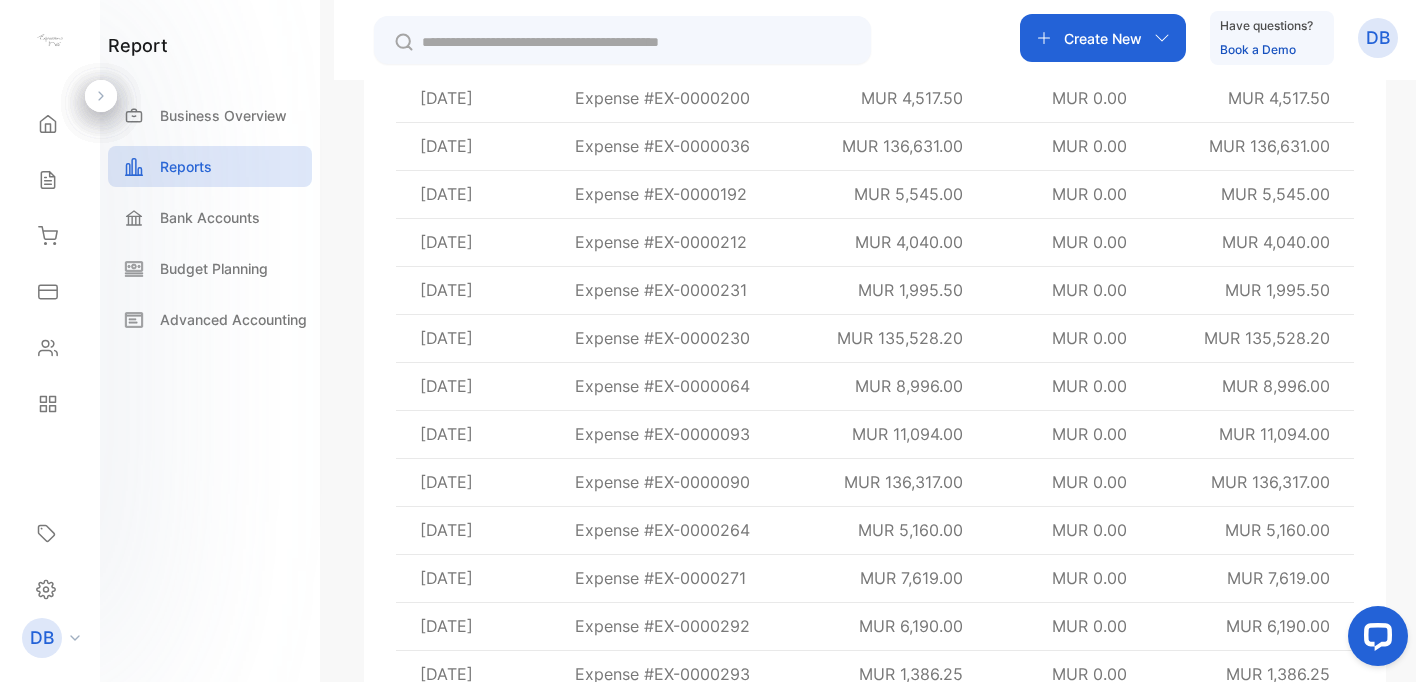 click on "MUR 0.00" at bounding box center (1089, 338) 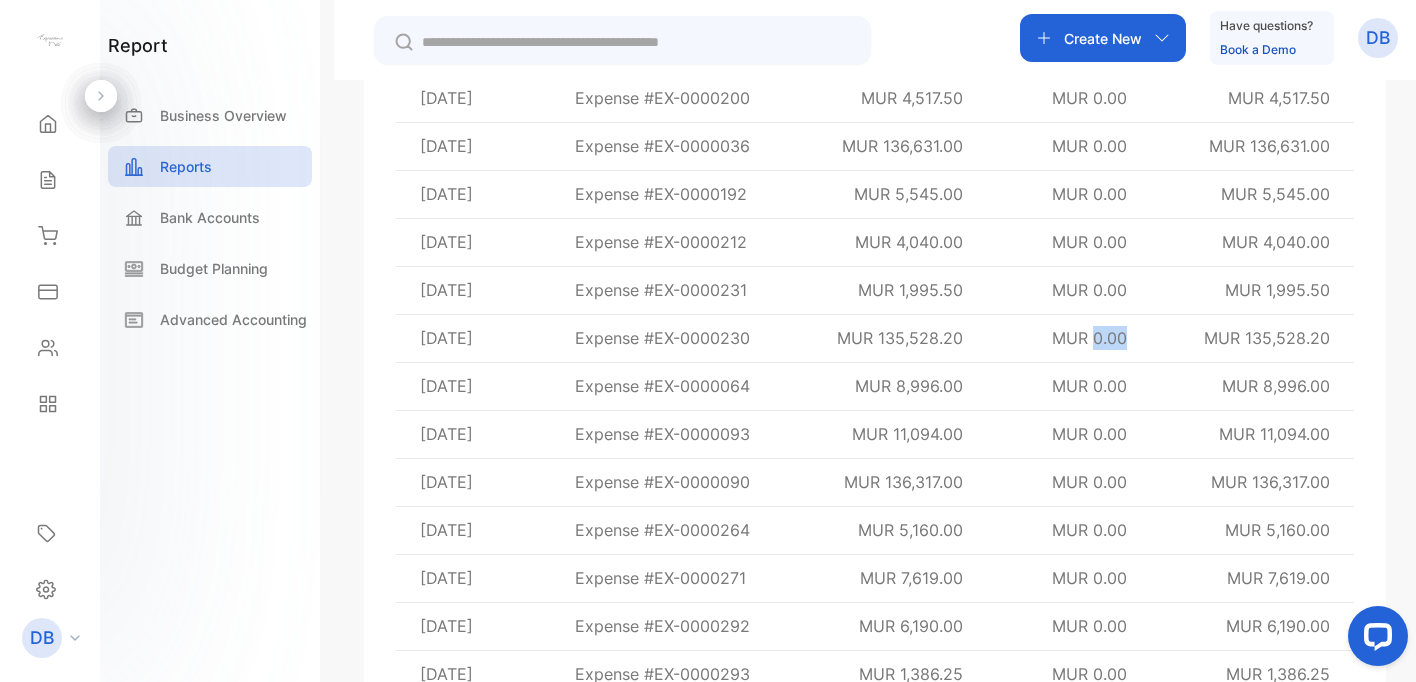 click on "MUR 0.00" at bounding box center (1089, 338) 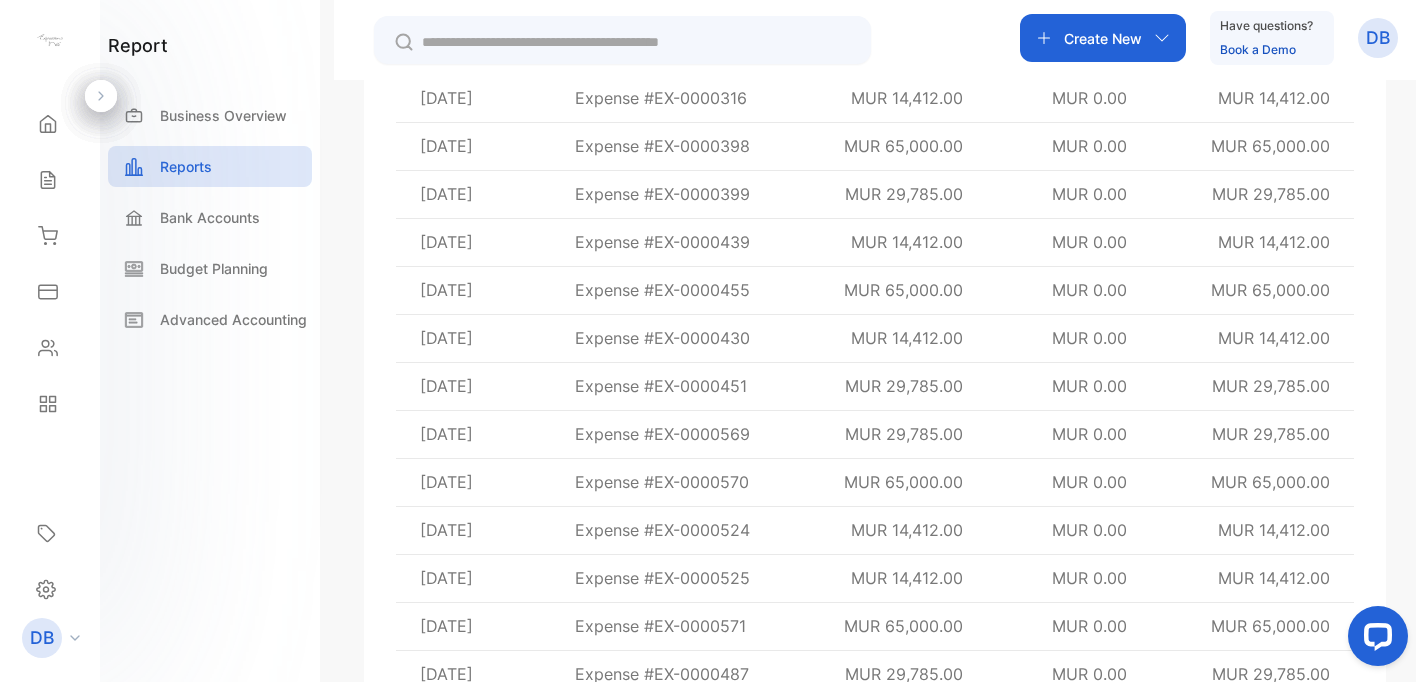 scroll, scrollTop: 13176, scrollLeft: 0, axis: vertical 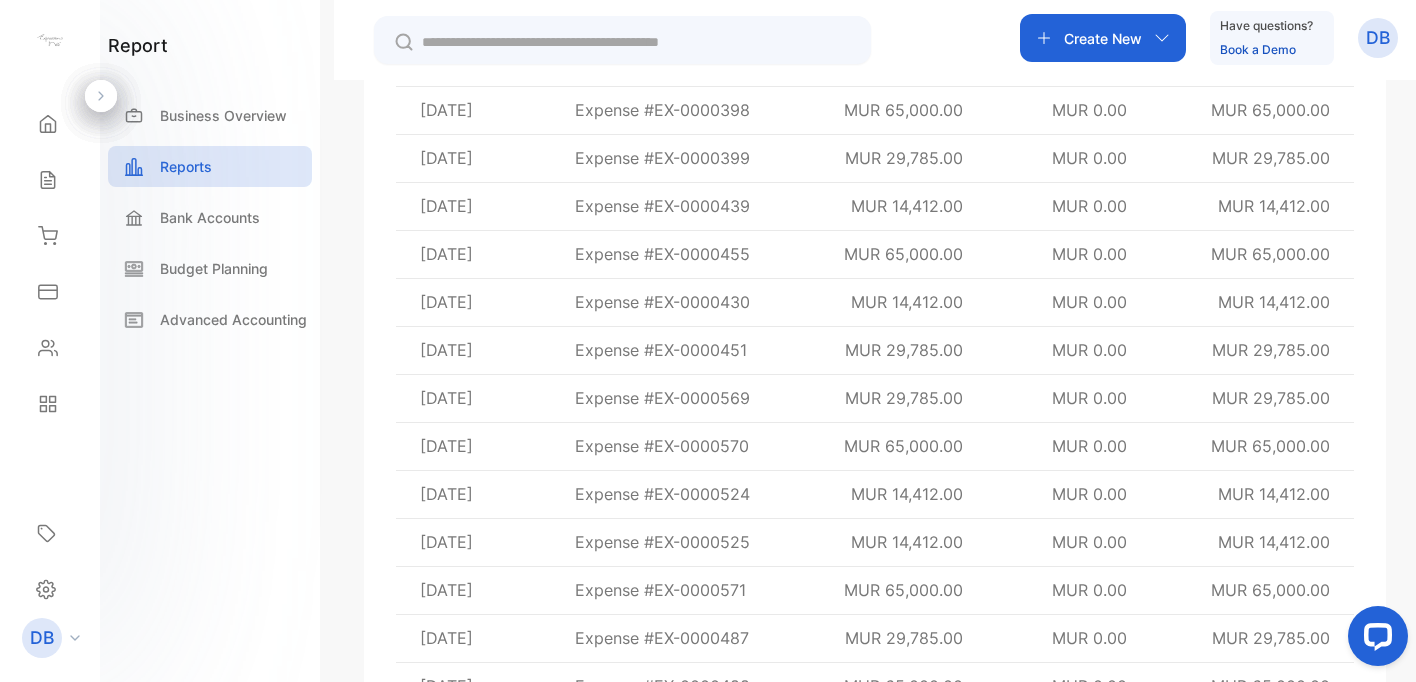 click at bounding box center (636, 42) 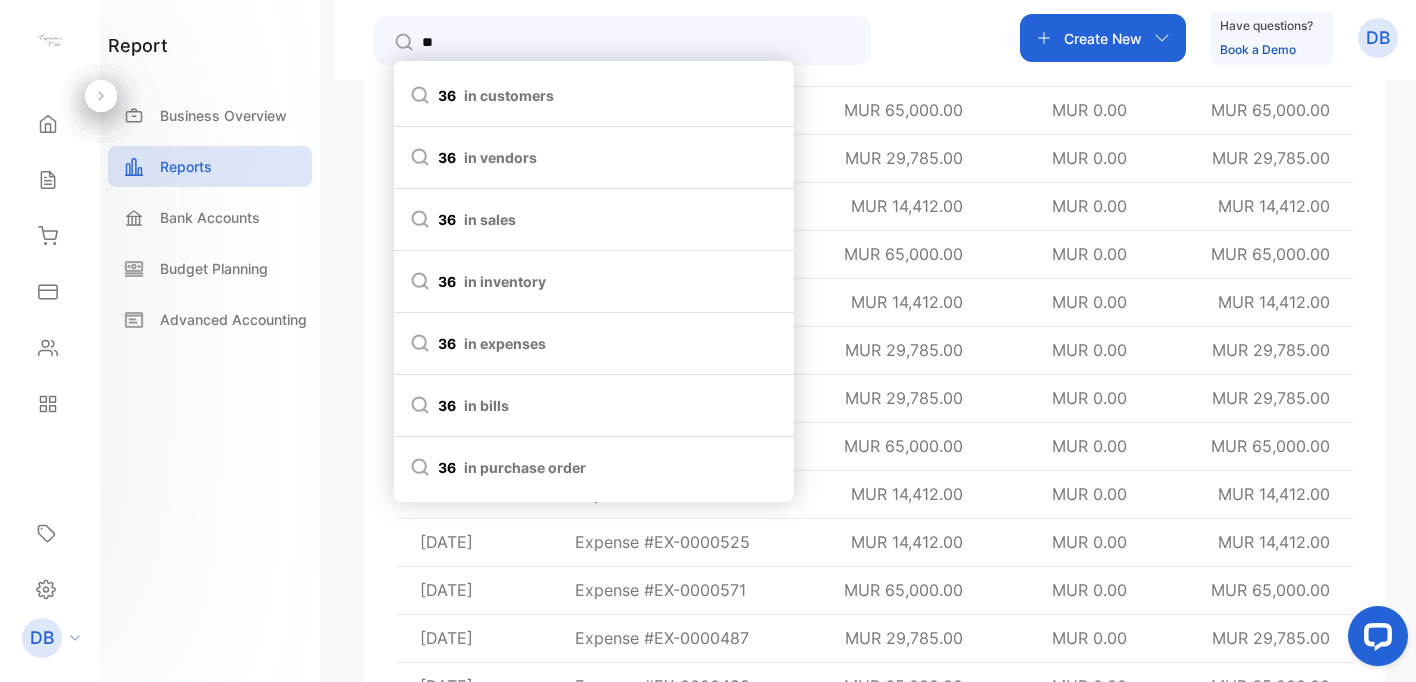 type on "**" 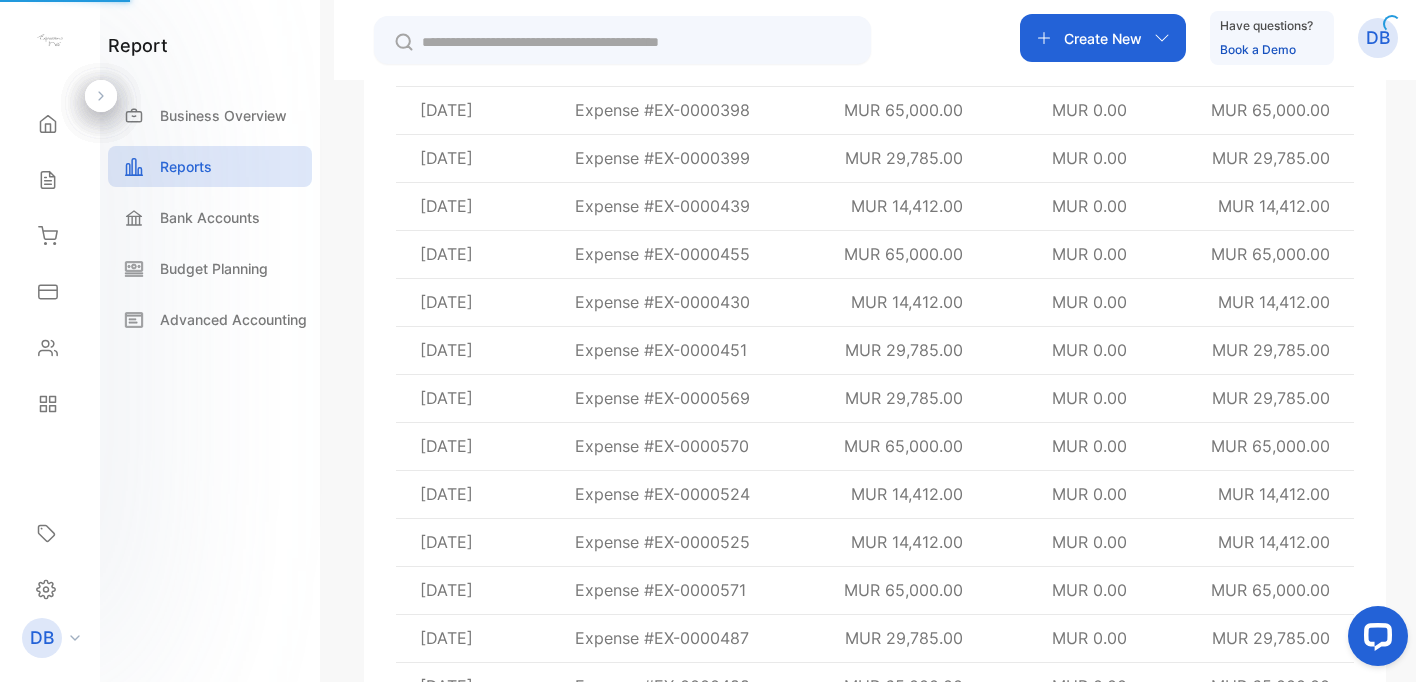 scroll, scrollTop: 0, scrollLeft: 0, axis: both 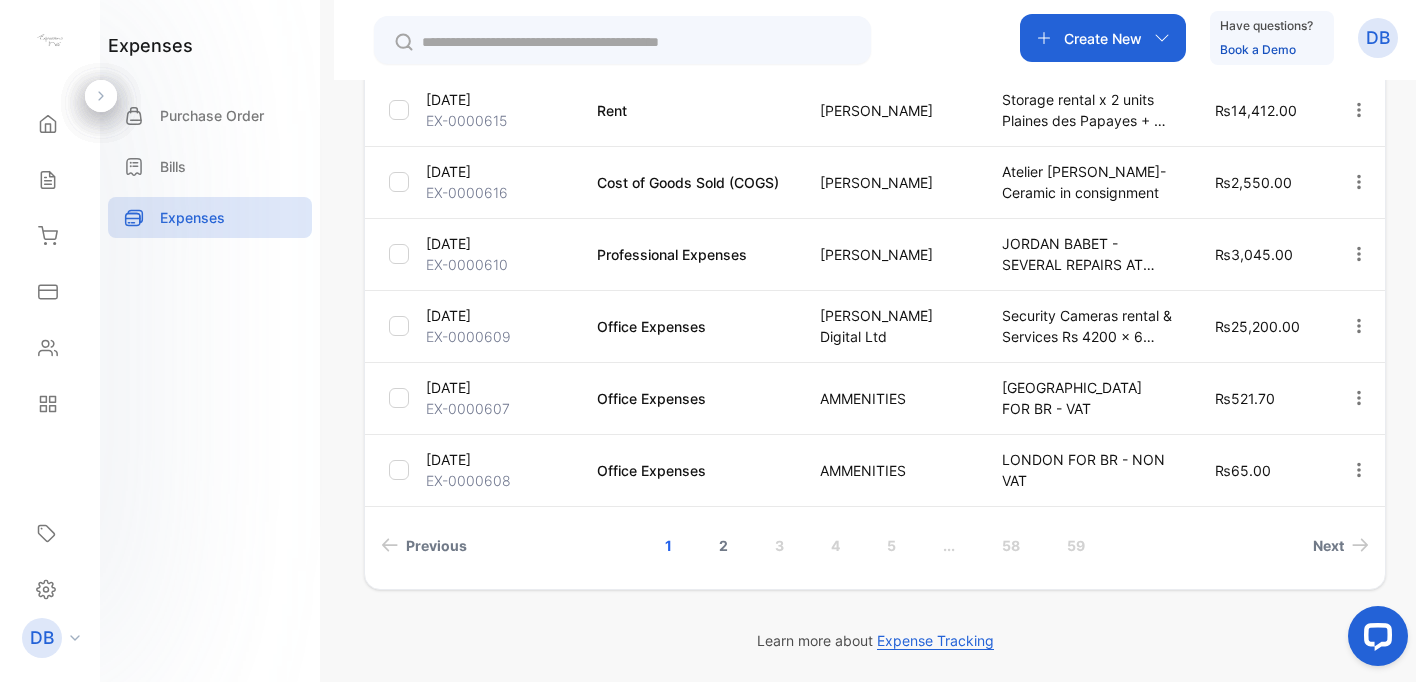 click on "2" at bounding box center (723, 545) 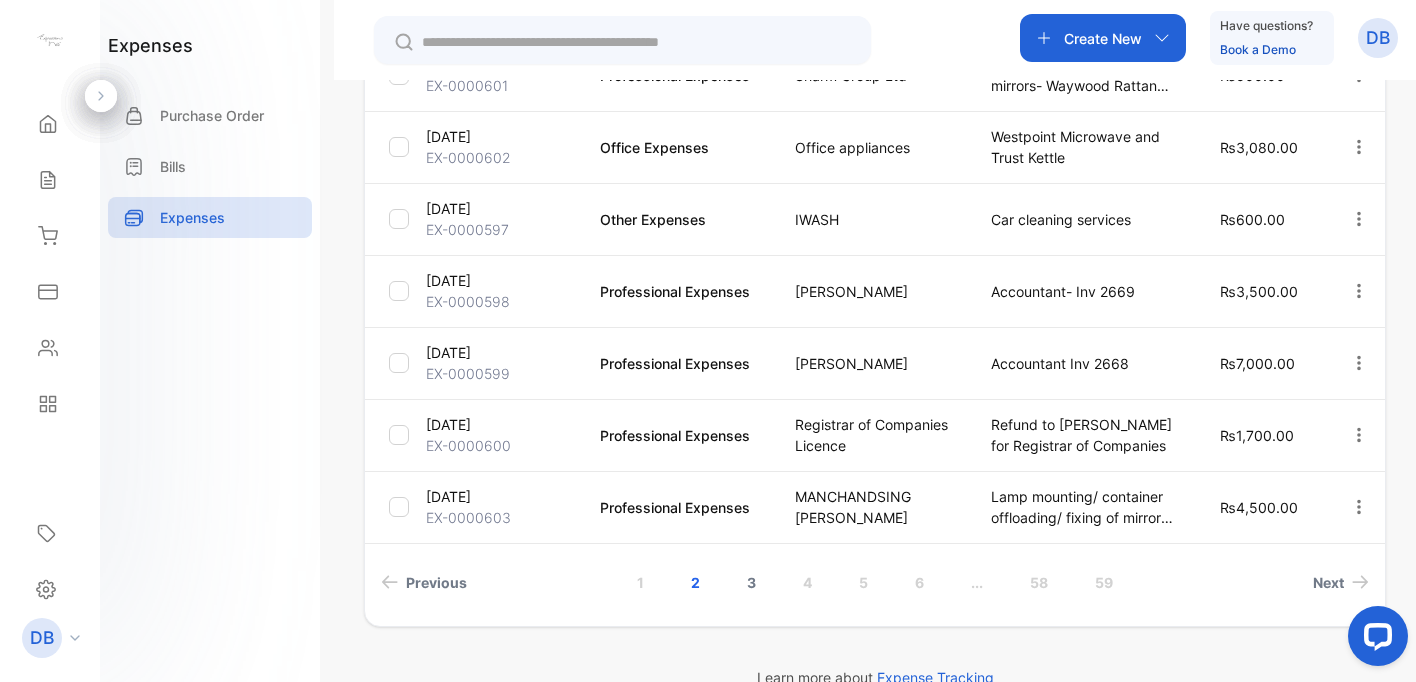 click on "3" at bounding box center [751, 582] 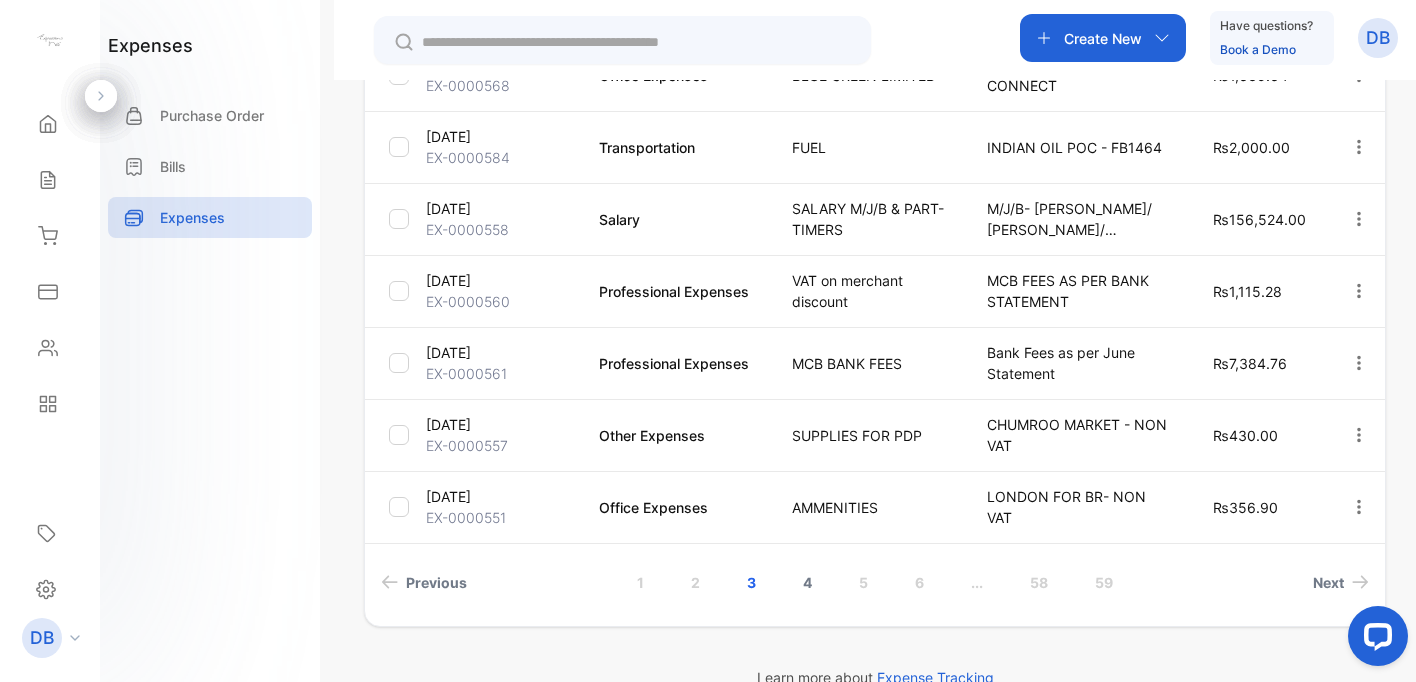 click on "4" at bounding box center [807, 582] 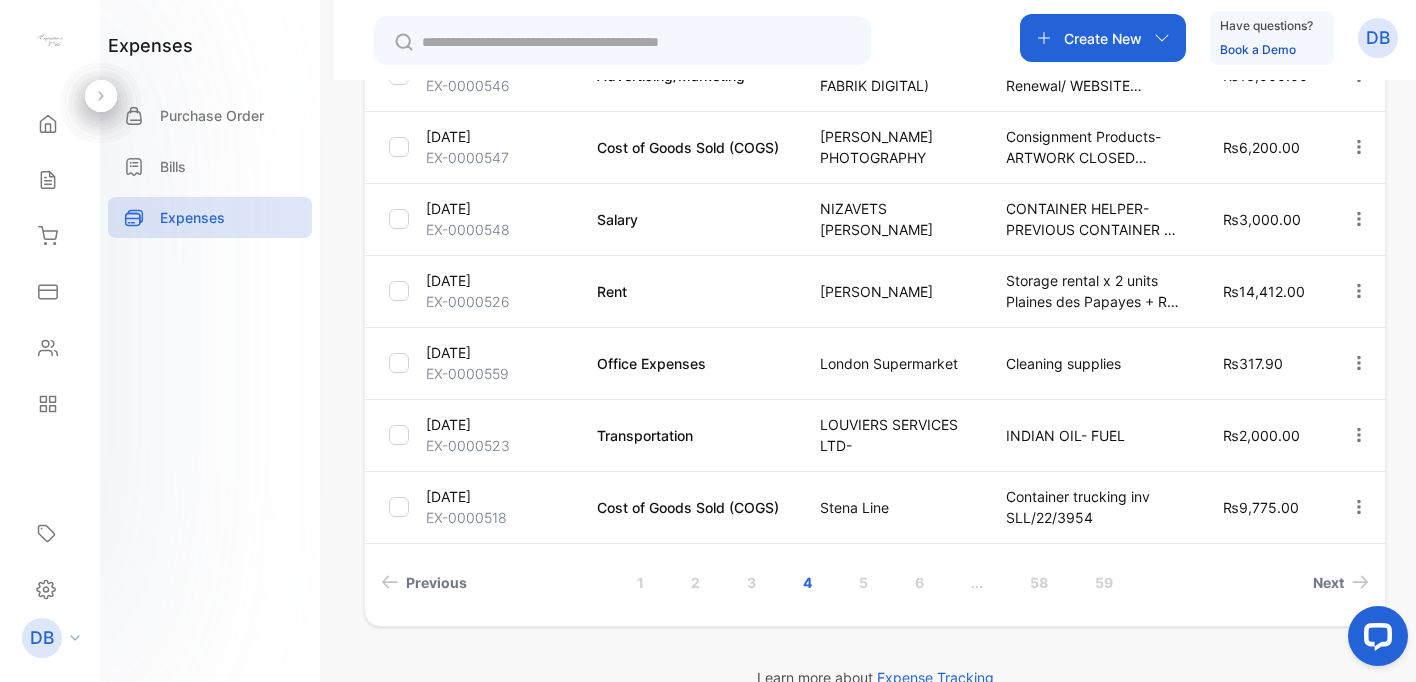 click at bounding box center [636, 42] 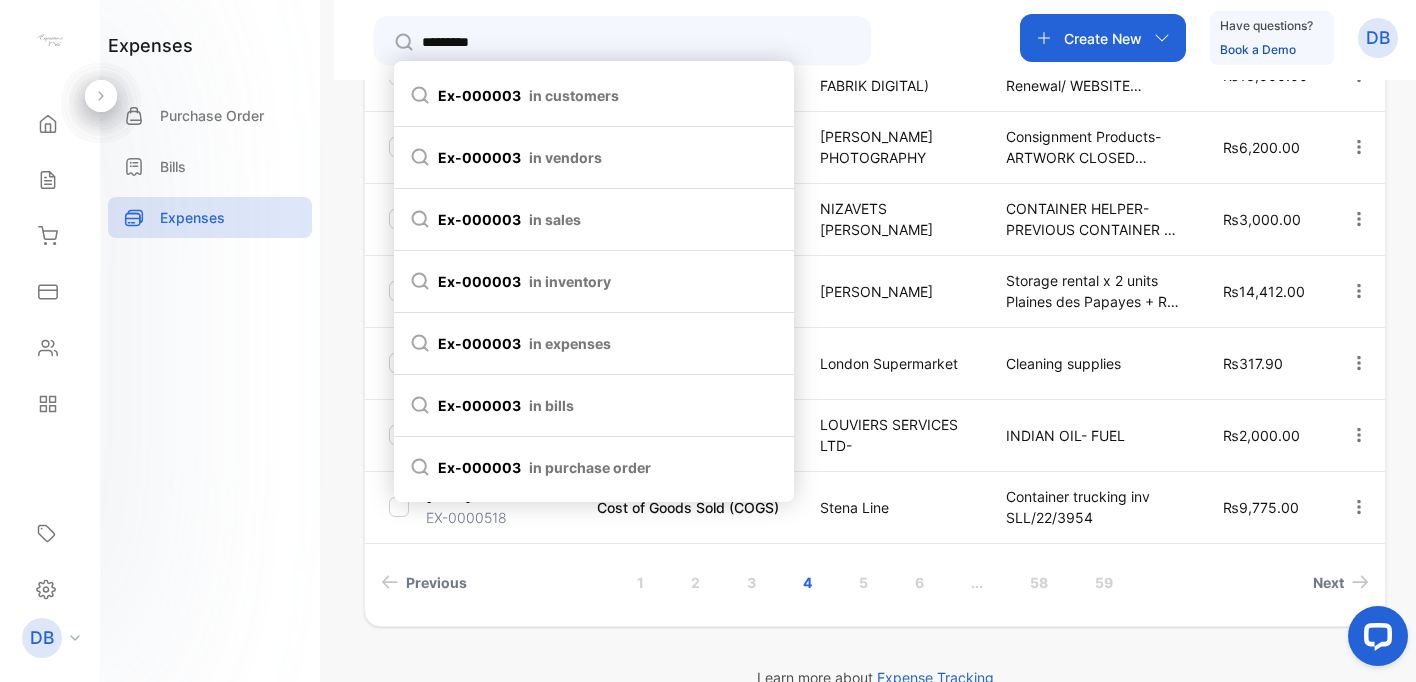 type on "**********" 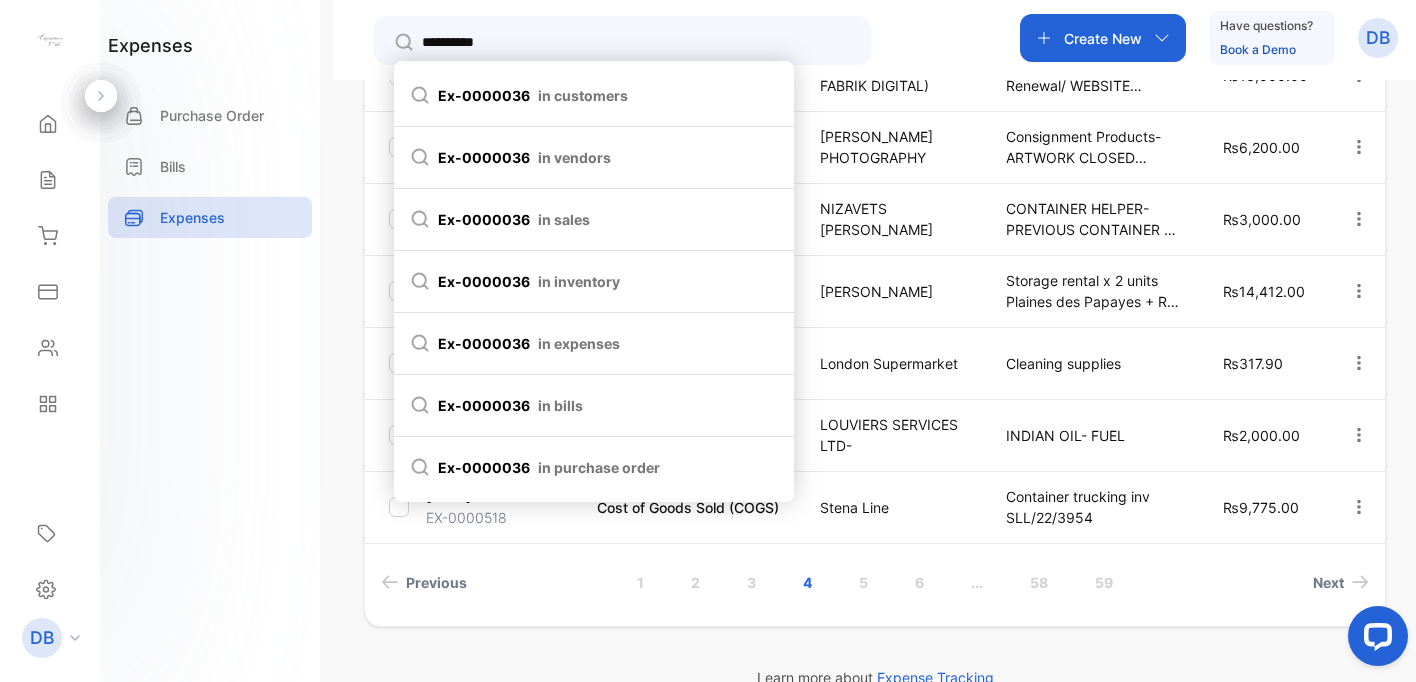type 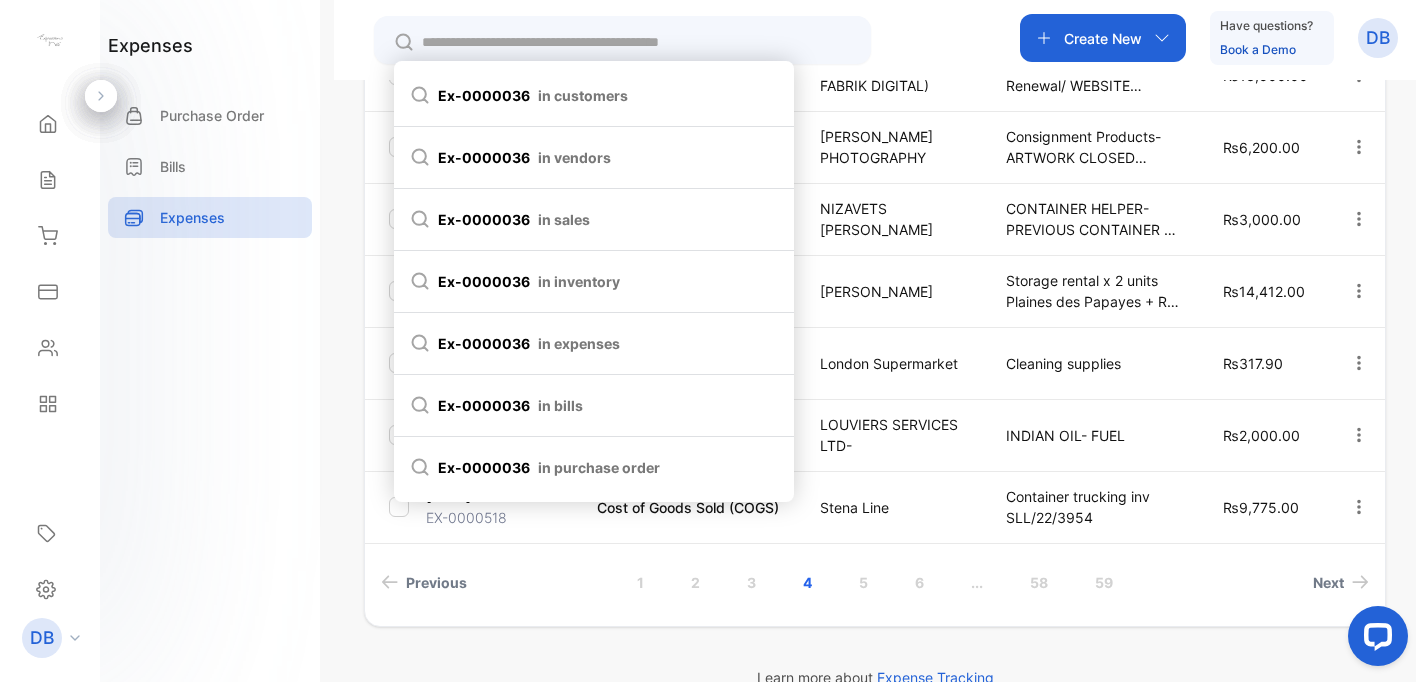 type 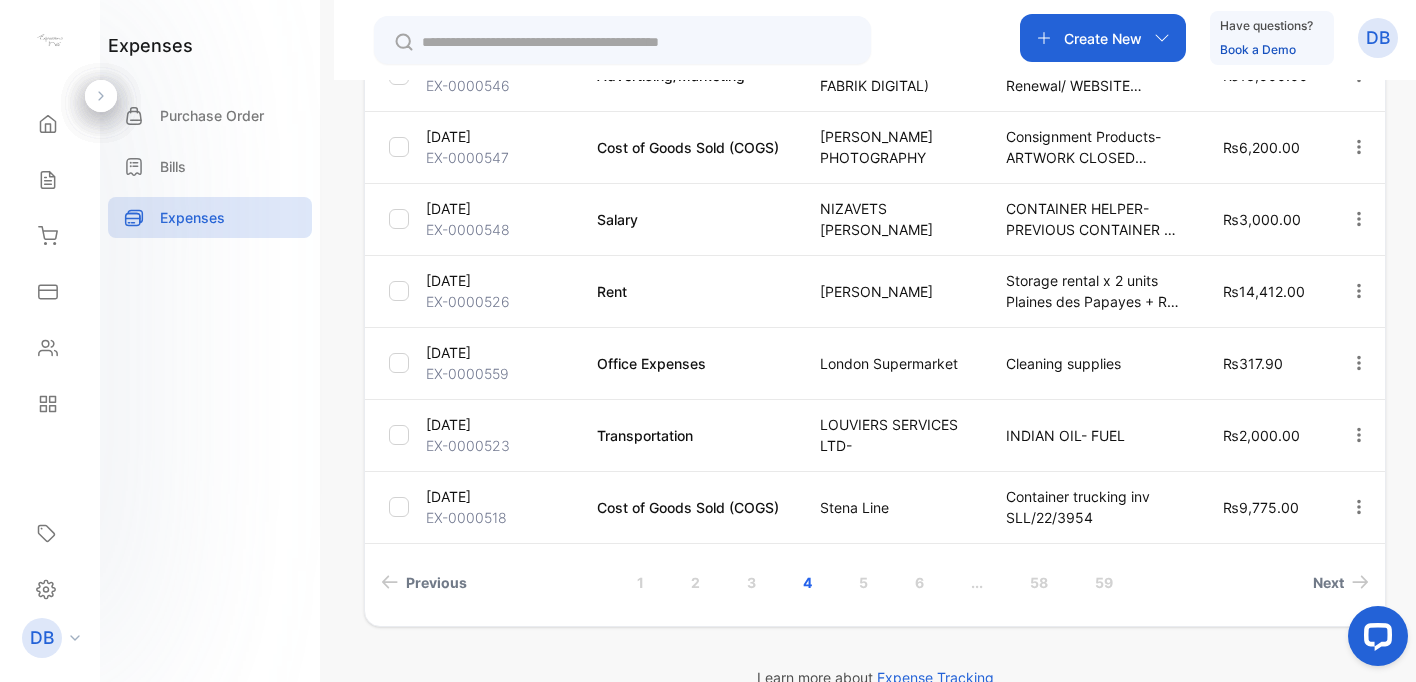 click at bounding box center (636, 42) 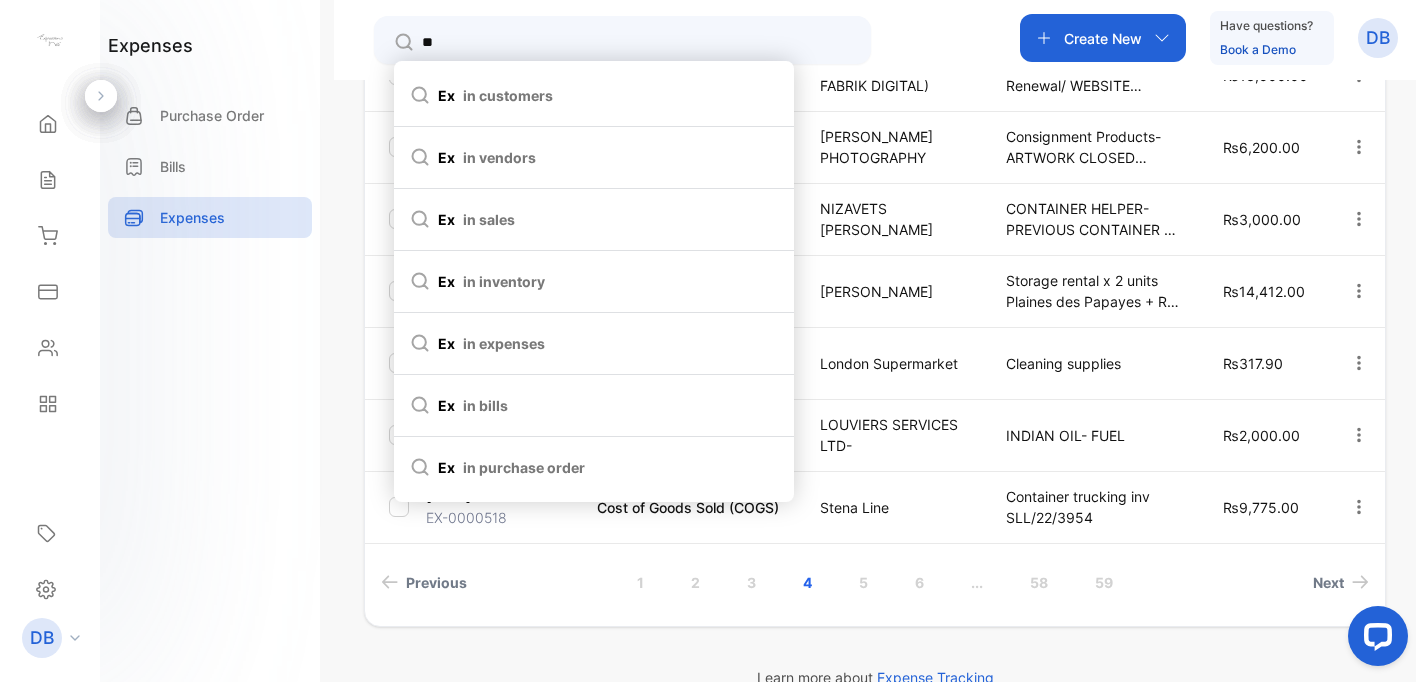 type on "*" 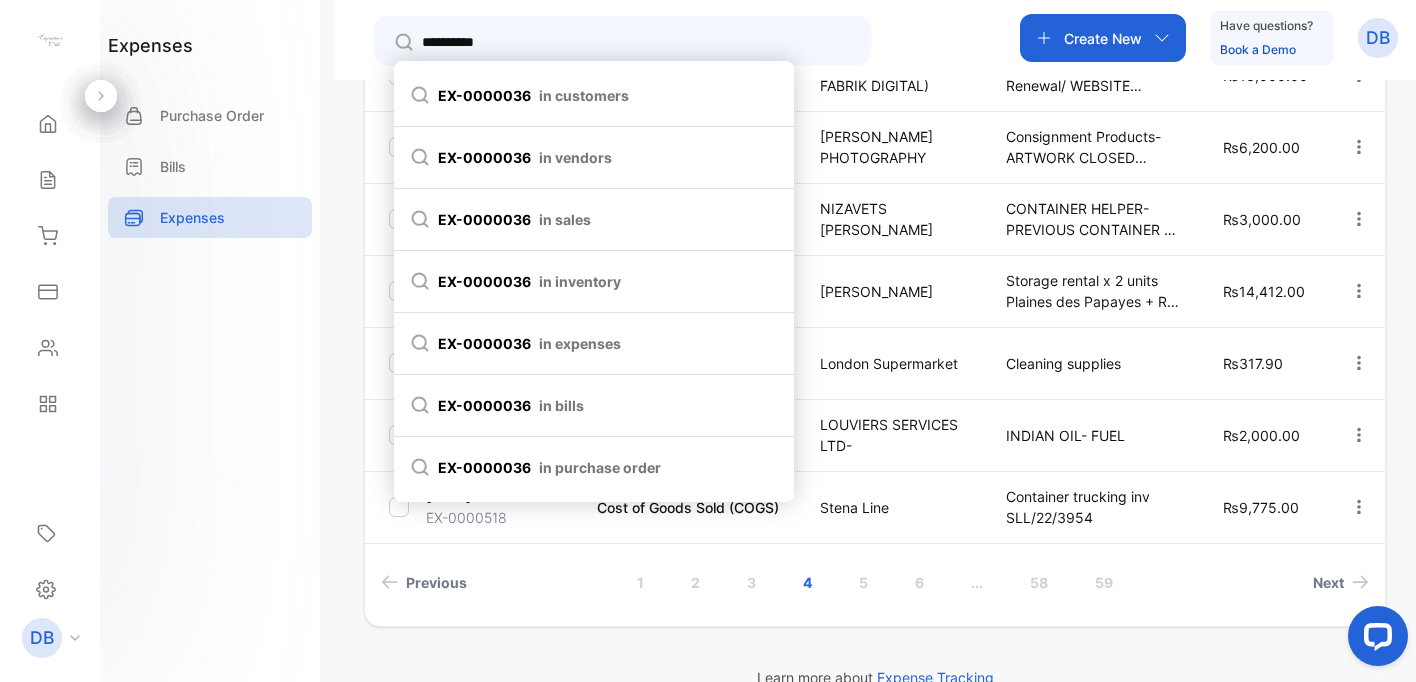 type on "**********" 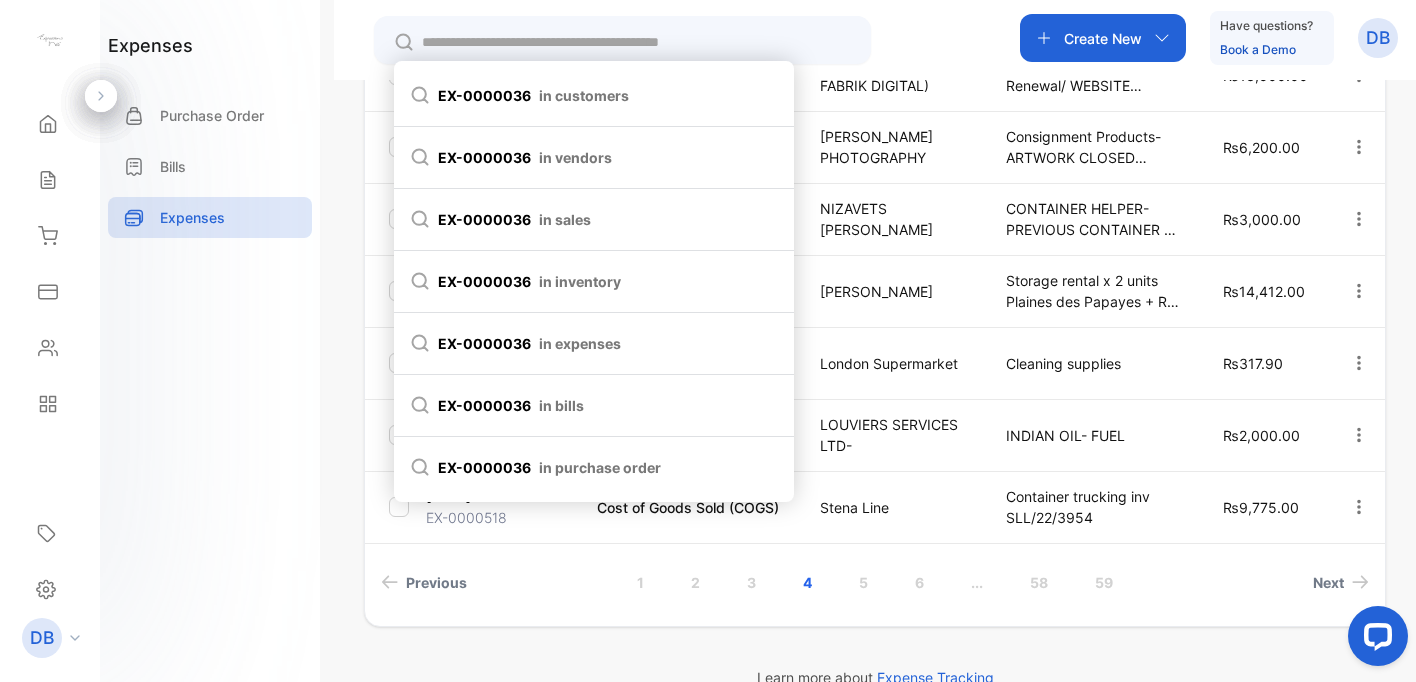 type on "**********" 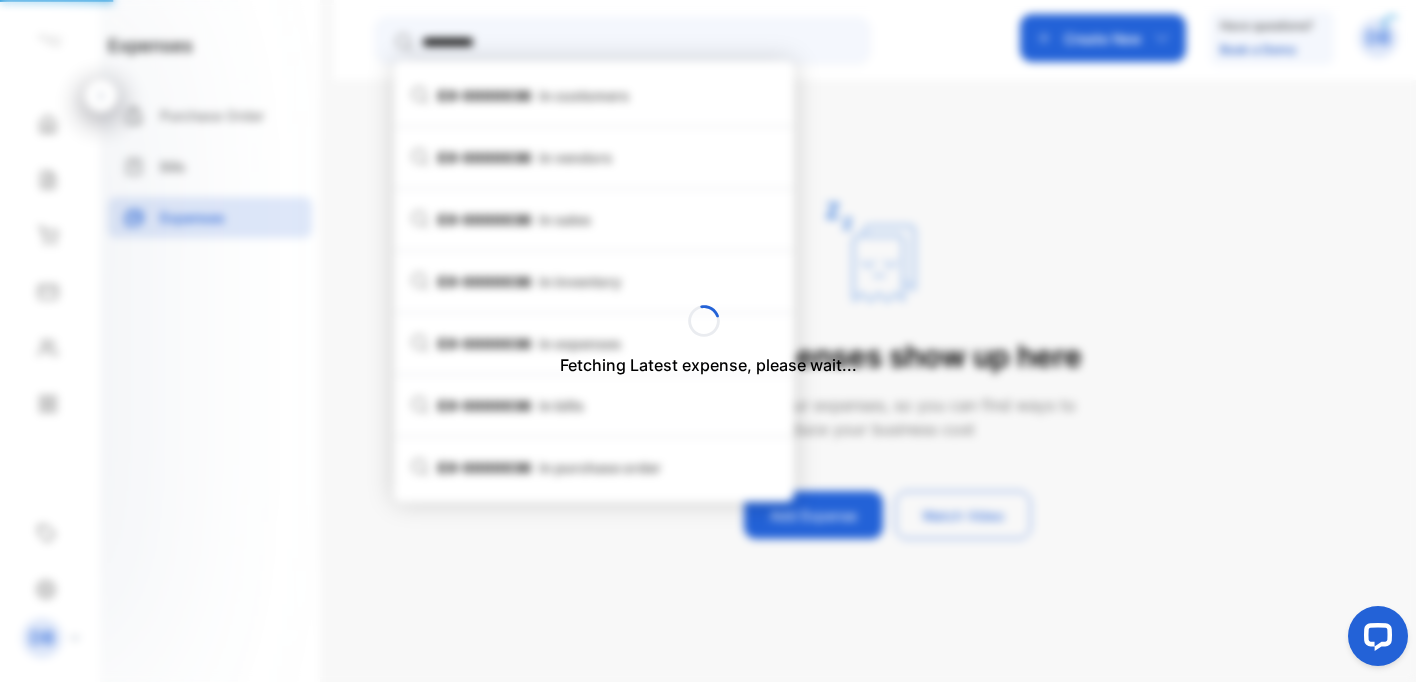scroll, scrollTop: 0, scrollLeft: 0, axis: both 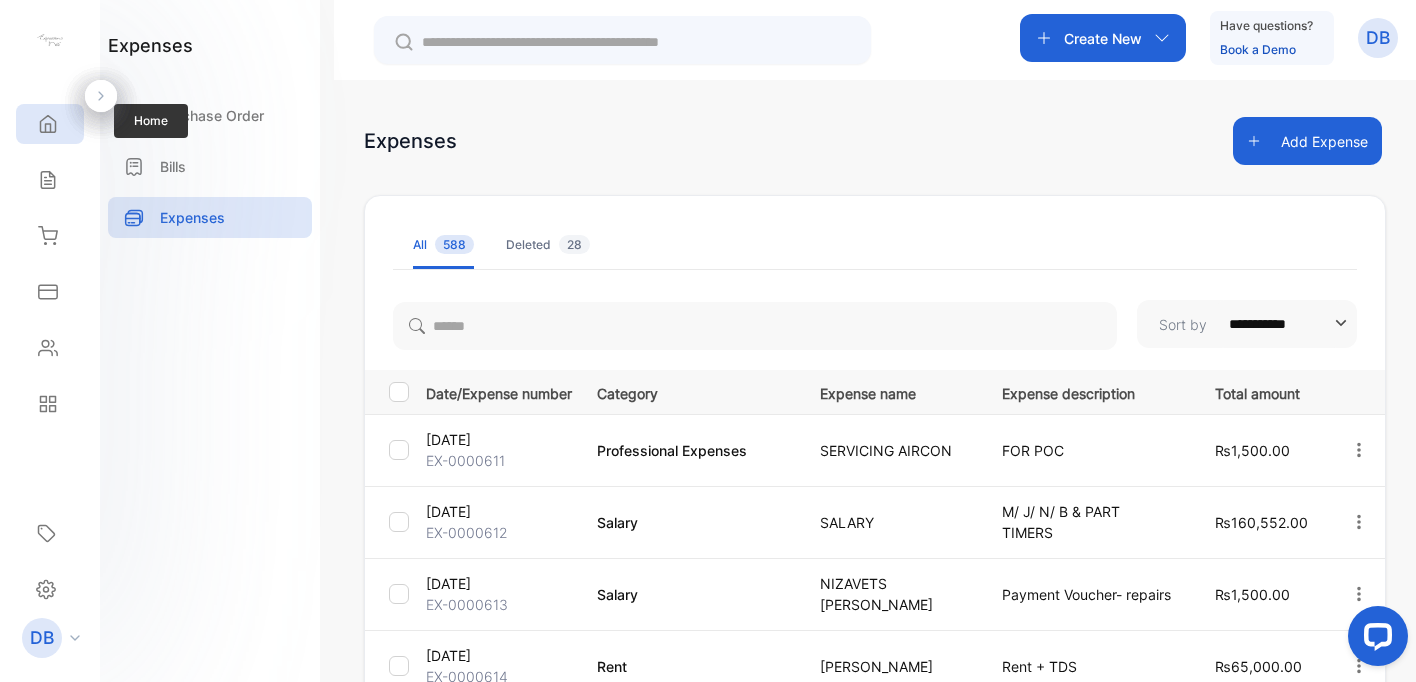 click on "Home" at bounding box center (50, 124) 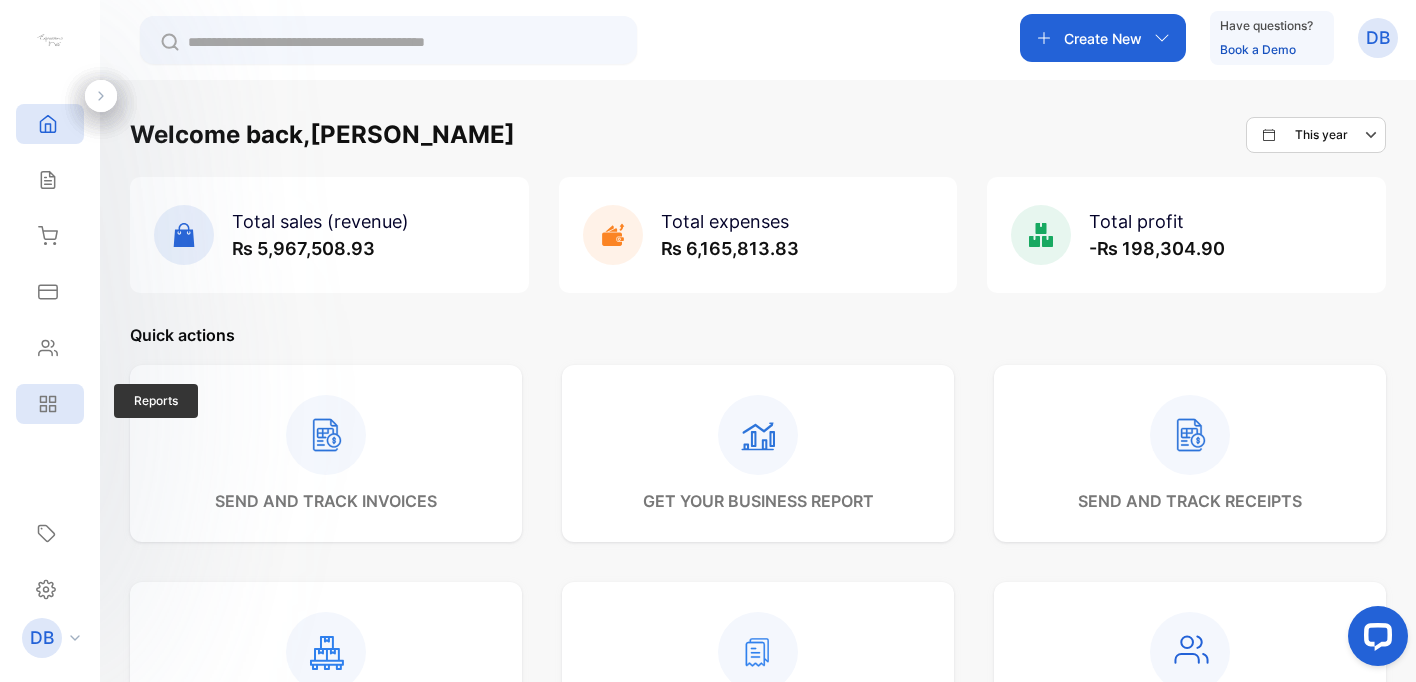 click 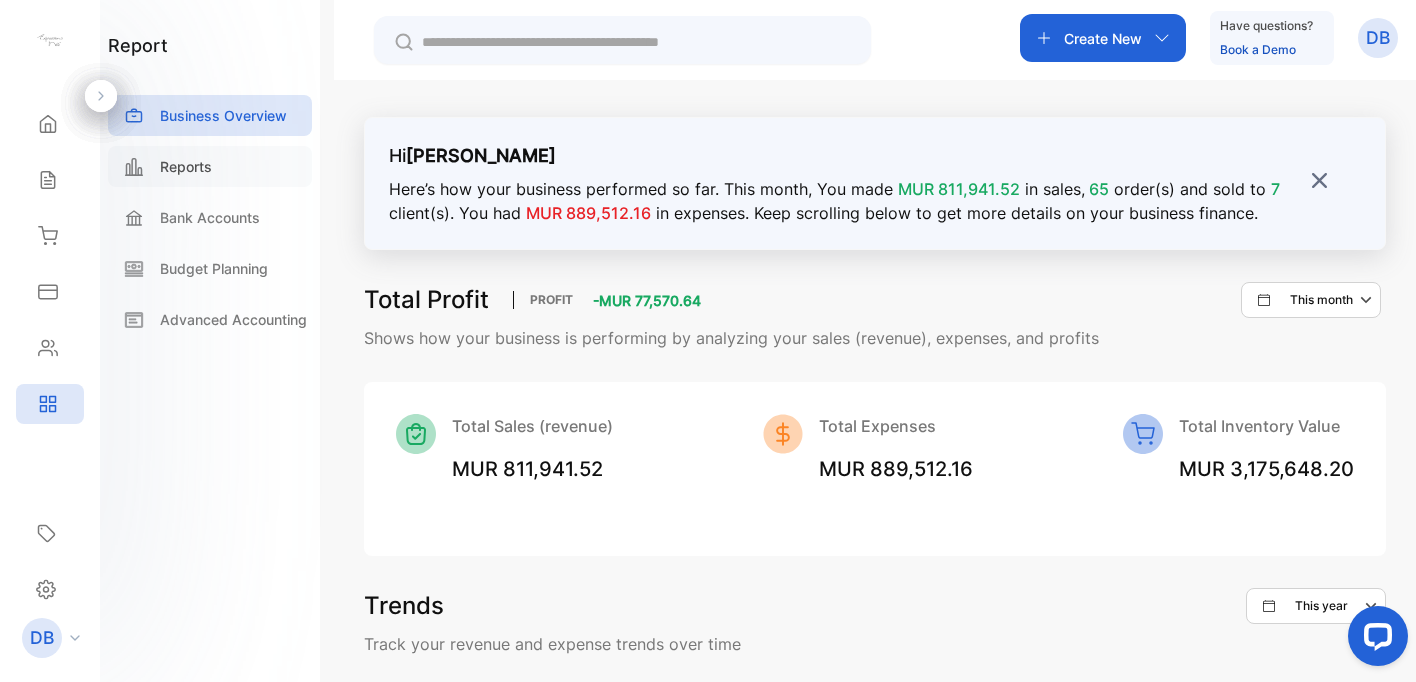 click on "Reports" at bounding box center (186, 166) 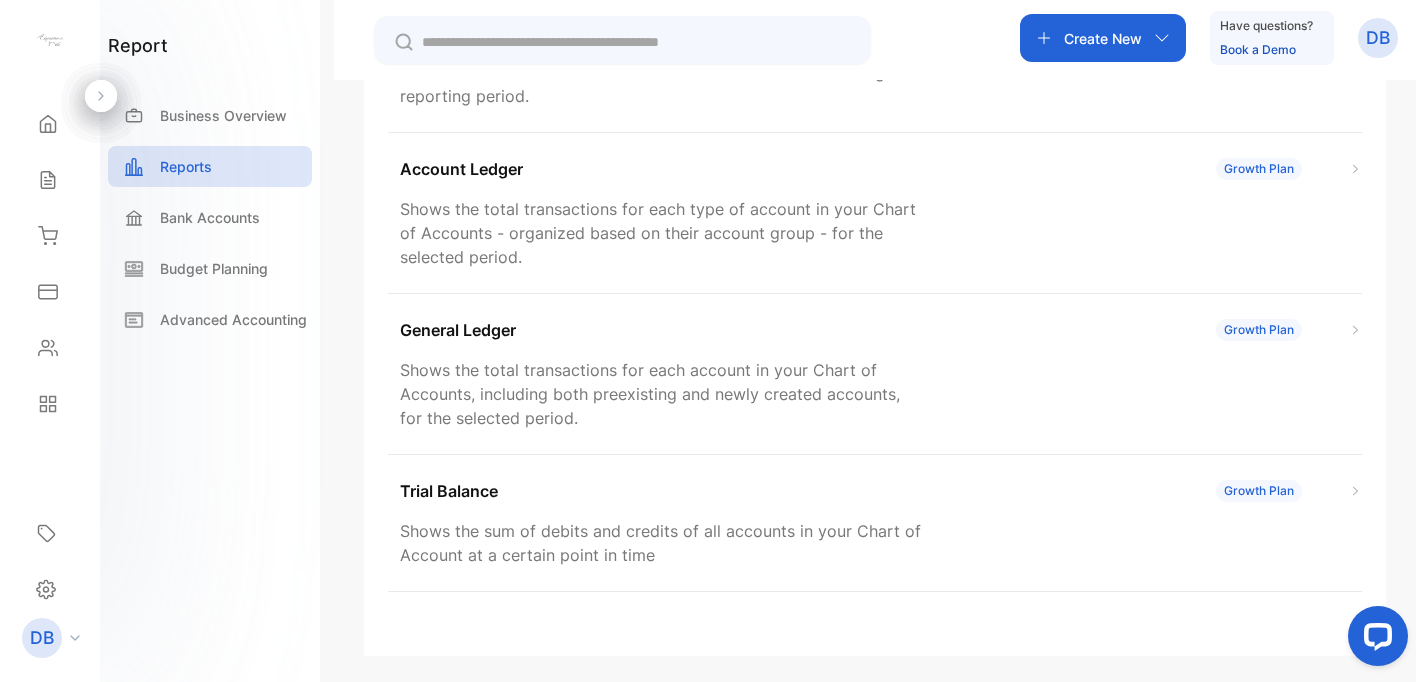 scroll, scrollTop: 615, scrollLeft: 0, axis: vertical 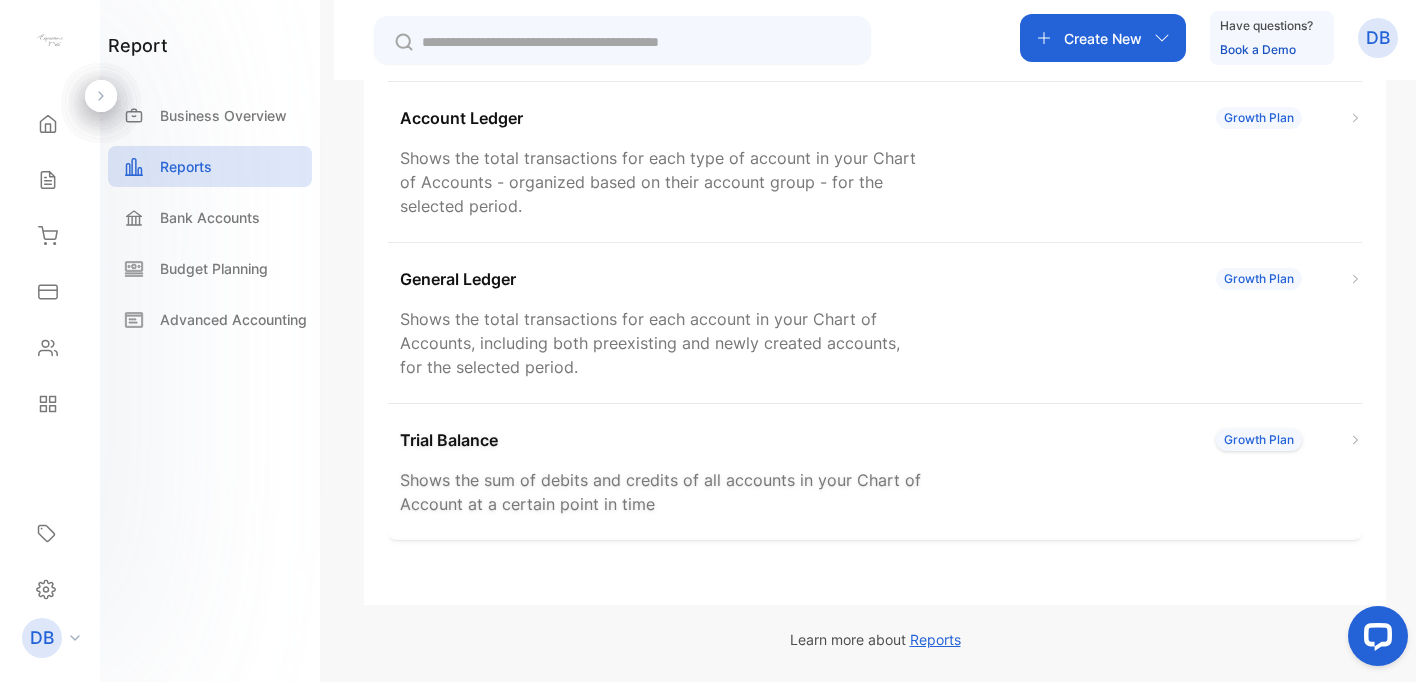 click on "Trial Balance" at bounding box center [449, 440] 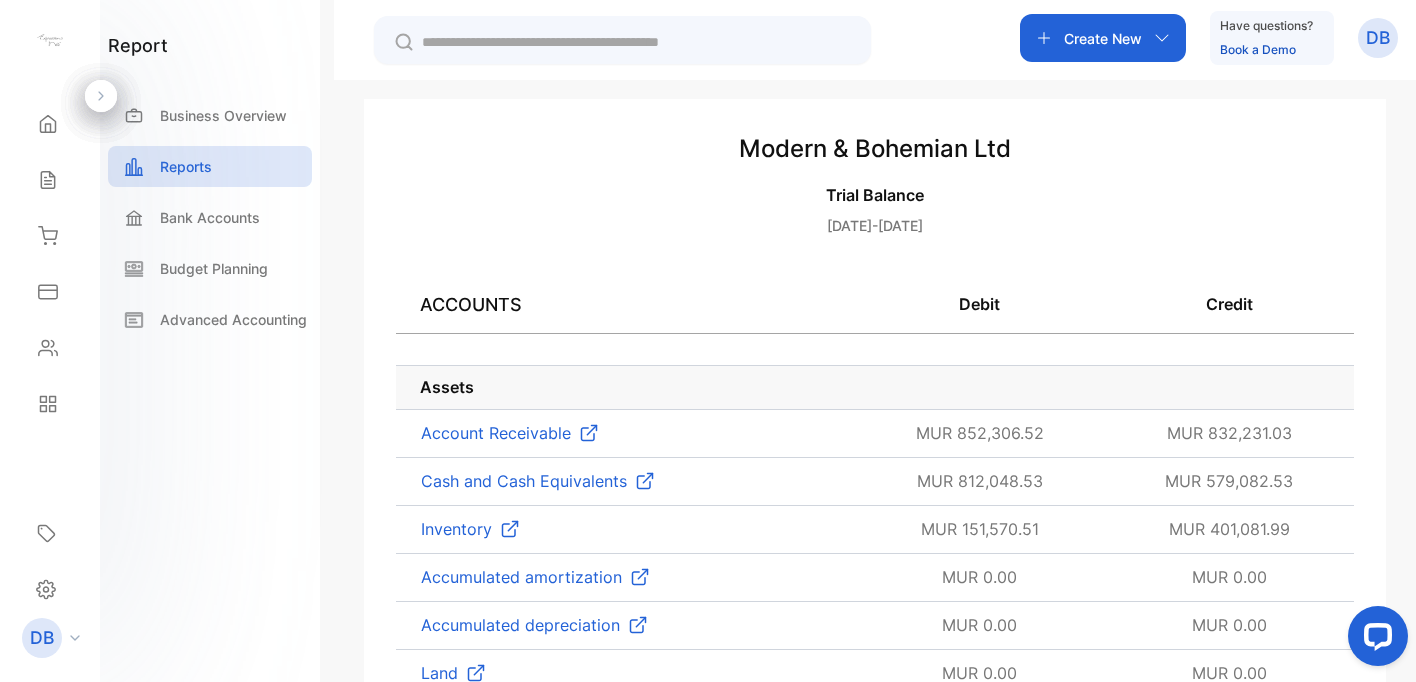 scroll, scrollTop: 0, scrollLeft: 0, axis: both 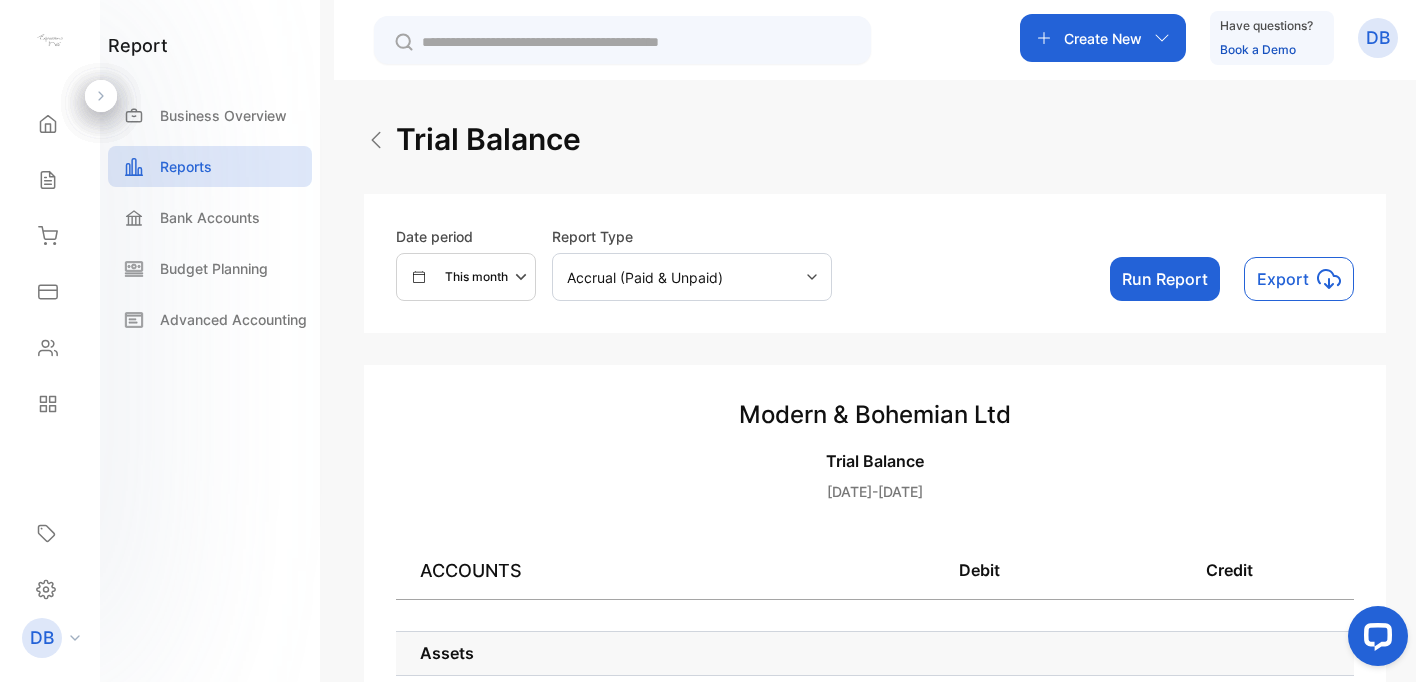 click on "This month" at bounding box center (476, 277) 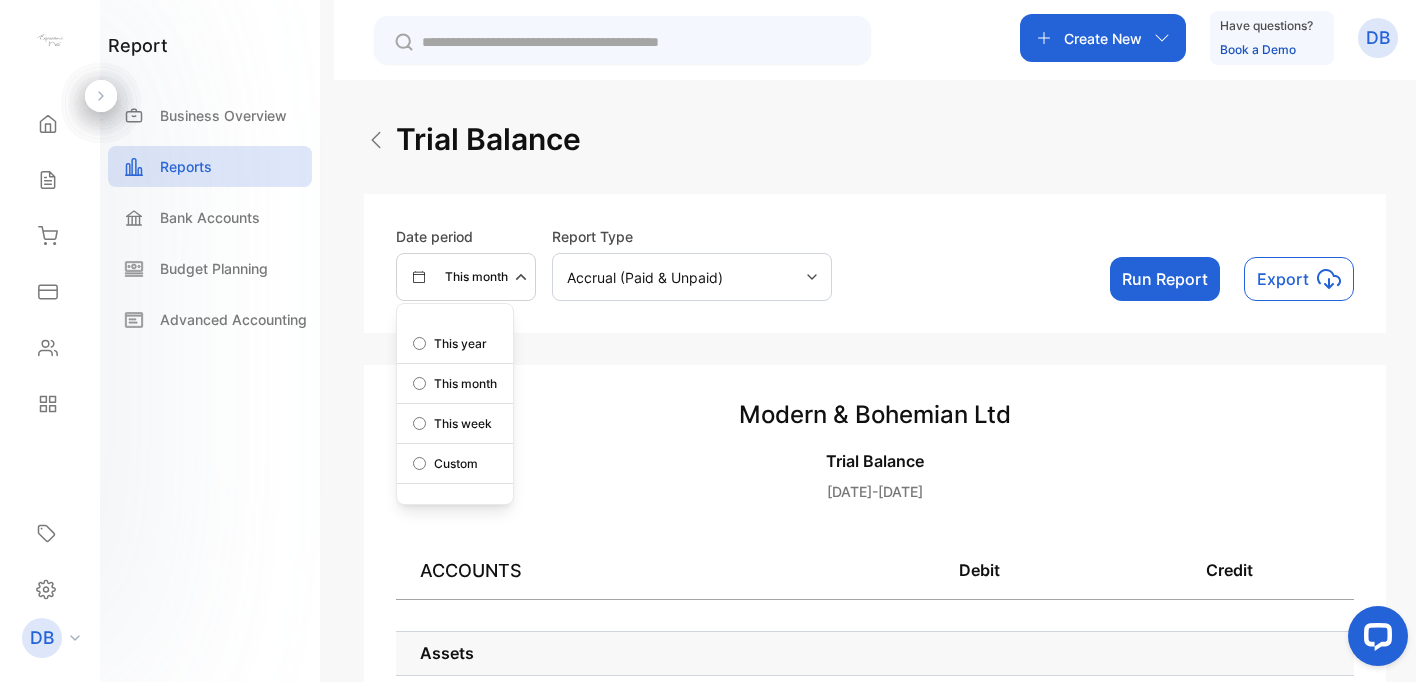 click on "Custom" at bounding box center [456, 464] 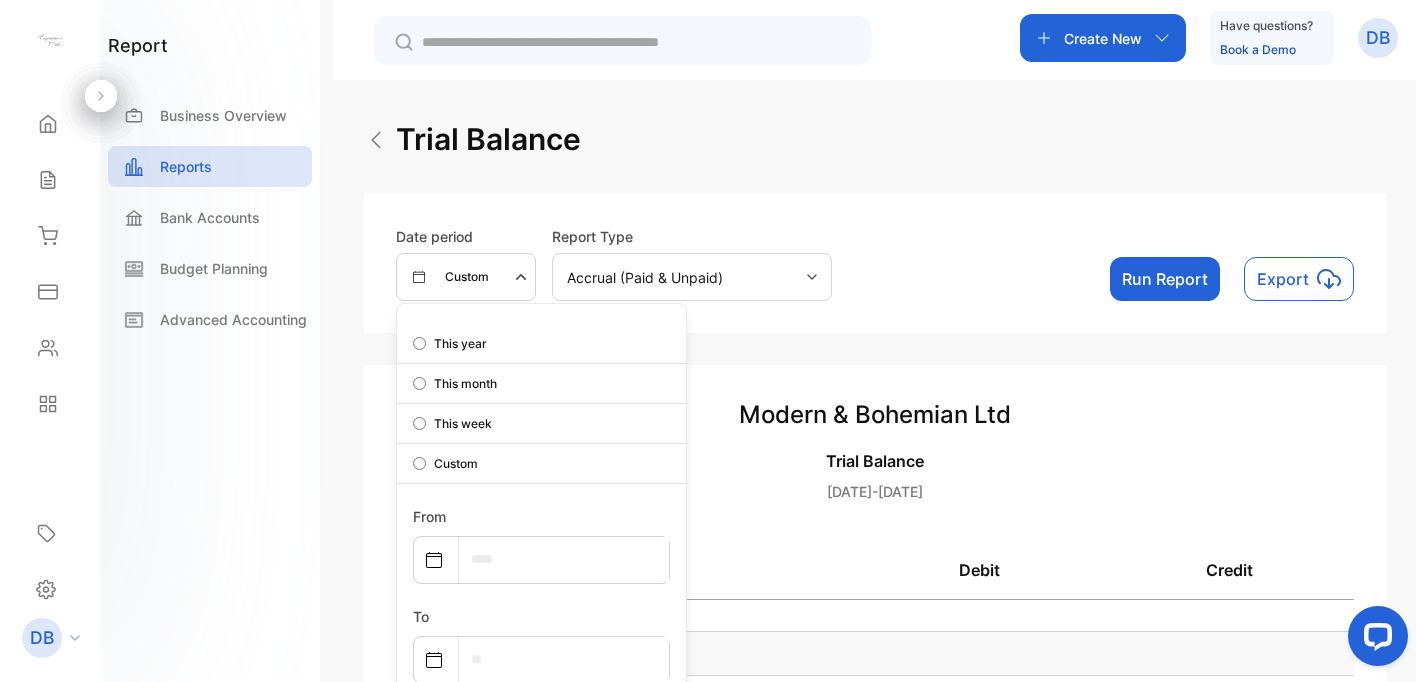 click at bounding box center (564, 559) 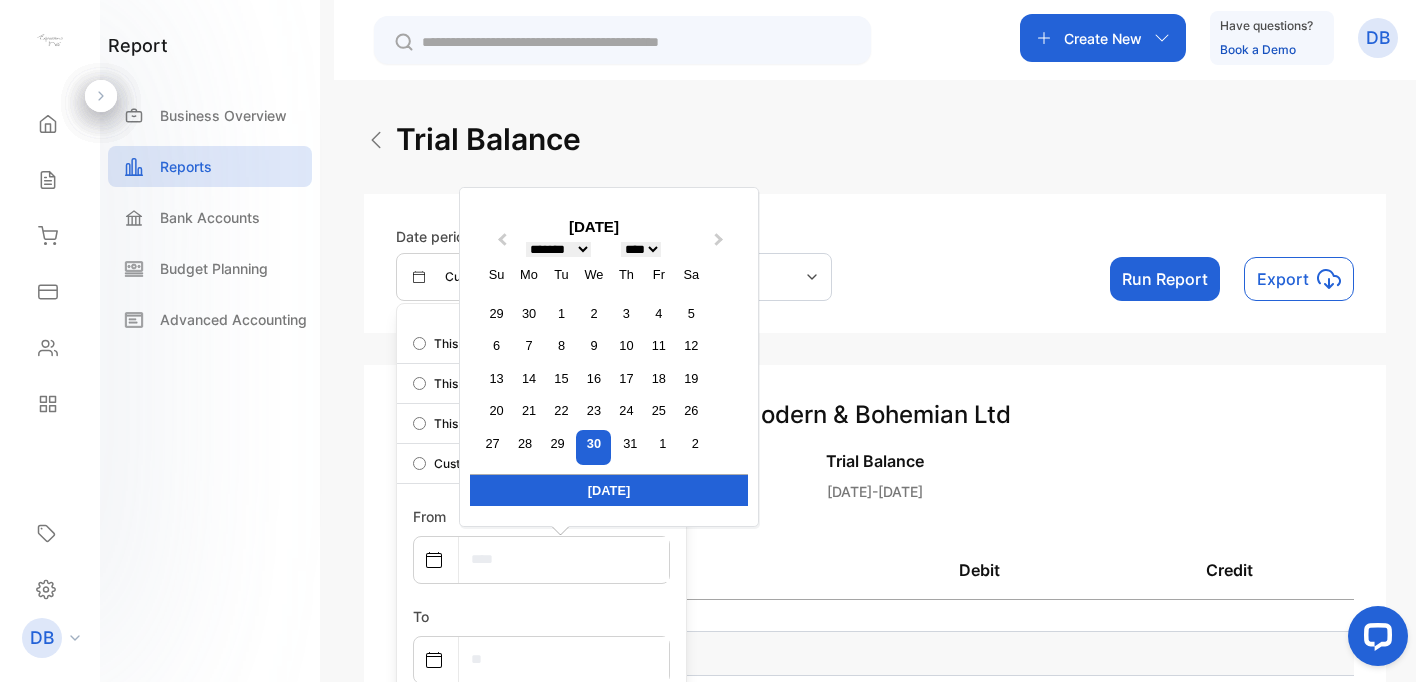 click on "**** **** **** **** **** **** **** **** **** **** **** **** **** **** **** **** **** **** **** **** **** **** **** **** **** **** **** **** **** **** **** **** **** **** **** **** **** **** **** **** **** **** **** **** **** **** **** **** **** **** **** **** **** **** **** **** **** **** **** **** **** **** **** **** **** **** **** **** **** **** **** **** **** **** **** **** **** **** **** **** **** **** **** **** **** **** **** **** **** **** **** **** **** **** **** **** **** **** **** **** **** **** **** **** **** **** **** **** **** **** **** **** **** **** **** **** **** **** **** **** **** **** **** **** **** **** **** **** **** **** **** **** **** **** **** **** **** **** **** **** **** **** **** **** **** **** **** **** **** **** **** **** **** **** **** **** **** **** **** **** **** **** **** **** **** **** **** **** **** **** **** **** **** **** **** **** **** **** **** **** **** **** **** **** **** **** **** **** **** **** **** **** **** **** **** **** **** **** **** **** ****" at bounding box center [641, 249] 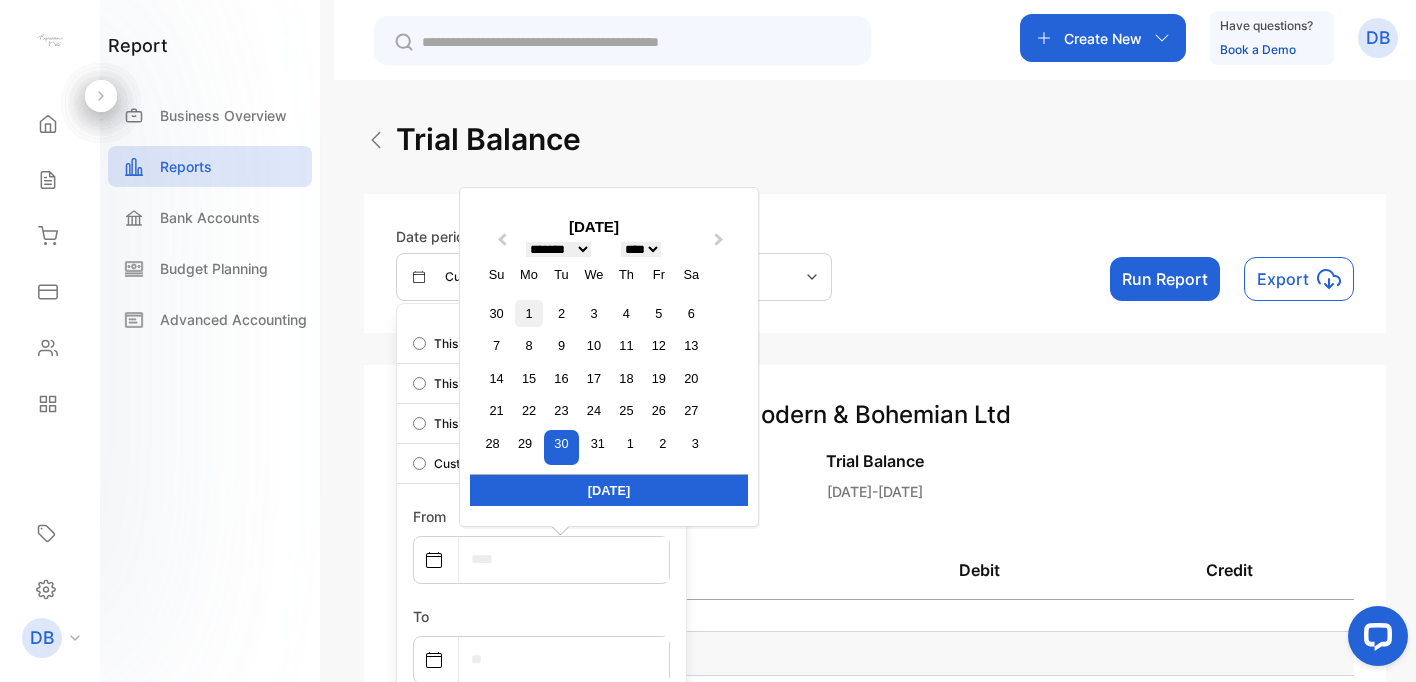 click on "1" at bounding box center (528, 313) 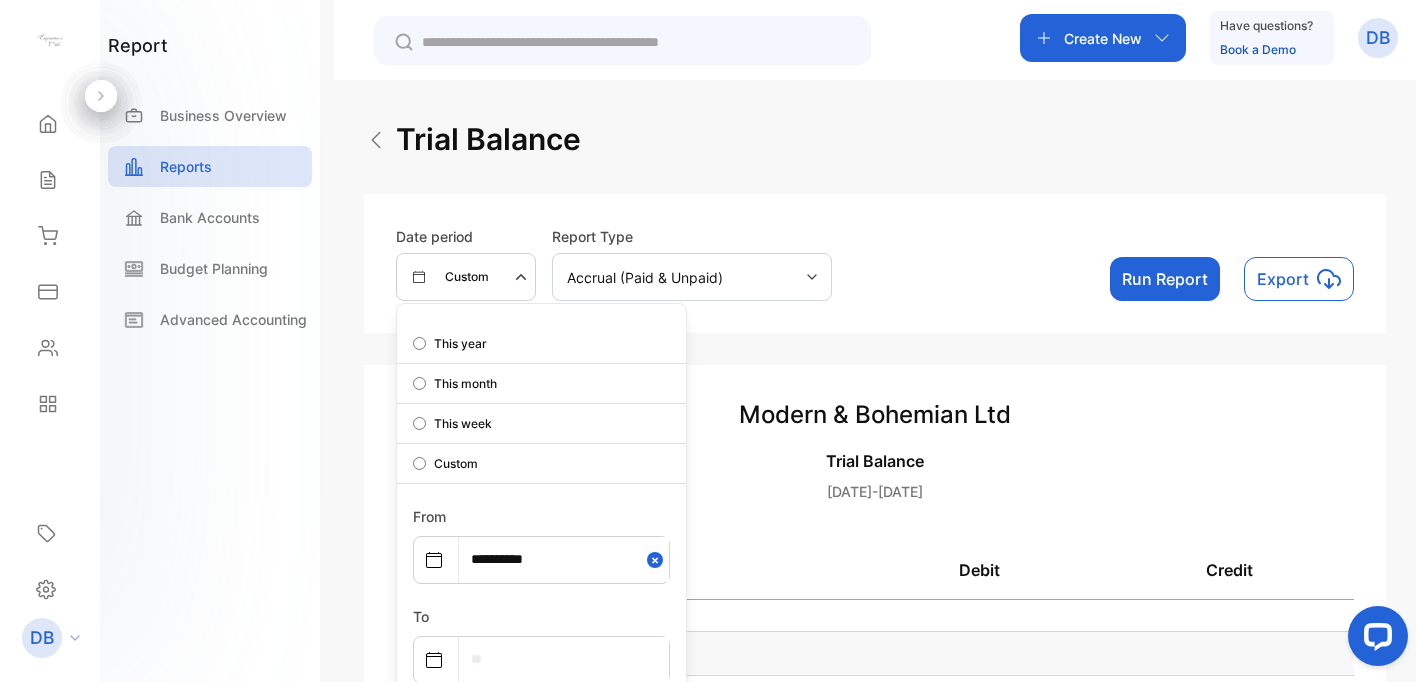 select on "*" 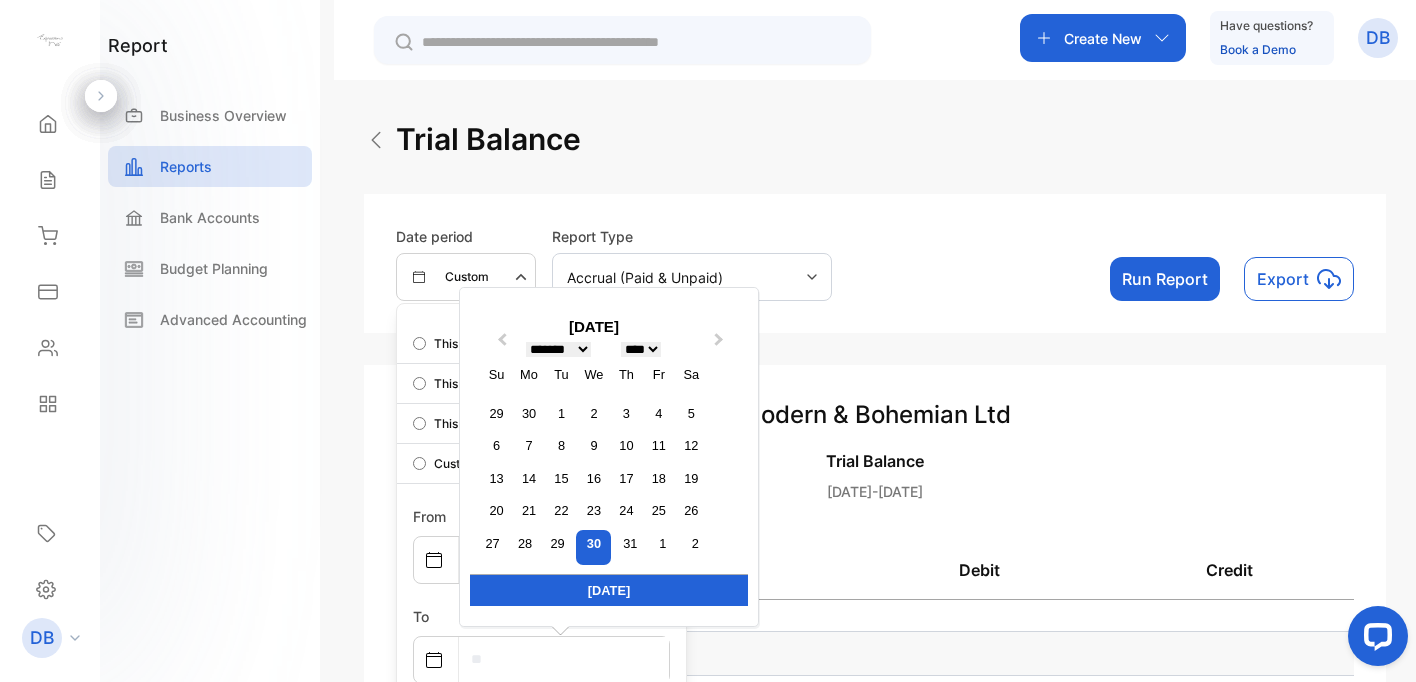 click at bounding box center [564, 659] 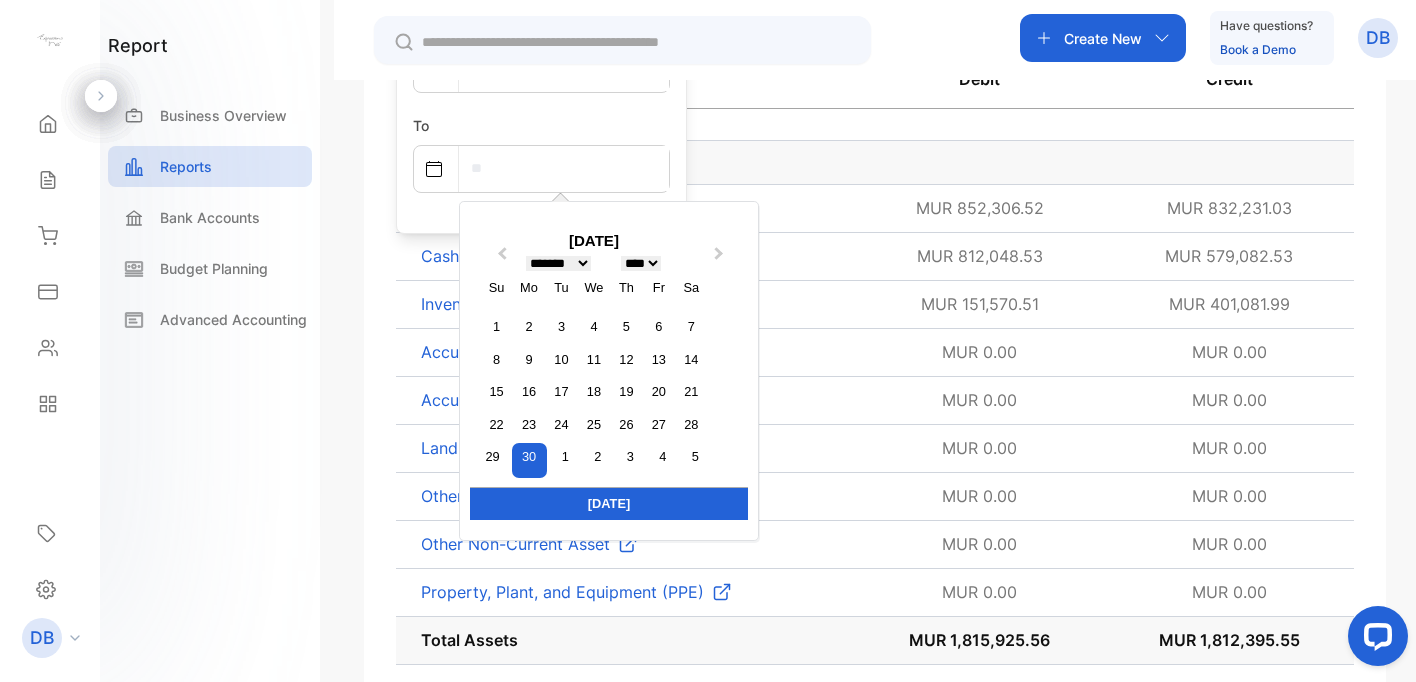 scroll, scrollTop: 494, scrollLeft: 0, axis: vertical 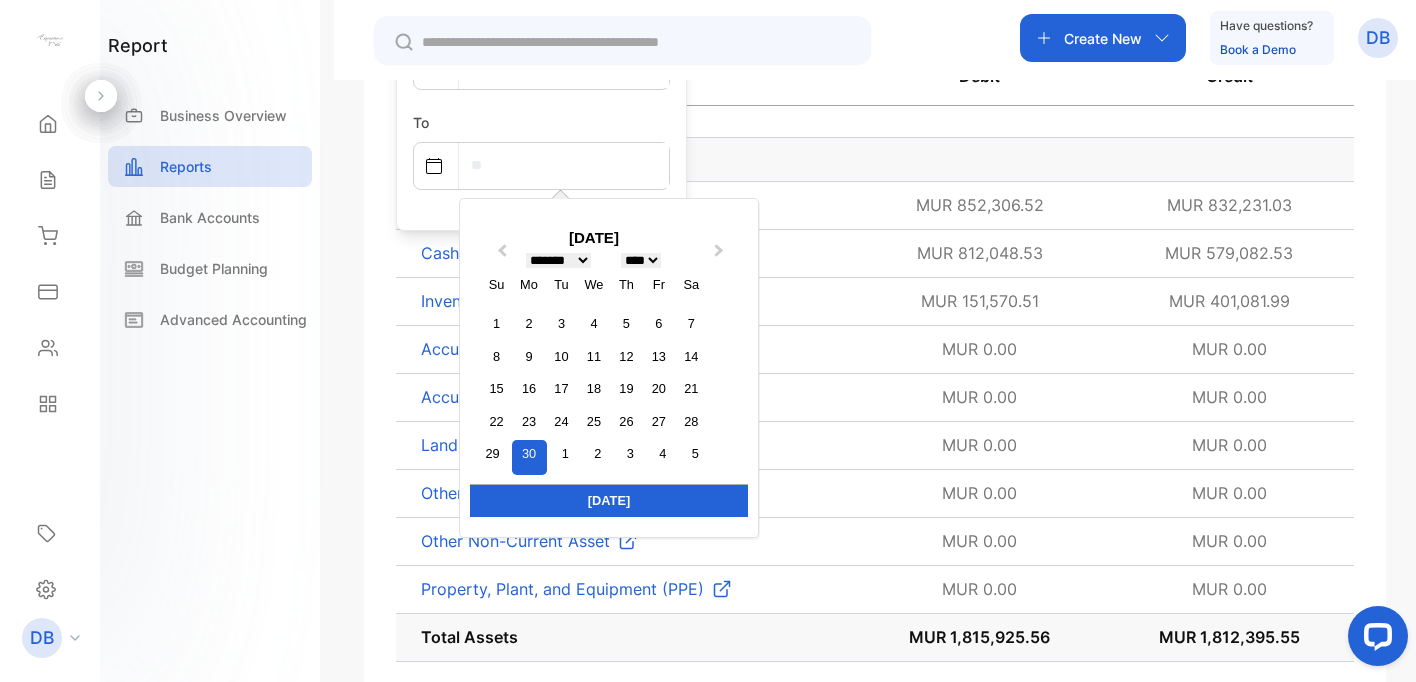 click on "30" at bounding box center [529, 457] 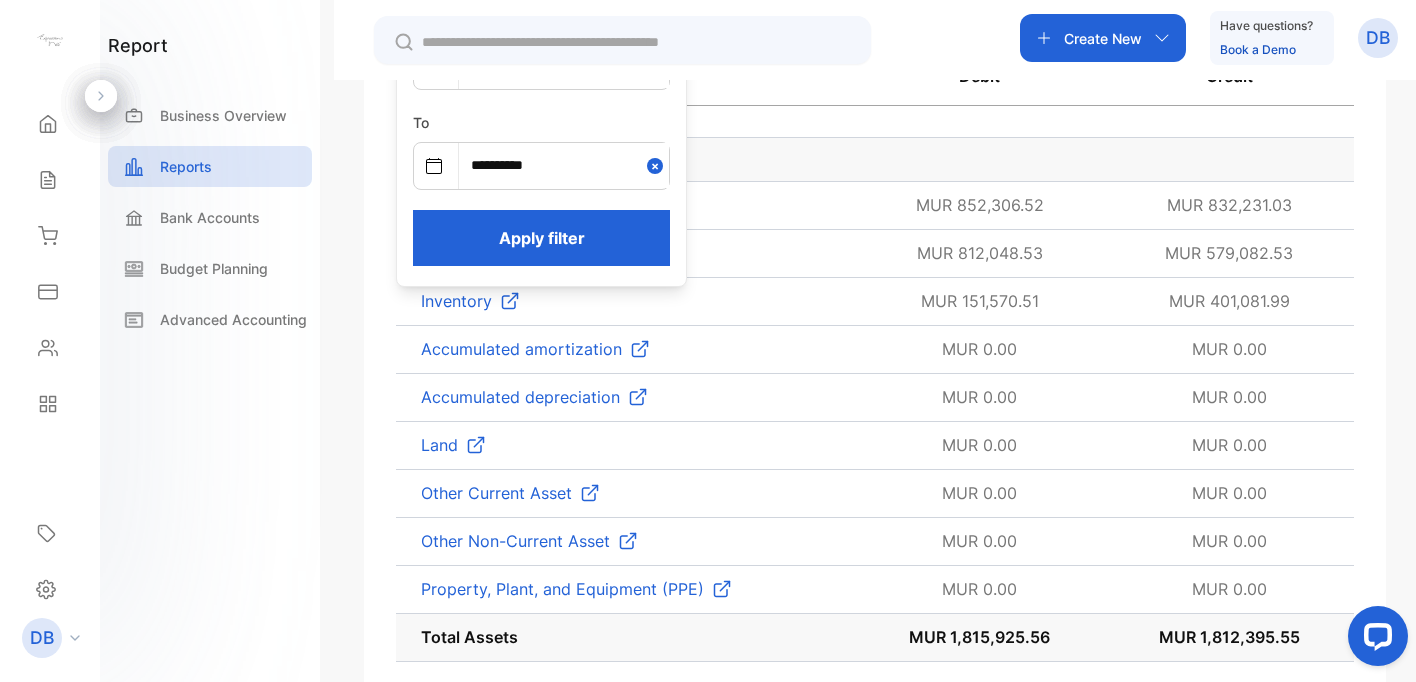 click on "Apply filter" at bounding box center [541, 238] 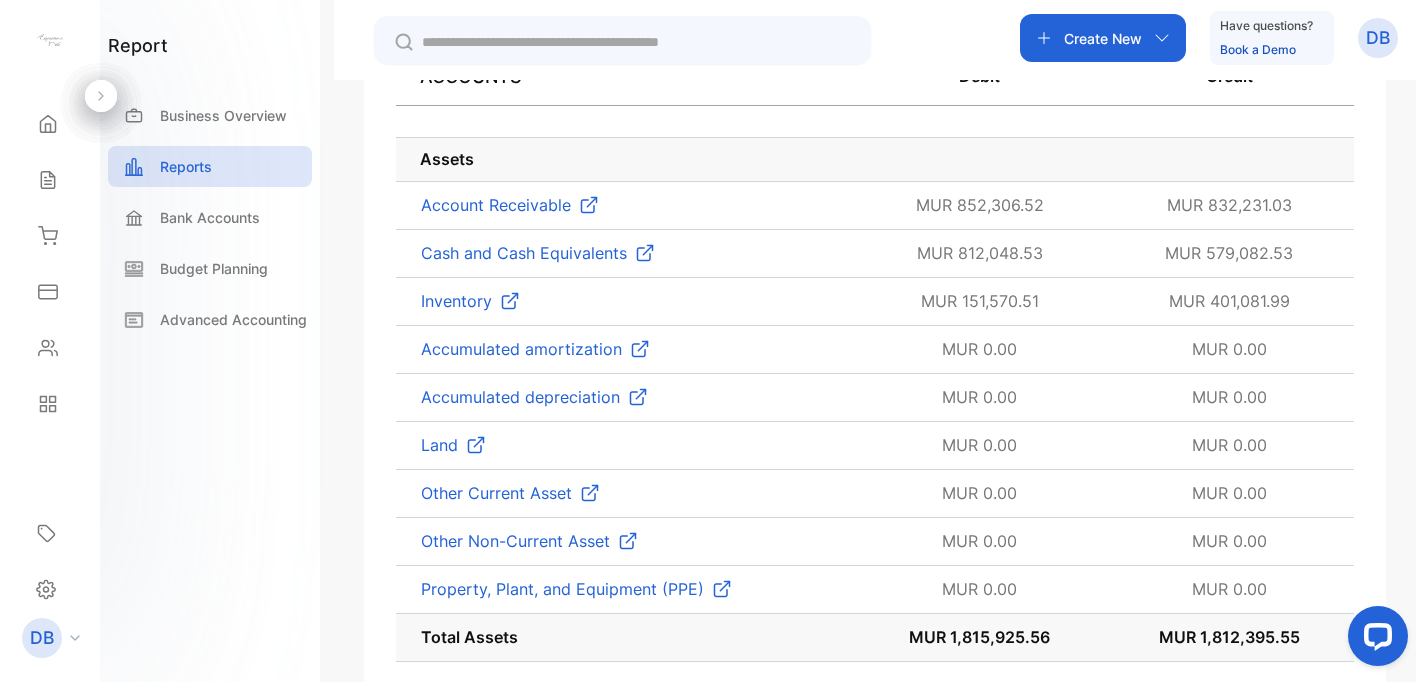scroll, scrollTop: 0, scrollLeft: 0, axis: both 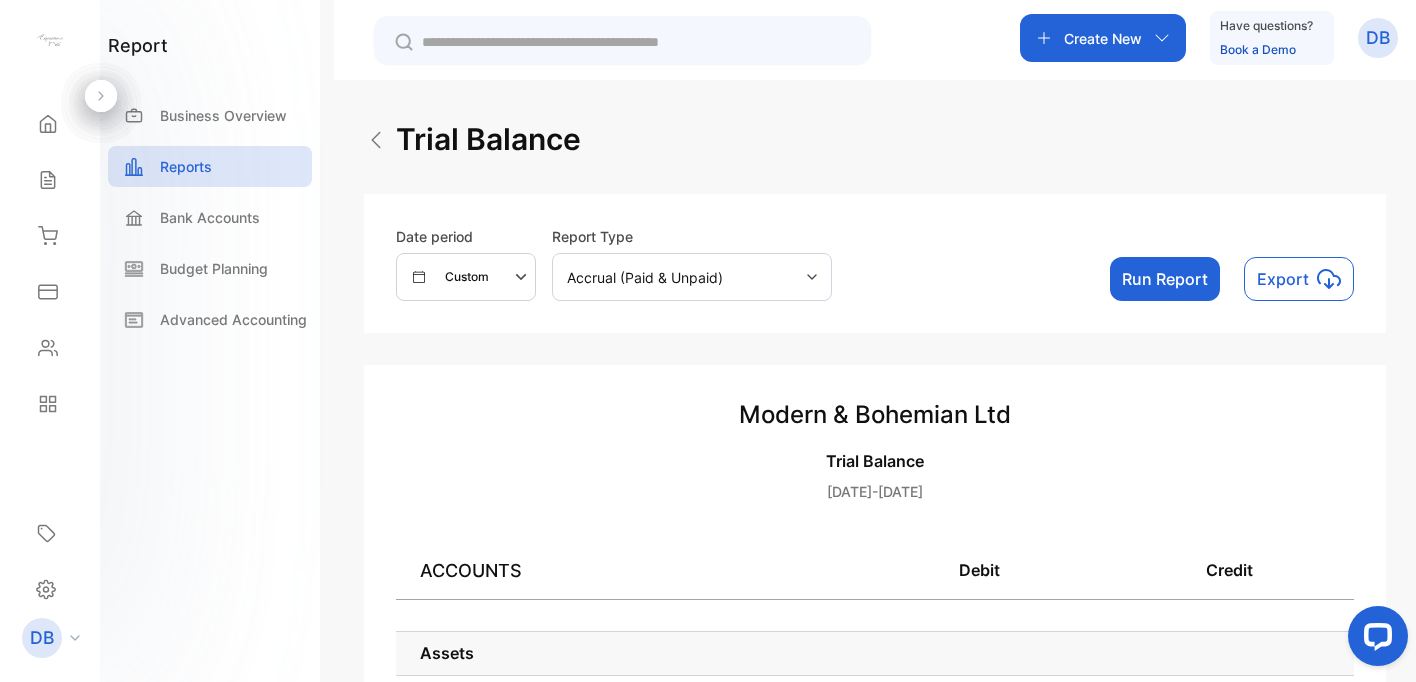 click on "Run Report" at bounding box center (1165, 279) 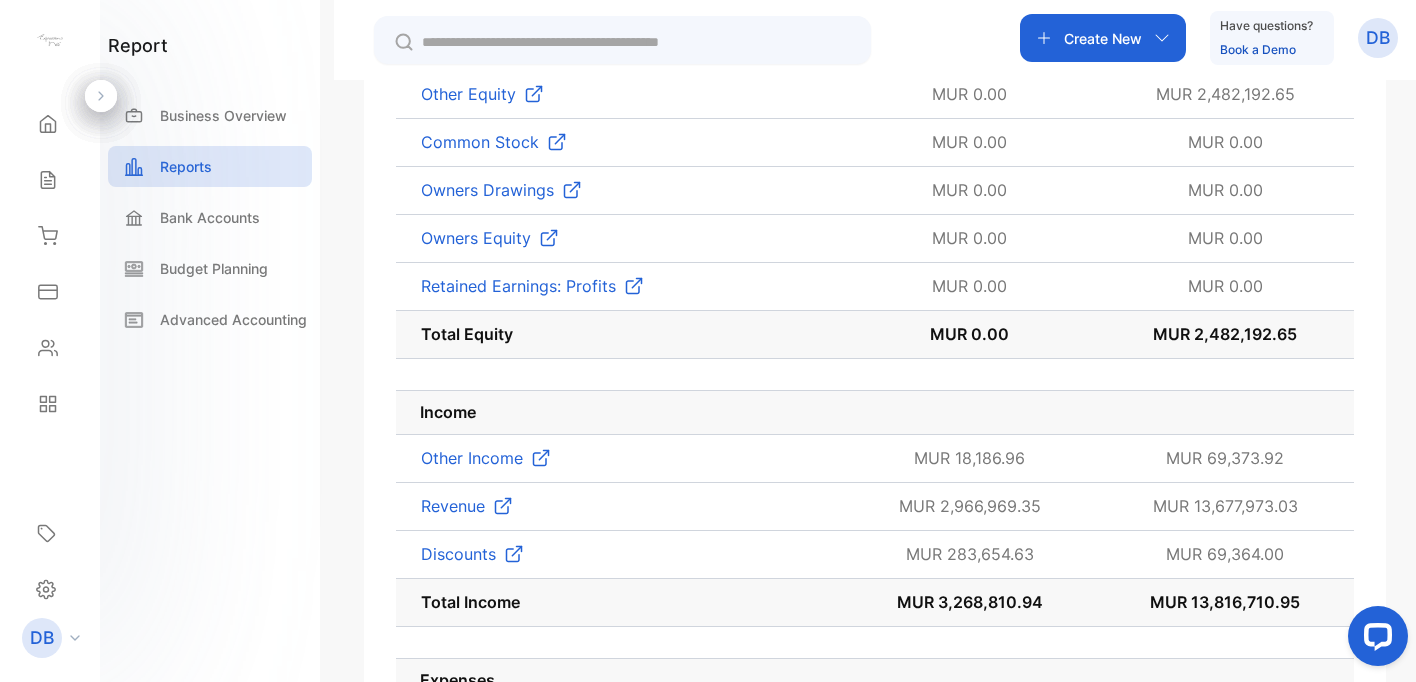scroll, scrollTop: 1576, scrollLeft: 0, axis: vertical 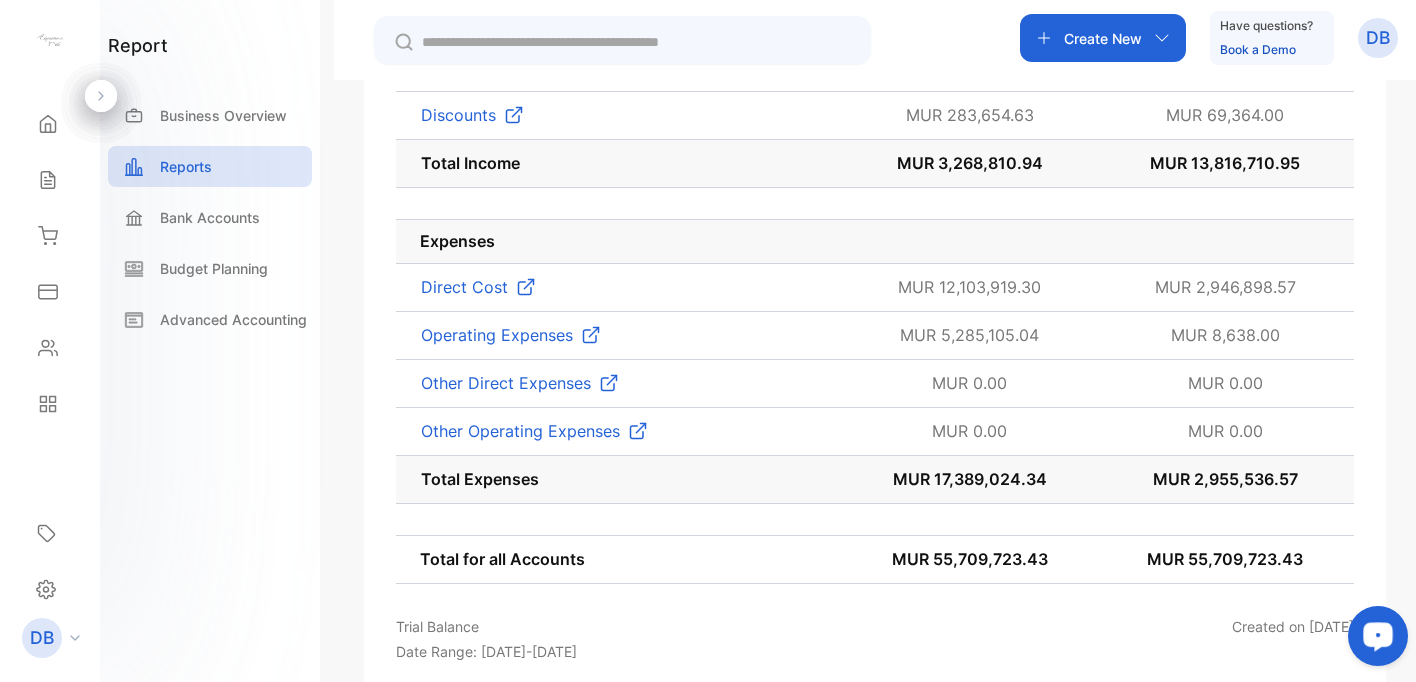 type 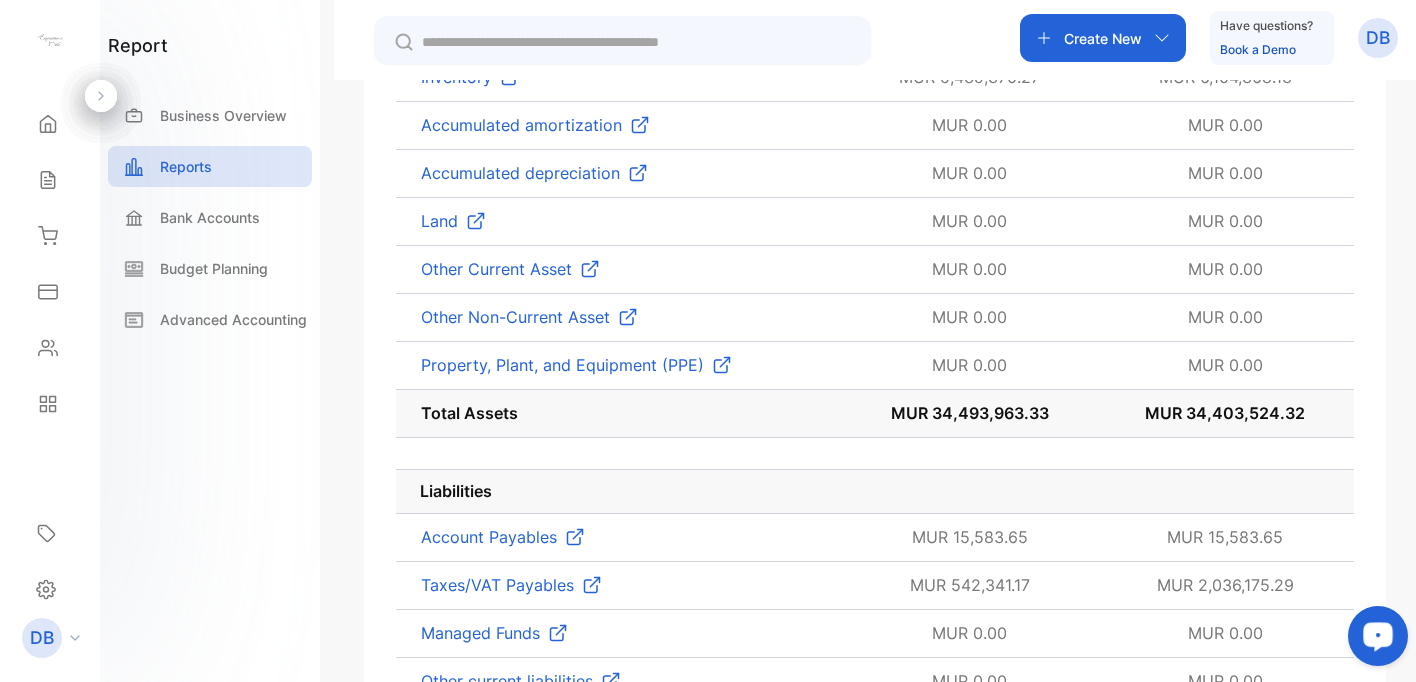scroll, scrollTop: 0, scrollLeft: 0, axis: both 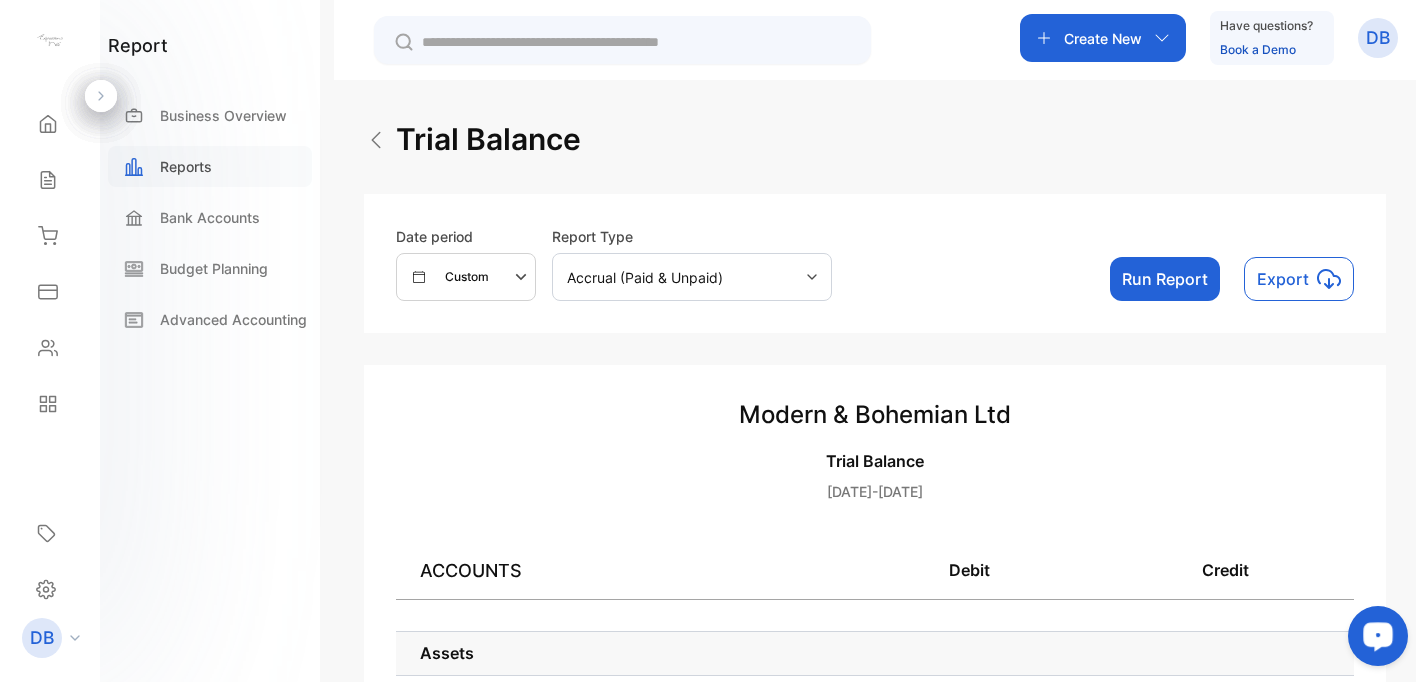 click on "Reports" at bounding box center [186, 166] 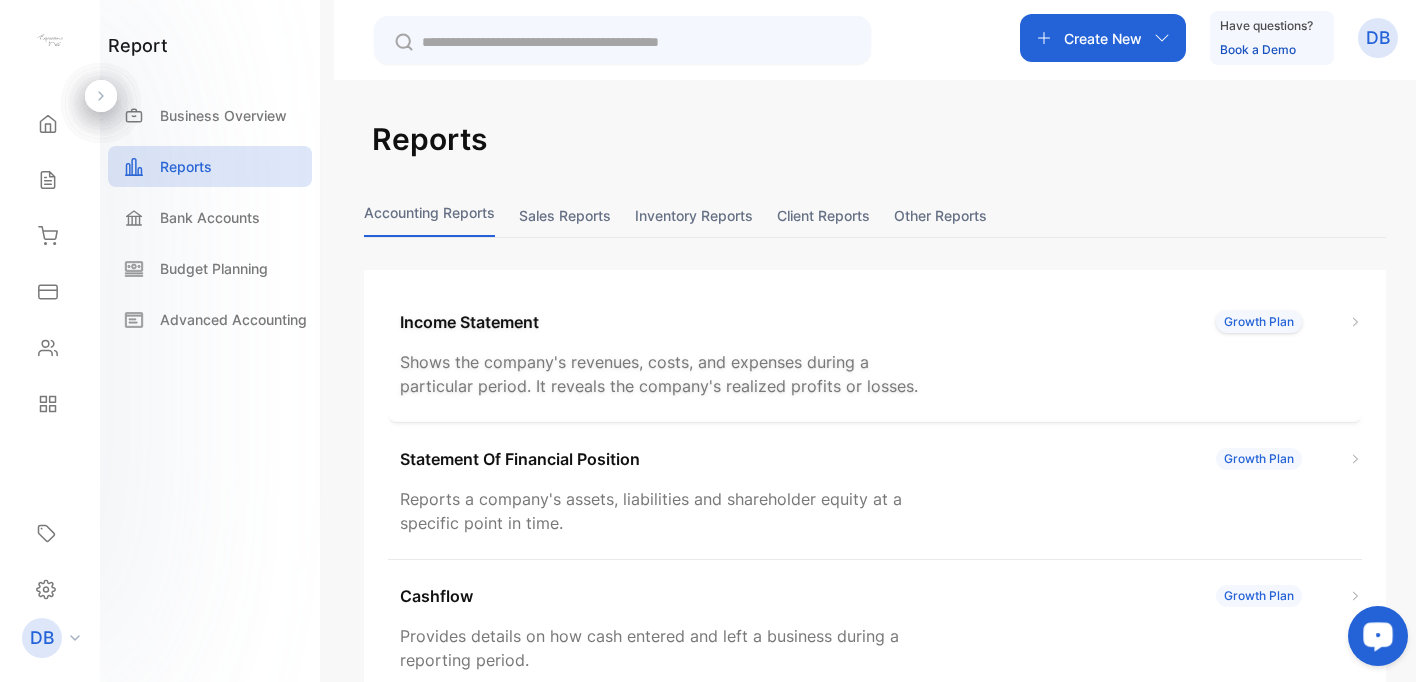 click on "Income Statement" at bounding box center (469, 322) 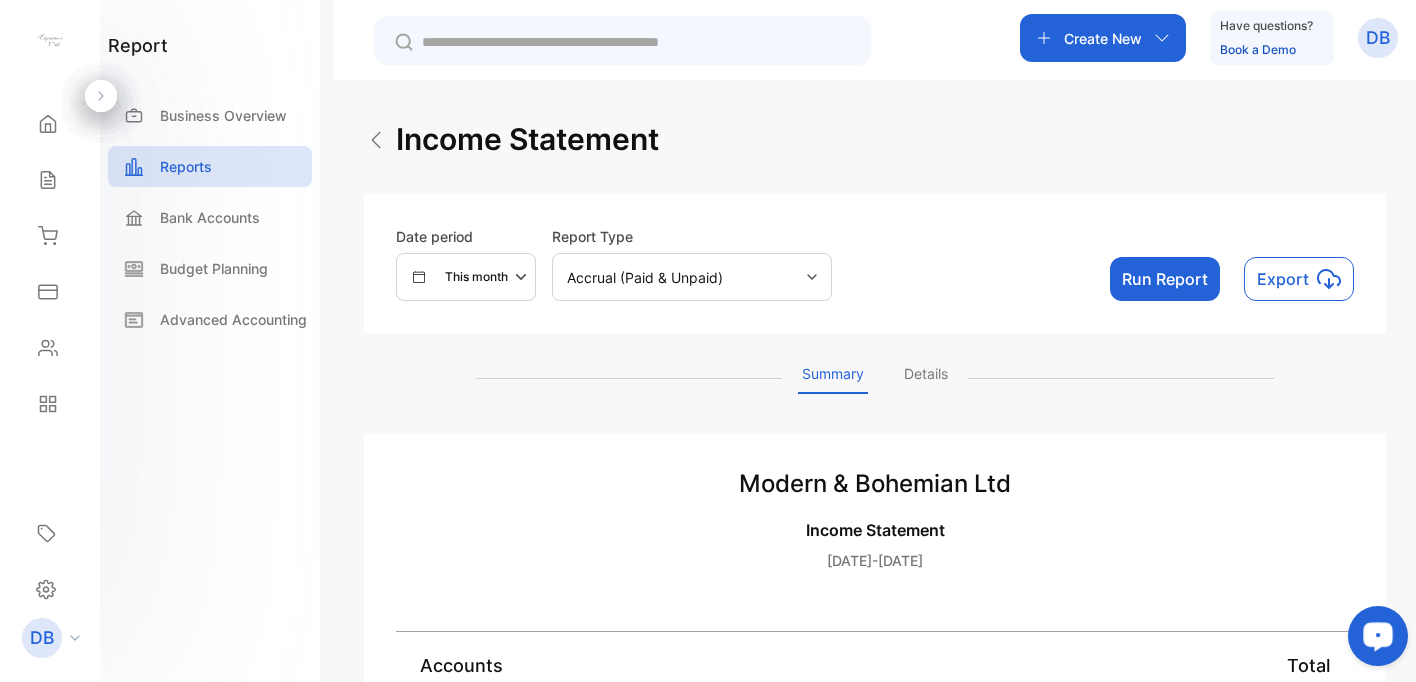 click 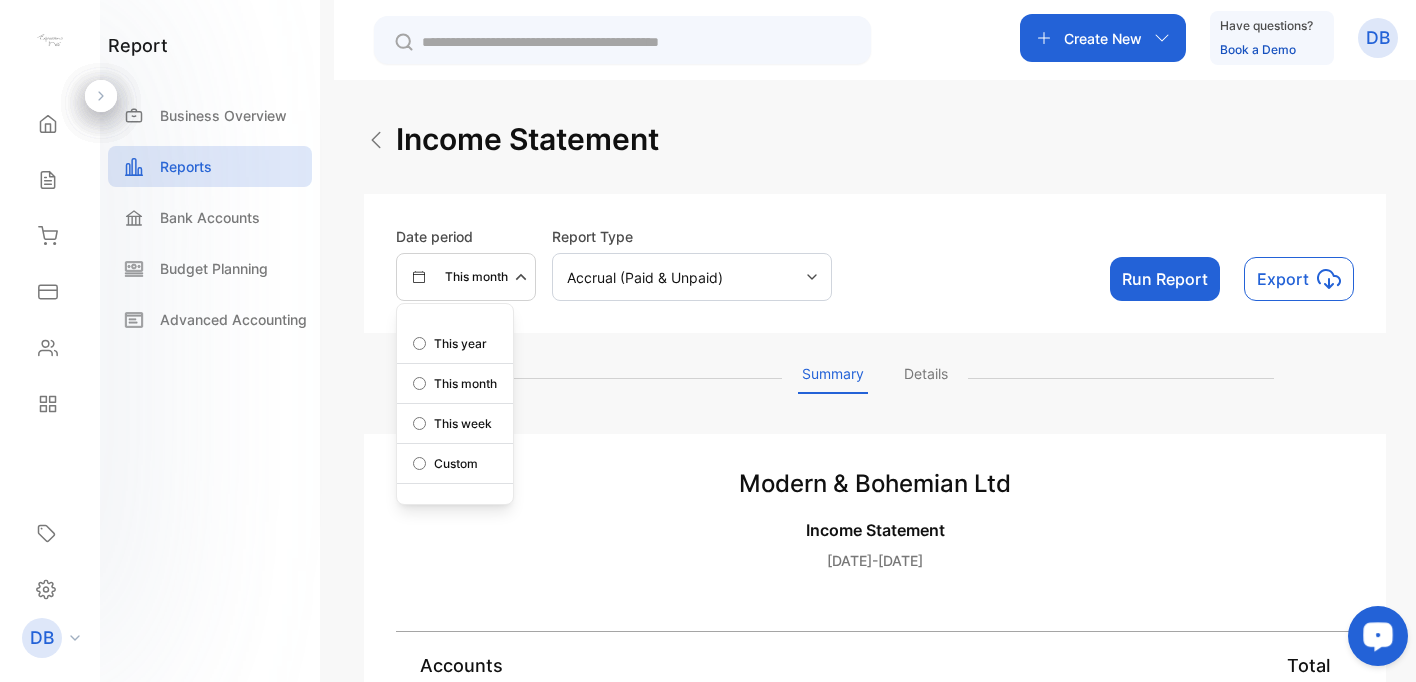 click on "Custom" at bounding box center (456, 464) 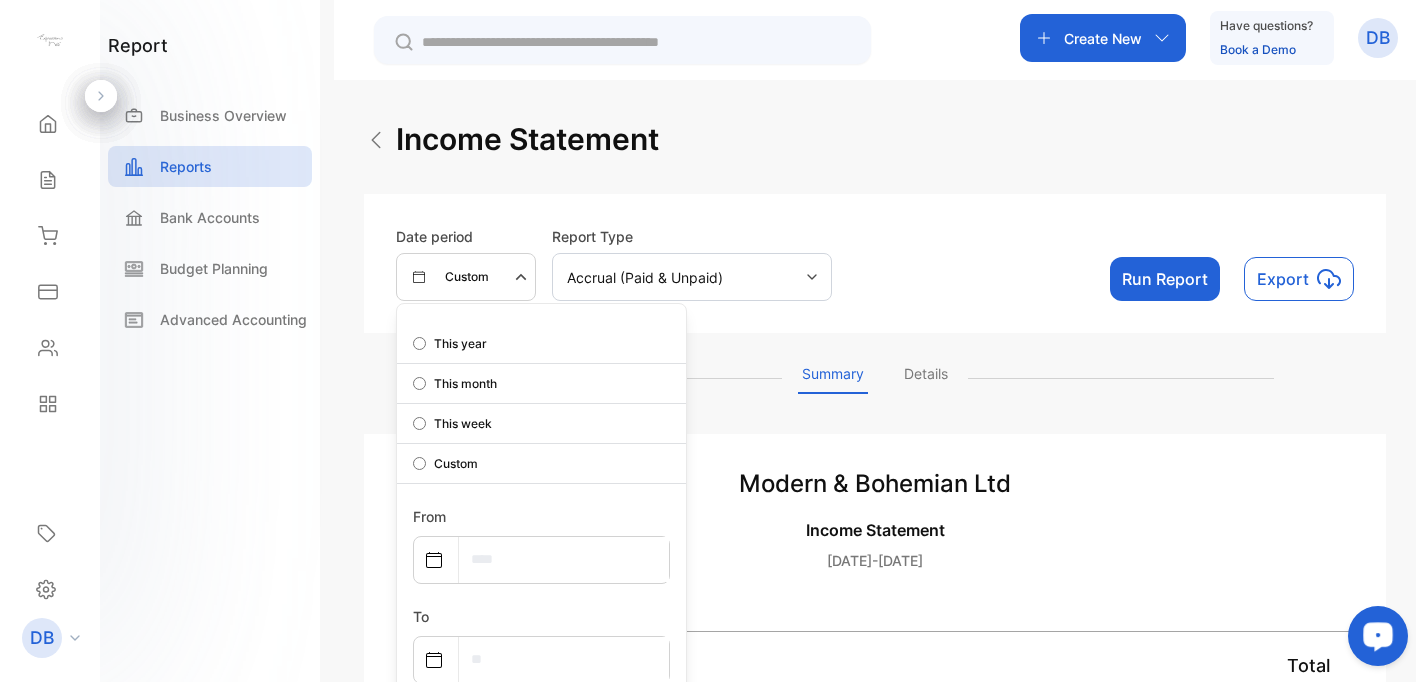 click at bounding box center (564, 559) 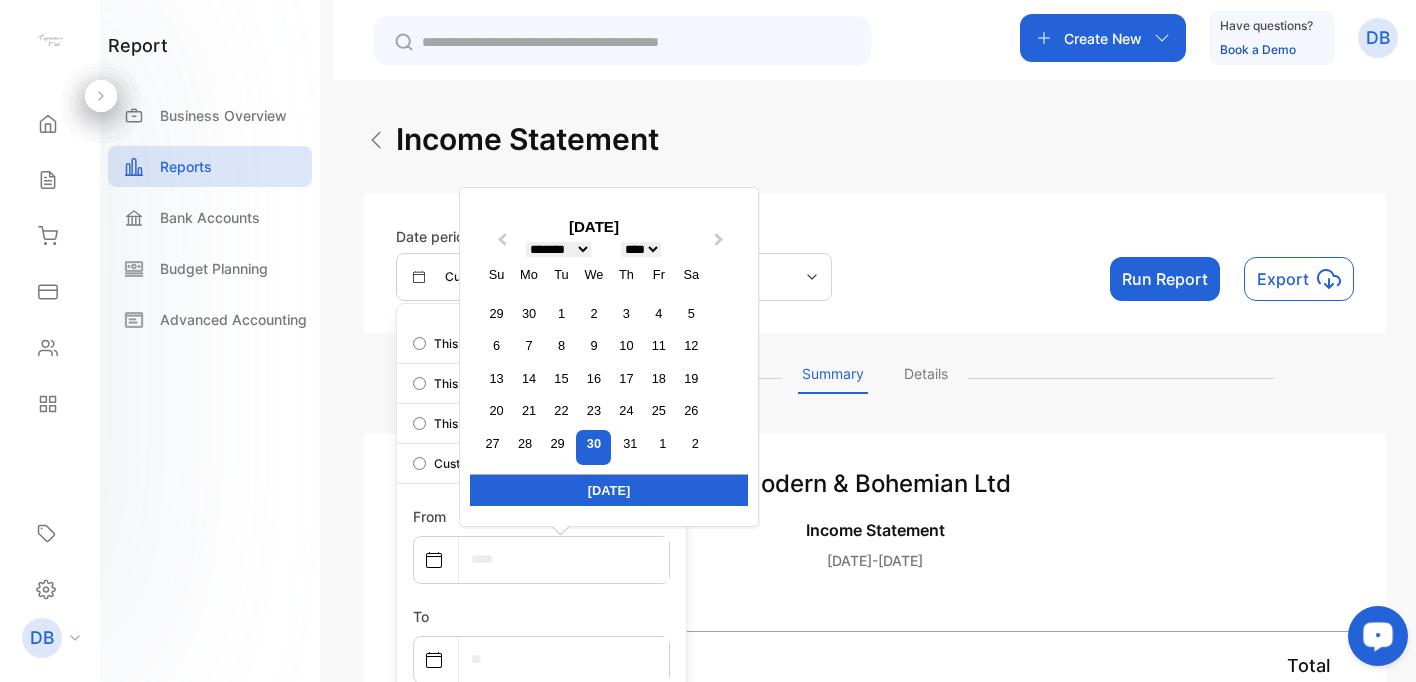 click on "**** **** **** **** **** **** **** **** **** **** **** **** **** **** **** **** **** **** **** **** **** **** **** **** **** **** **** **** **** **** **** **** **** **** **** **** **** **** **** **** **** **** **** **** **** **** **** **** **** **** **** **** **** **** **** **** **** **** **** **** **** **** **** **** **** **** **** **** **** **** **** **** **** **** **** **** **** **** **** **** **** **** **** **** **** **** **** **** **** **** **** **** **** **** **** **** **** **** **** **** **** **** **** **** **** **** **** **** **** **** **** **** **** **** **** **** **** **** **** **** **** **** **** **** **** **** **** **** **** **** **** **** **** **** **** **** **** **** **** **** **** **** **** **** **** **** **** **** **** **** **** **** **** **** **** **** **** **** **** **** **** **** **** **** **** **** **** **** **** **** **** **** **** **** **** **** **** **** **** **** **** **** **** **** **** **** **** **** **** **** **** **** **** **** **** **** **** **** **** **** ****" at bounding box center (641, 248) 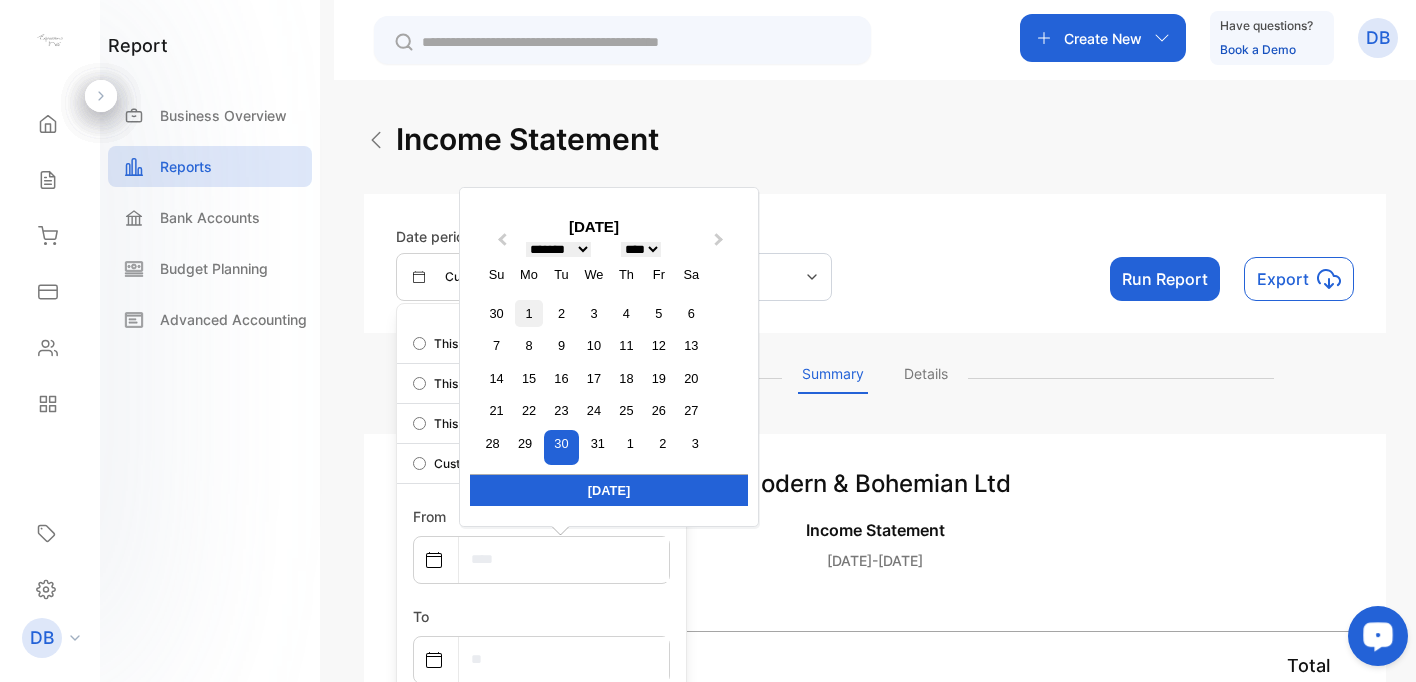 click on "1" at bounding box center [528, 313] 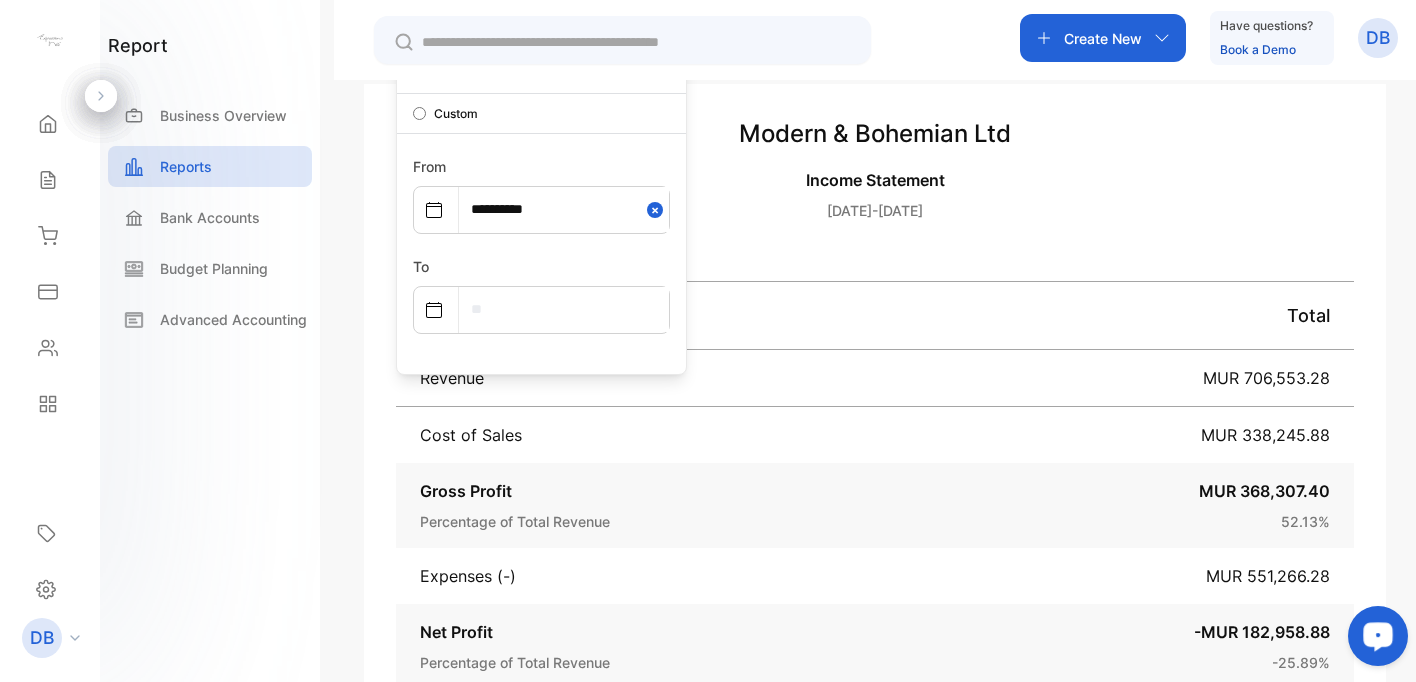 scroll, scrollTop: 362, scrollLeft: 0, axis: vertical 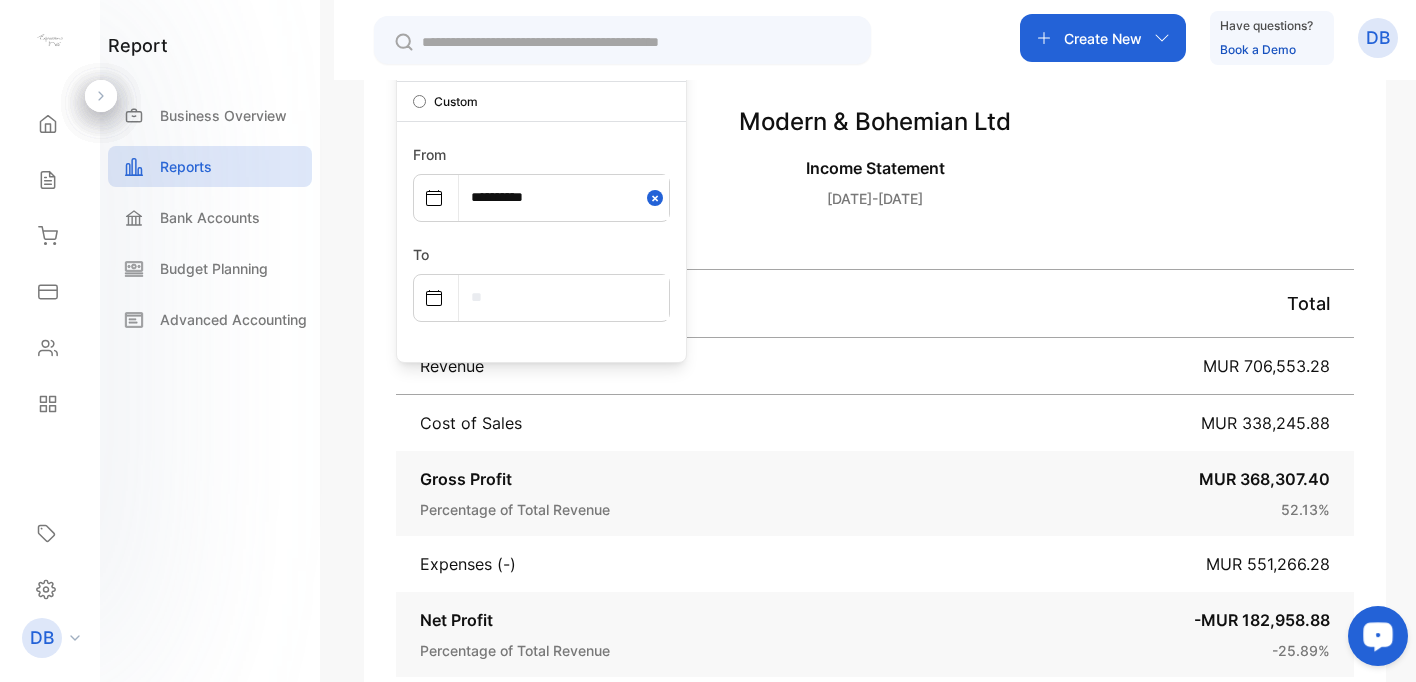 click at bounding box center (564, 297) 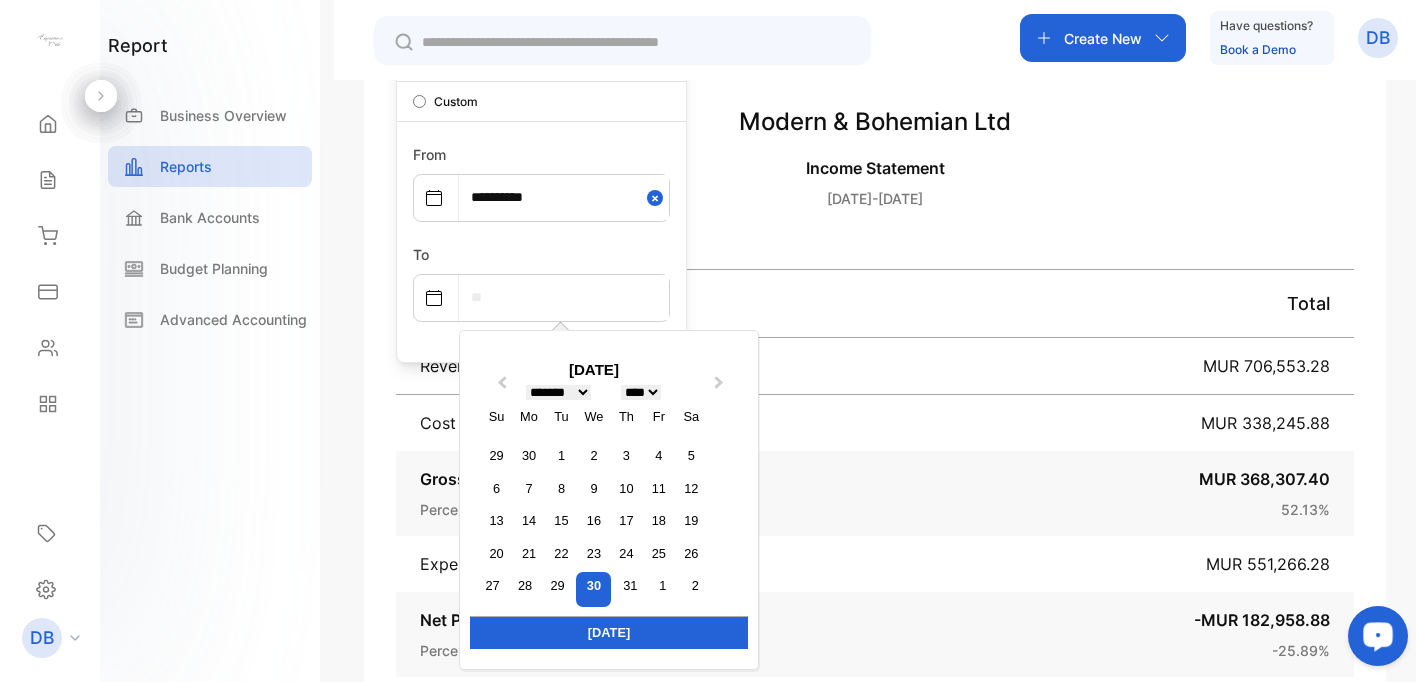 click on "******* ******** ***** ***** *** **** **** ****** ********* ******* ******** ********" at bounding box center (558, 392) 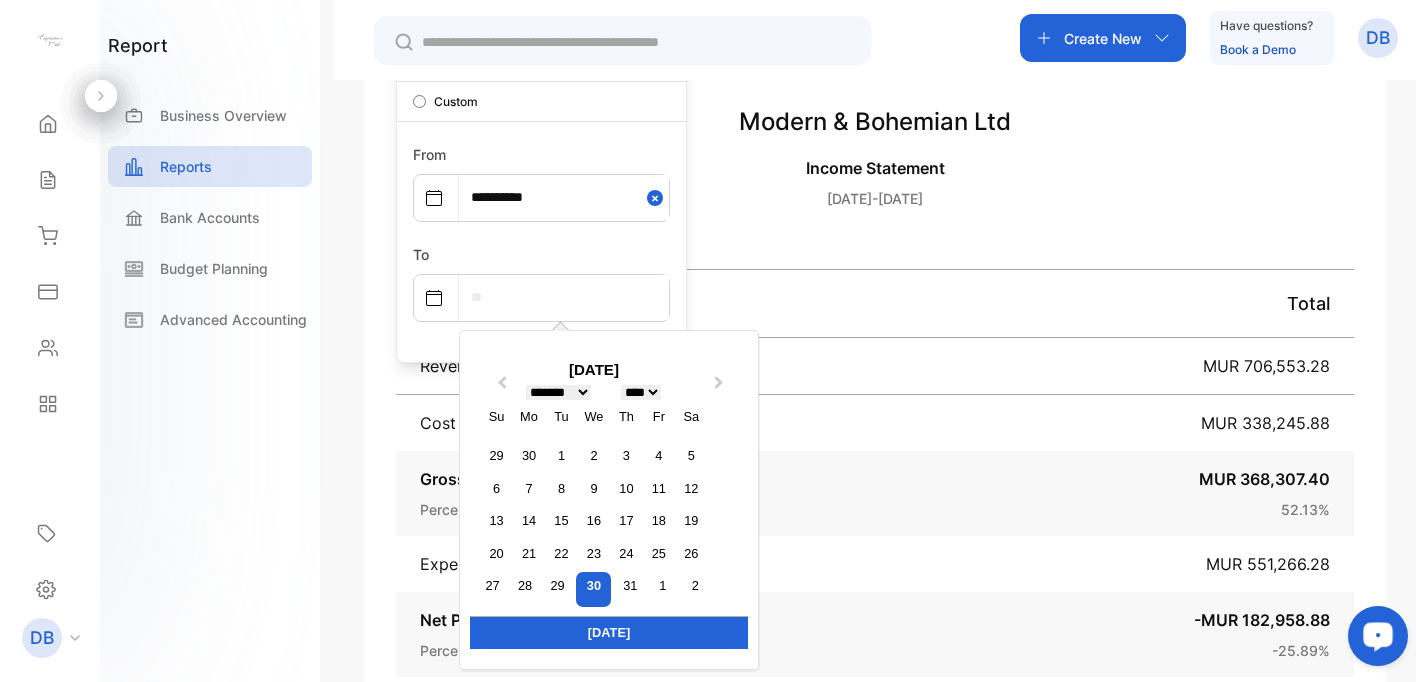 select on "*" 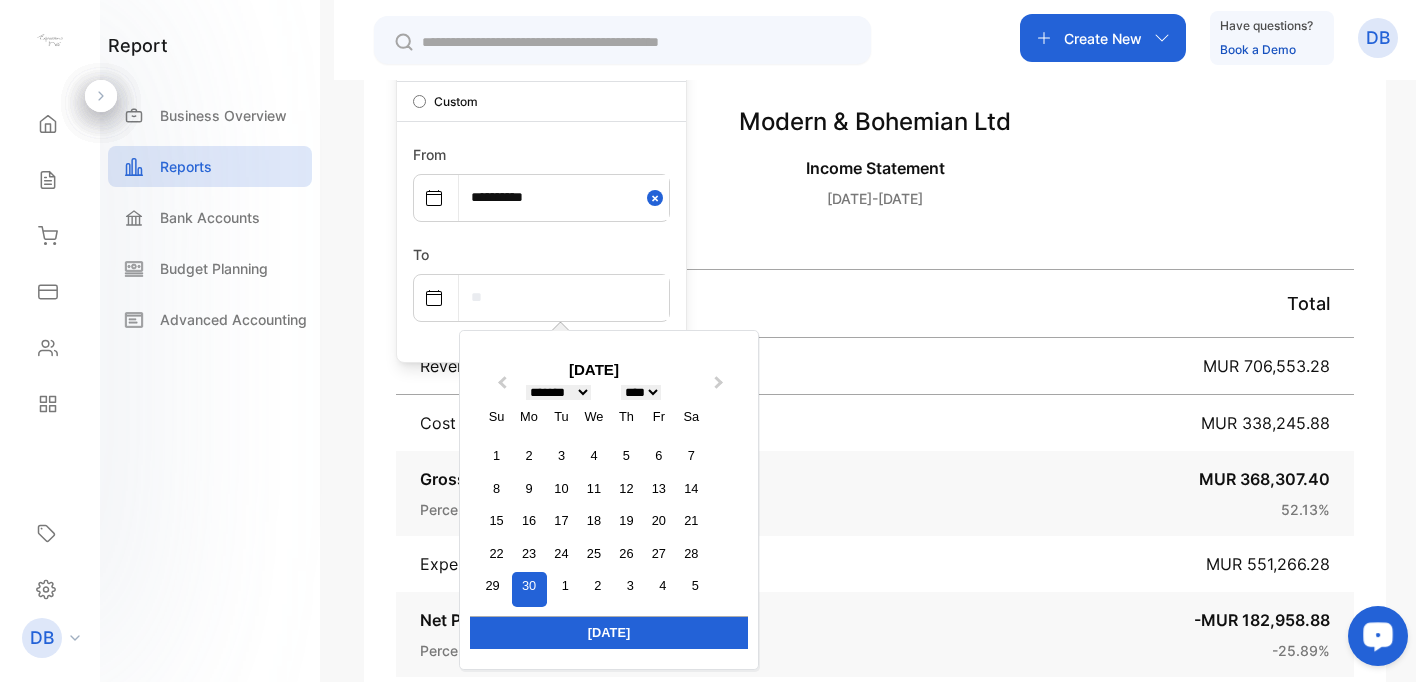 click on "30" at bounding box center [529, 589] 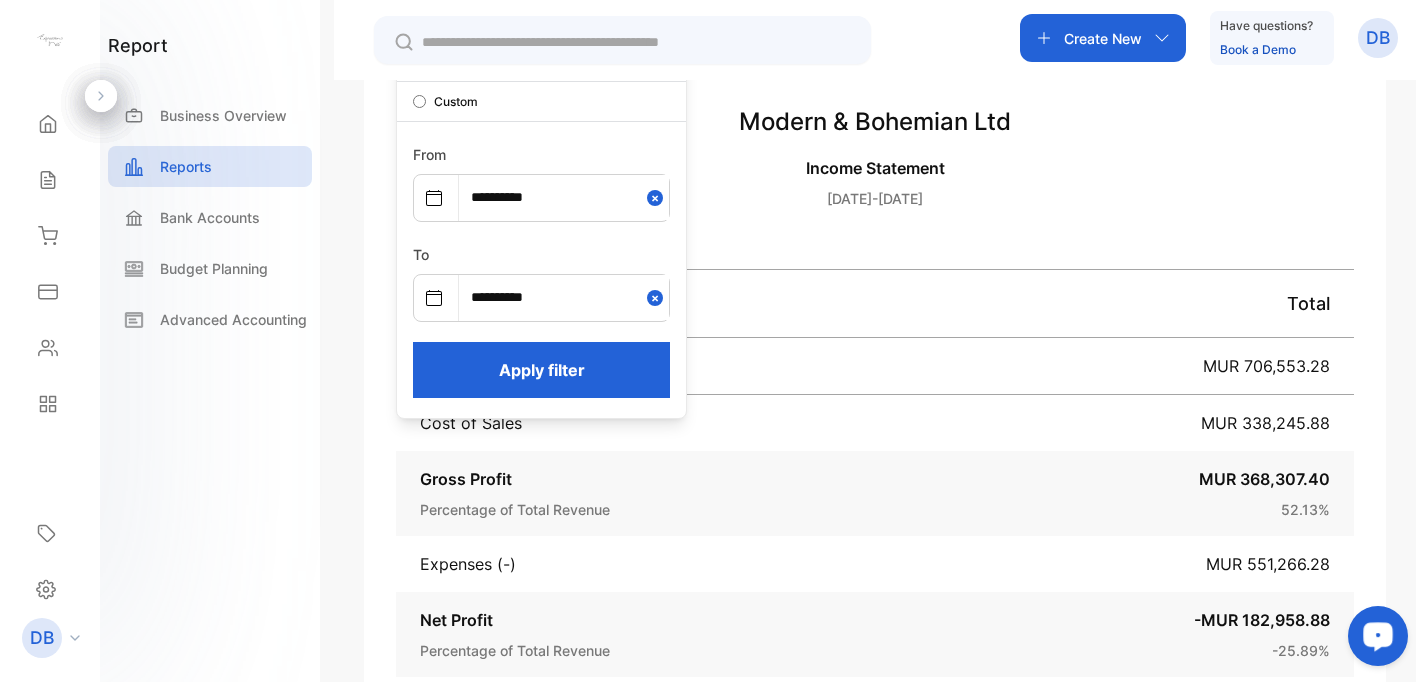 click on "Apply filter" at bounding box center [541, 370] 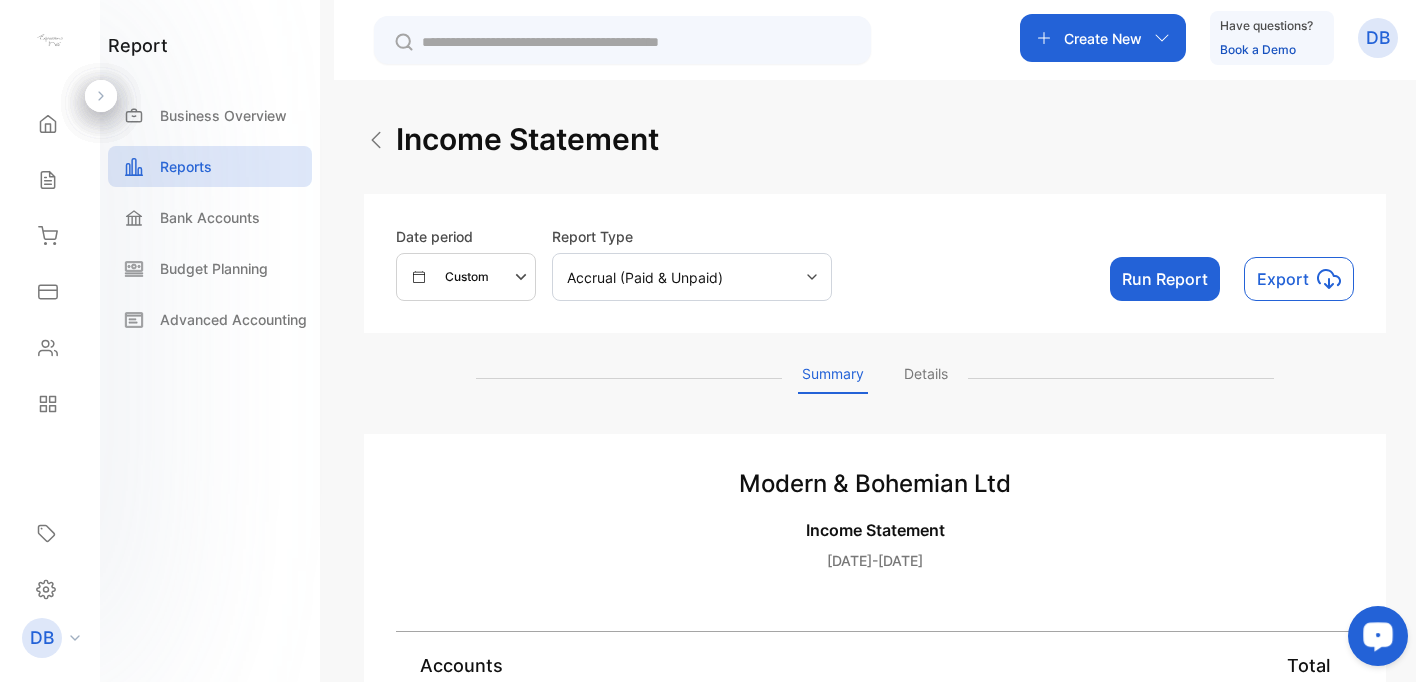 click on "Run Report" at bounding box center [1165, 279] 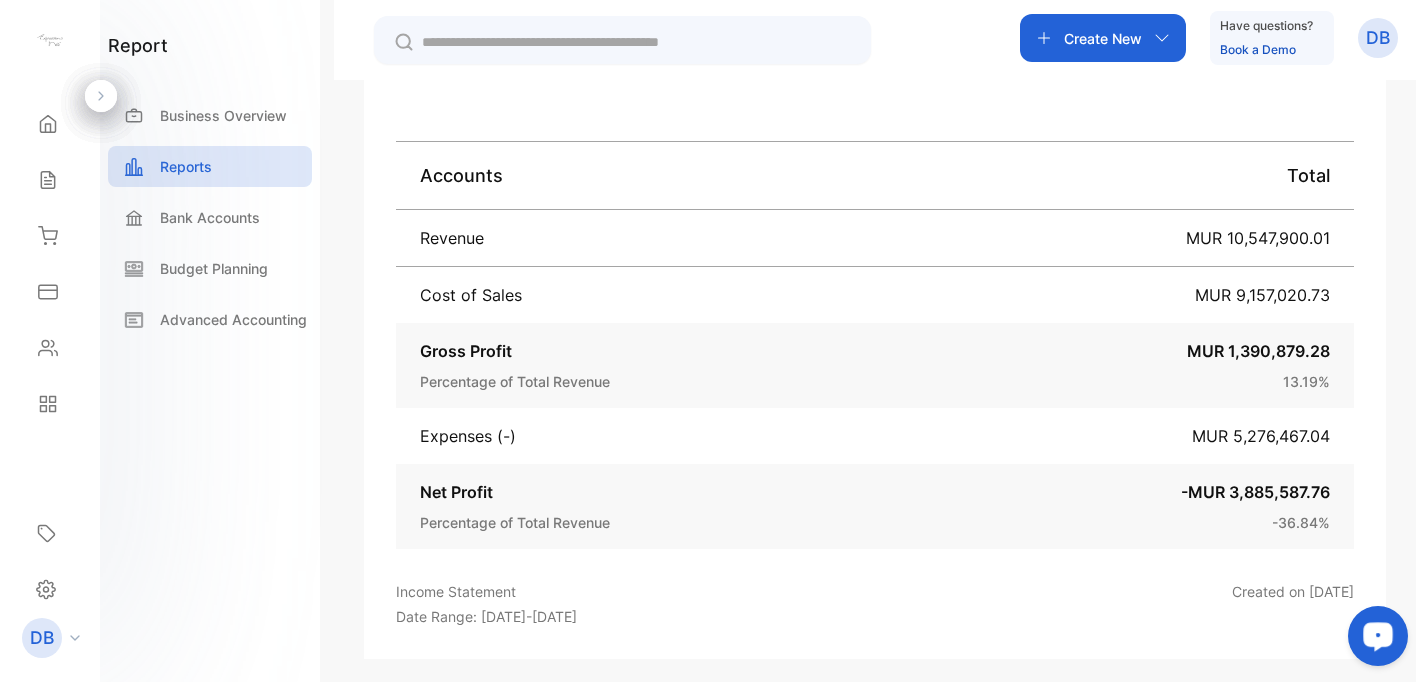 scroll, scrollTop: 498, scrollLeft: 0, axis: vertical 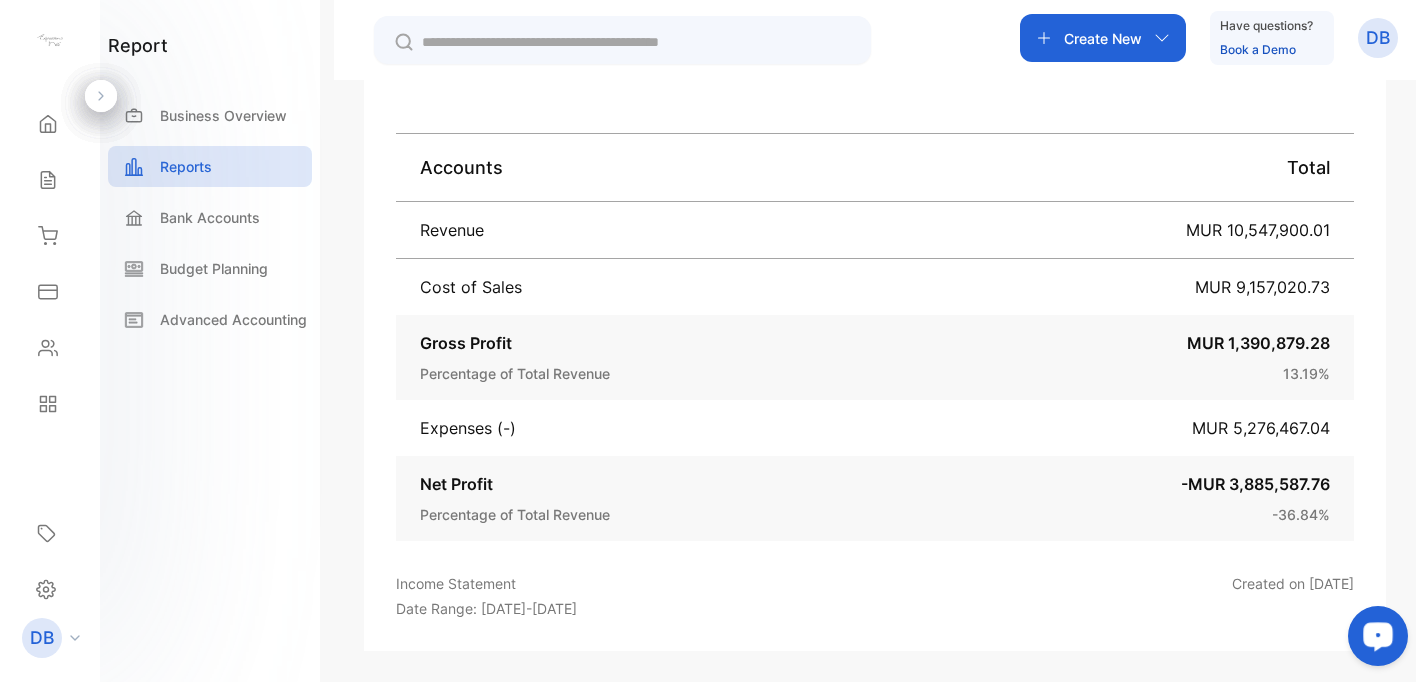 type 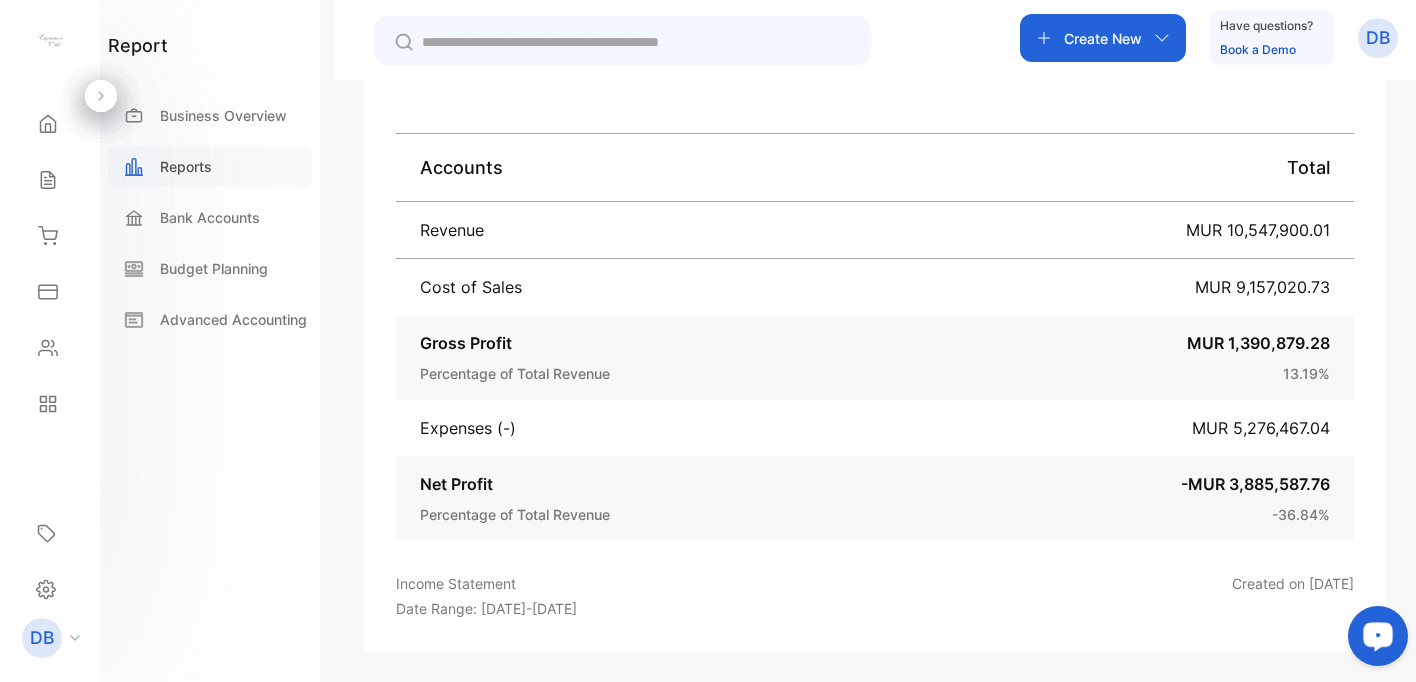 click on "Reports" at bounding box center [186, 166] 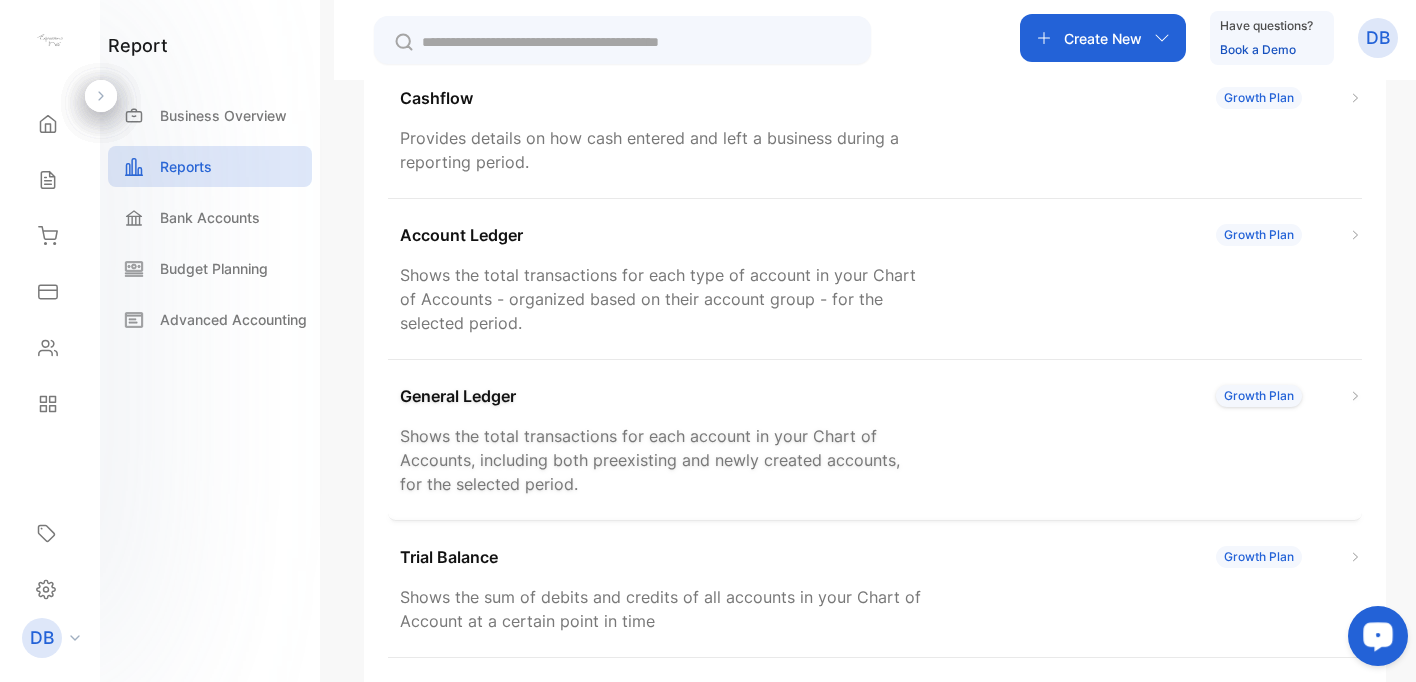 click on "General Ledger" at bounding box center [458, 396] 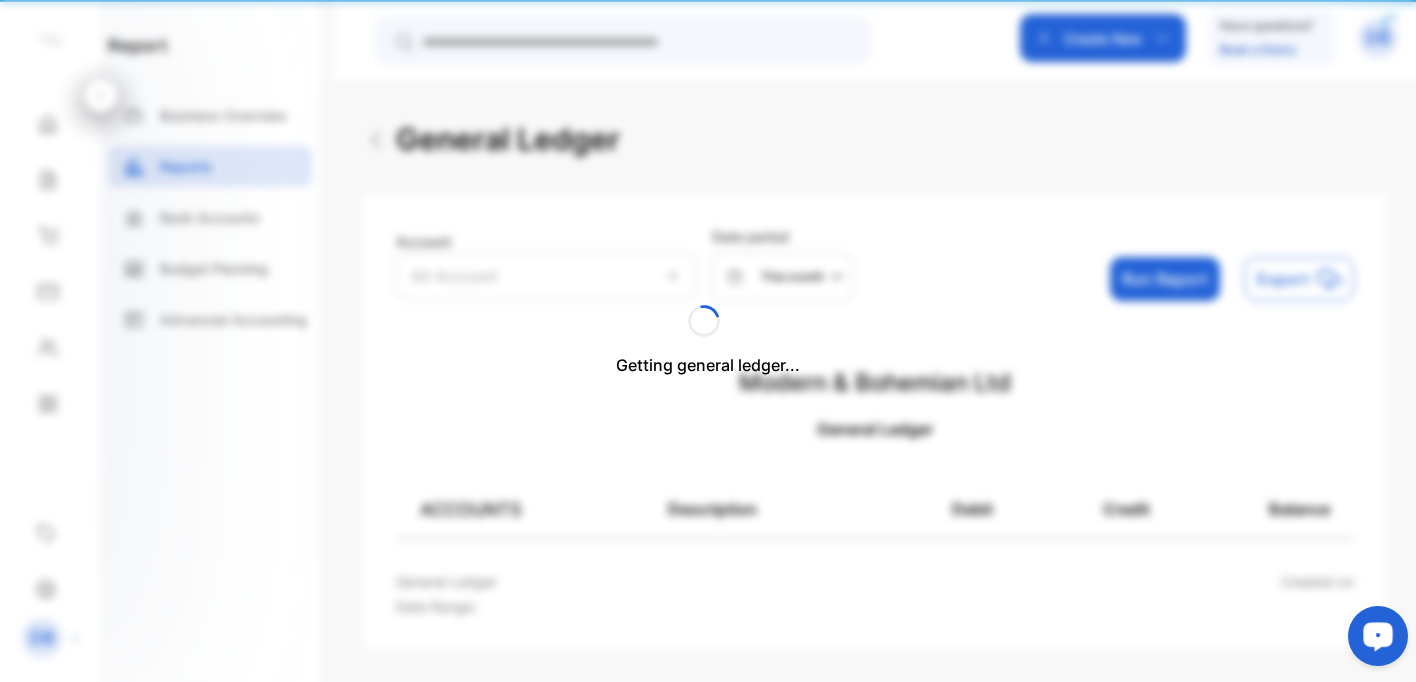 scroll, scrollTop: 0, scrollLeft: 0, axis: both 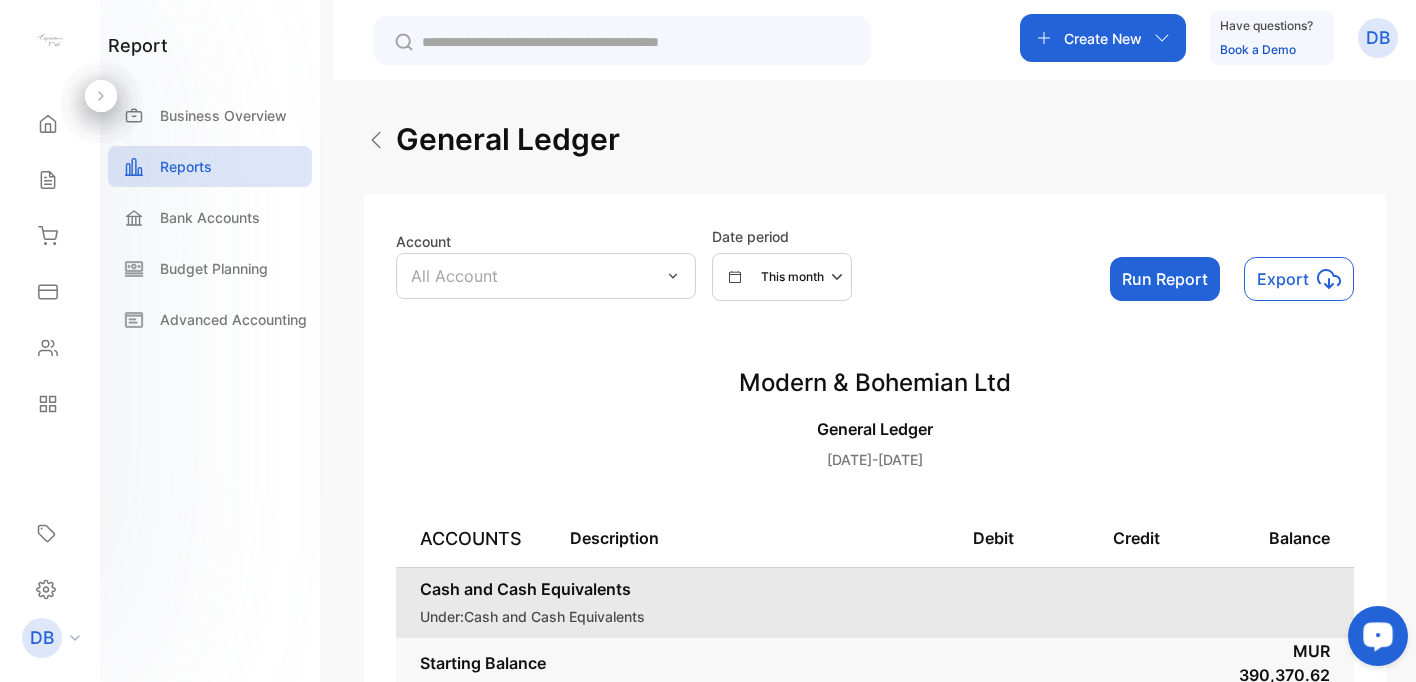 click on "This month" at bounding box center (792, 277) 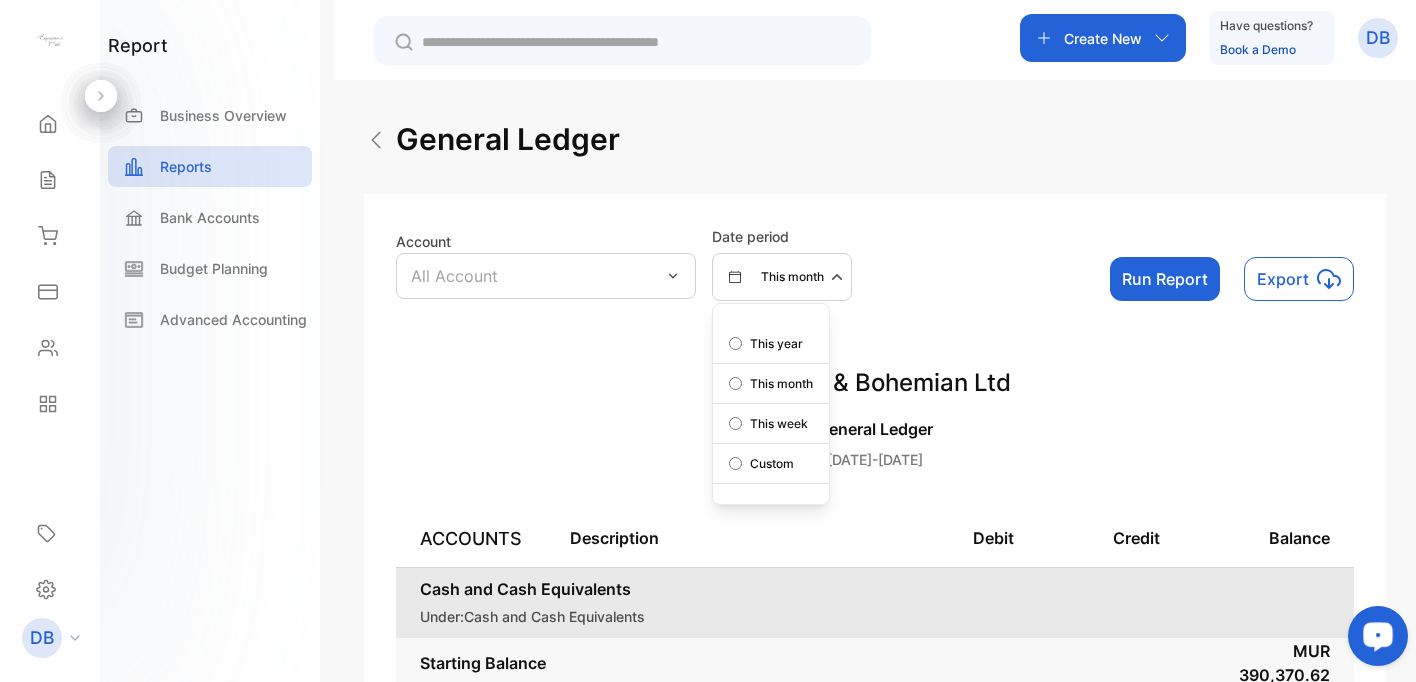 click on "Custom" at bounding box center [772, 464] 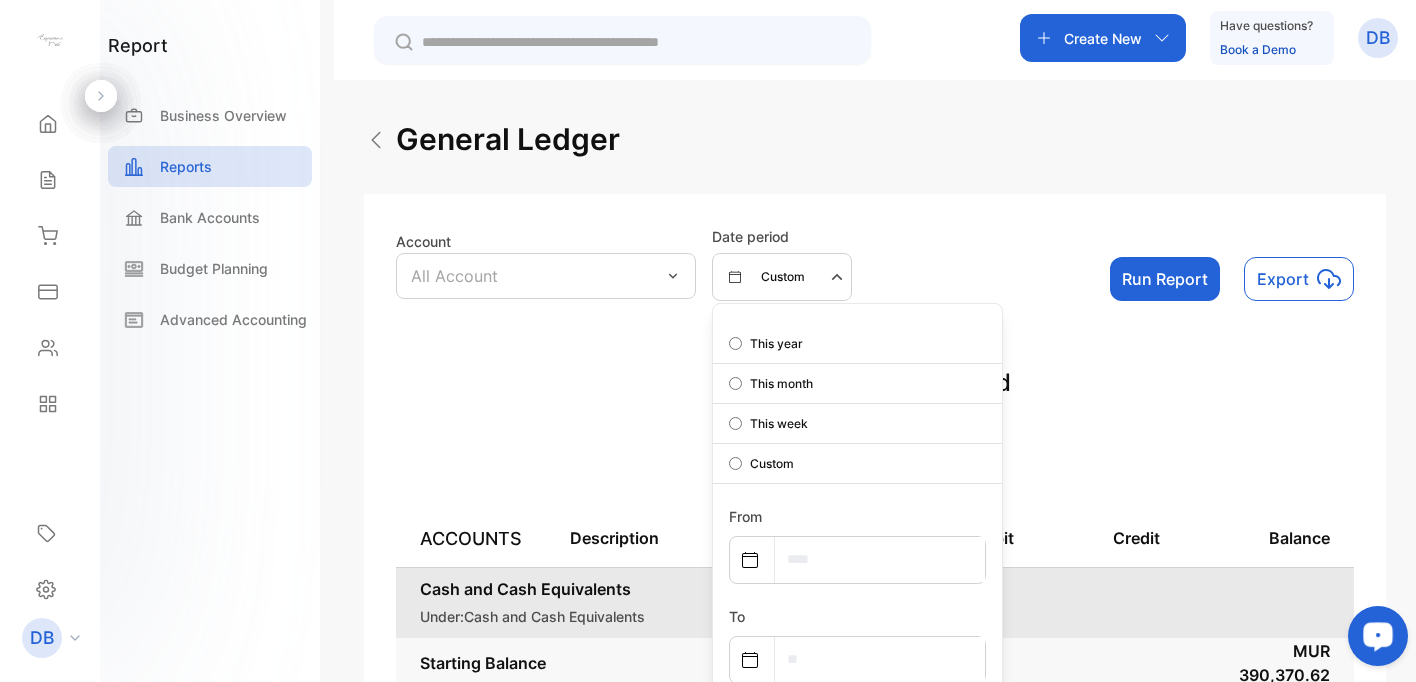 click at bounding box center [880, 559] 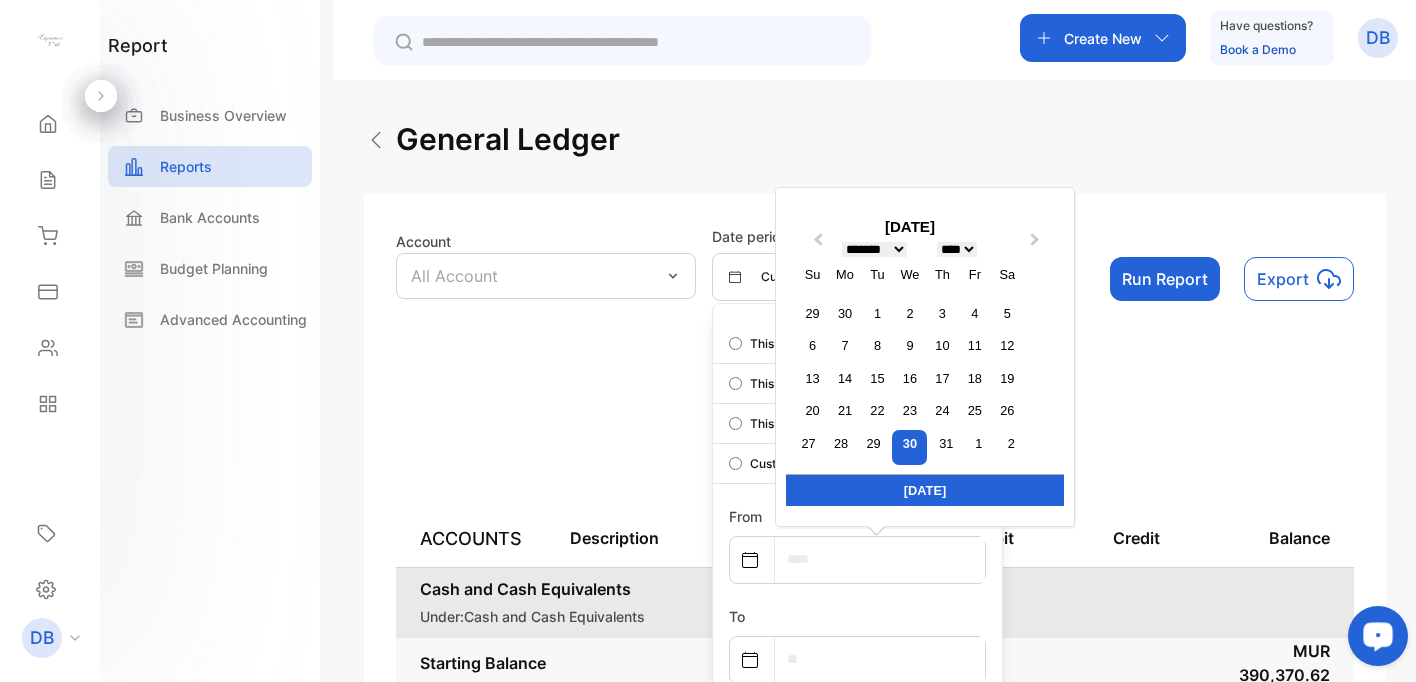 click on "**** **** **** **** **** **** **** **** **** **** **** **** **** **** **** **** **** **** **** **** **** **** **** **** **** **** **** **** **** **** **** **** **** **** **** **** **** **** **** **** **** **** **** **** **** **** **** **** **** **** **** **** **** **** **** **** **** **** **** **** **** **** **** **** **** **** **** **** **** **** **** **** **** **** **** **** **** **** **** **** **** **** **** **** **** **** **** **** **** **** **** **** **** **** **** **** **** **** **** **** **** **** **** **** **** **** **** **** **** **** **** **** **** **** **** **** **** **** **** **** **** **** **** **** **** **** **** **** **** **** **** **** **** **** **** **** **** **** **** **** **** **** **** **** **** **** **** **** **** **** **** **** **** **** **** **** **** **** **** **** **** **** **** **** **** **** **** **** **** **** **** **** **** **** **** **** **** **** **** **** **** **** **** **** **** **** **** **** **** **** **** **** **** **** **** **** **** **** **** **** ****" at bounding box center (957, 249) 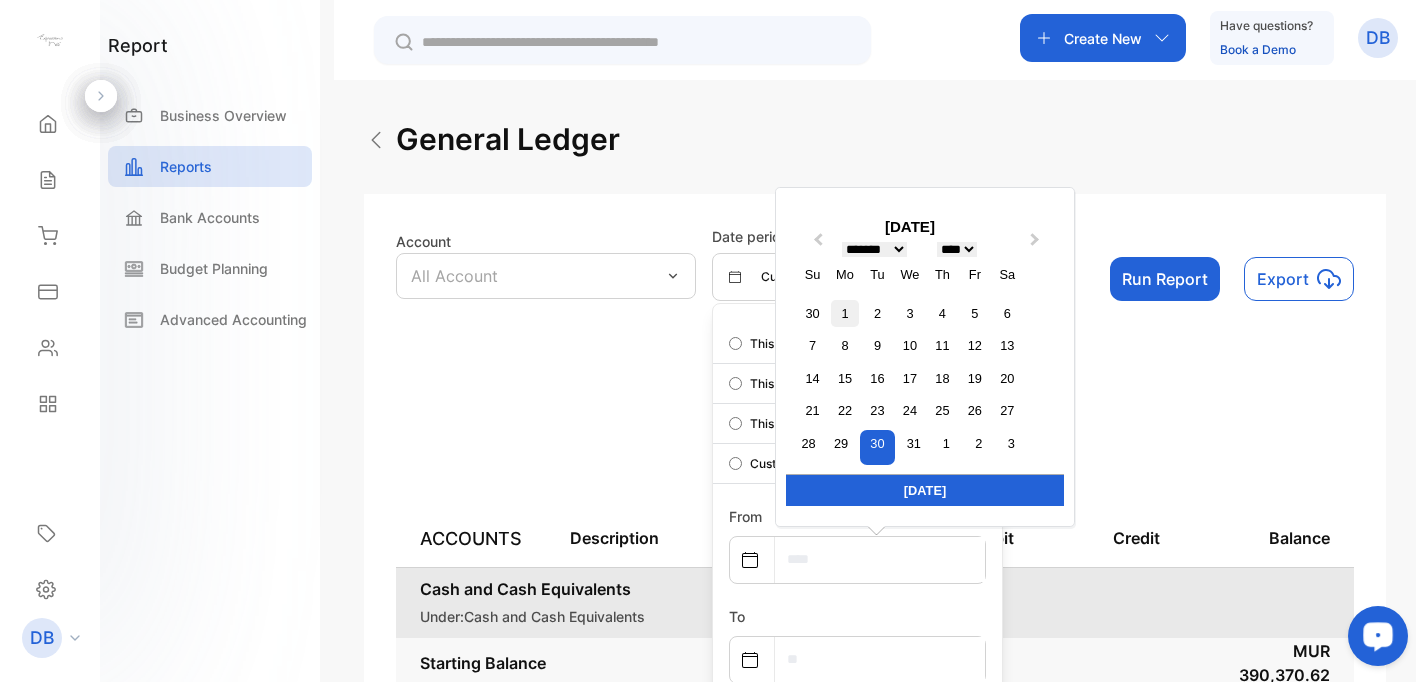 click on "1" at bounding box center [844, 313] 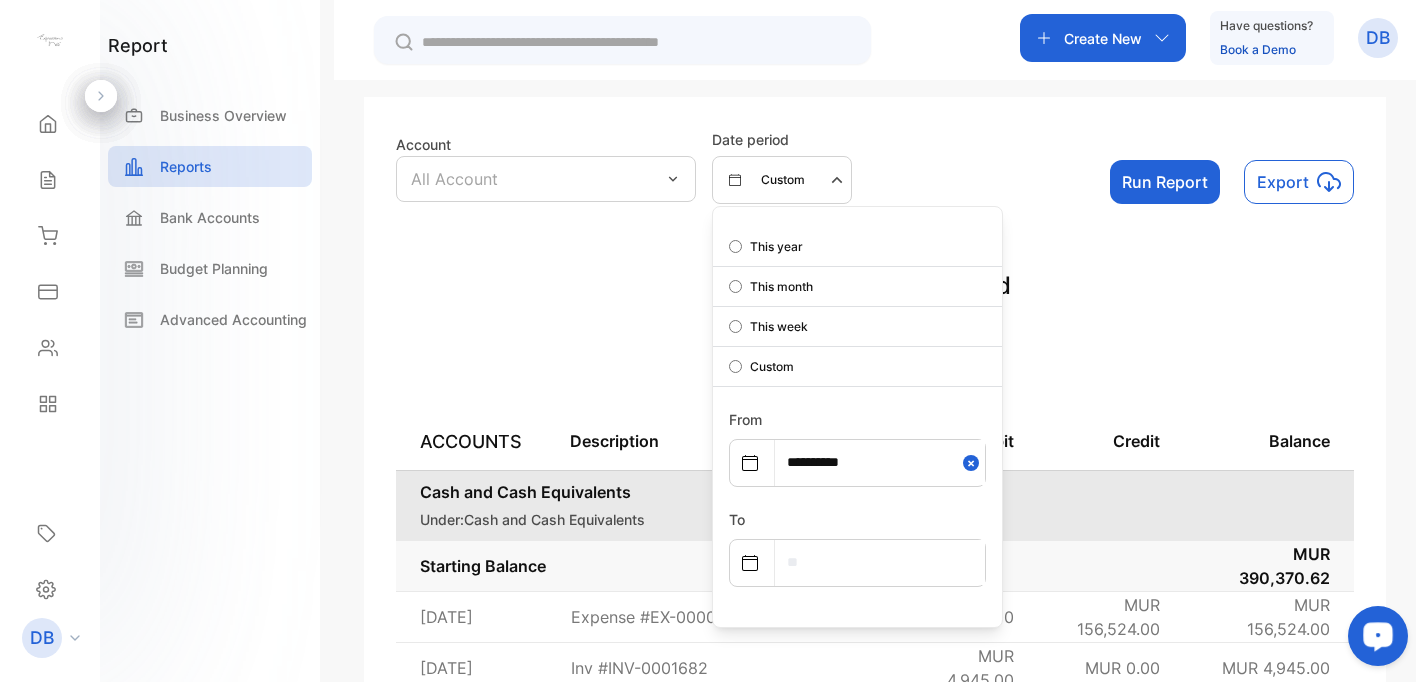 scroll, scrollTop: 116, scrollLeft: 0, axis: vertical 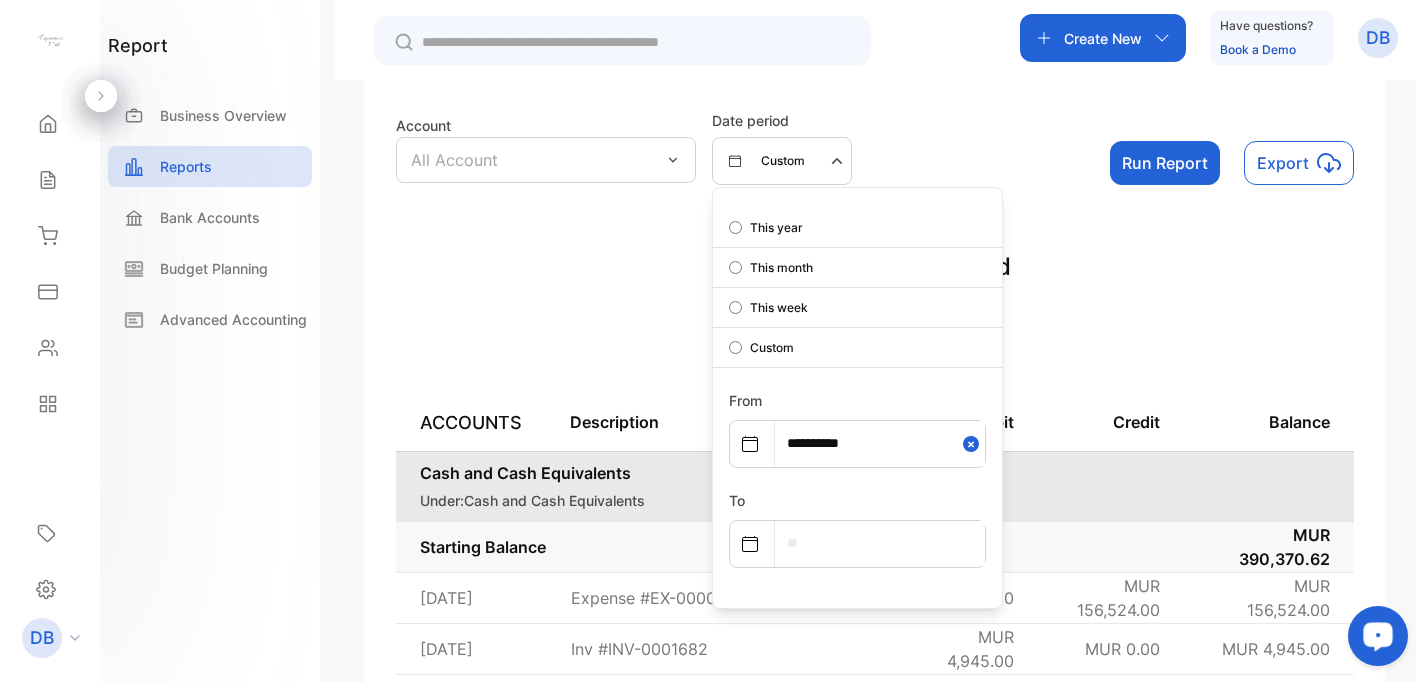 click at bounding box center (880, 543) 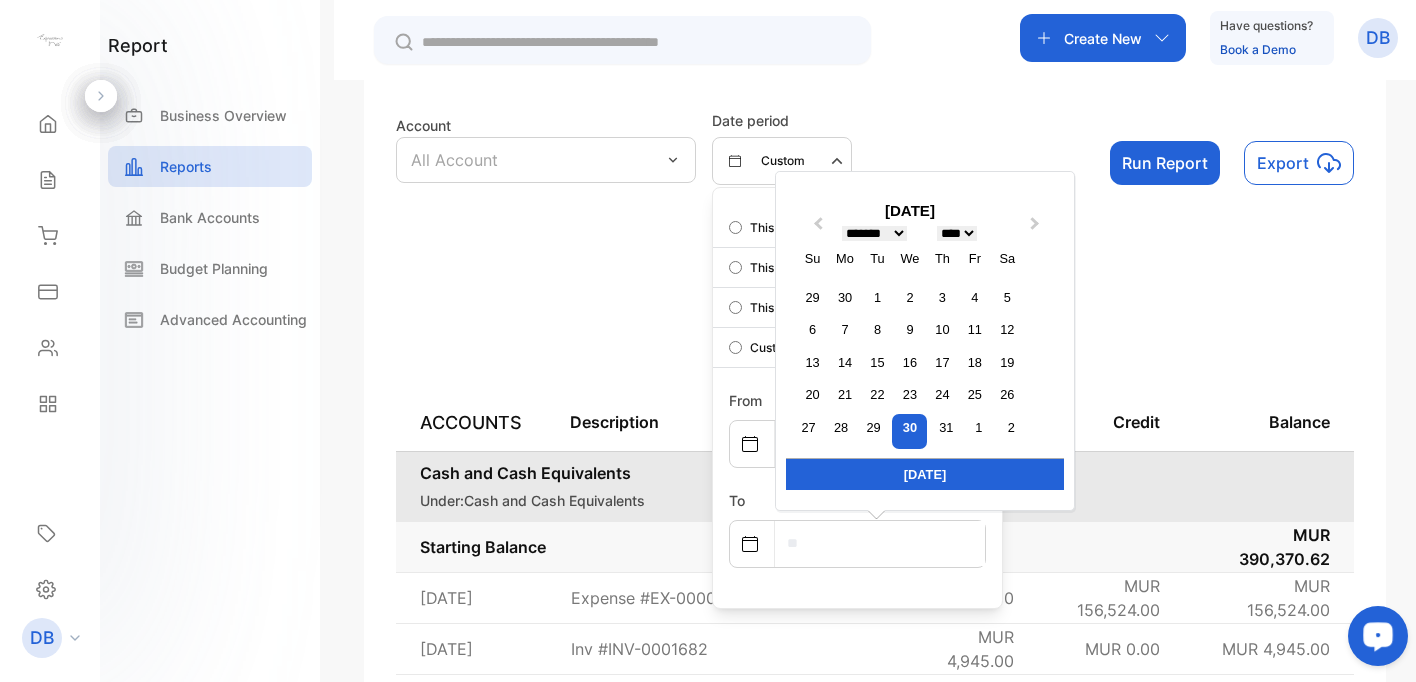click on "******* ******** ***** ***** *** **** **** ****** ********* ******* ******** ********" at bounding box center (874, 233) 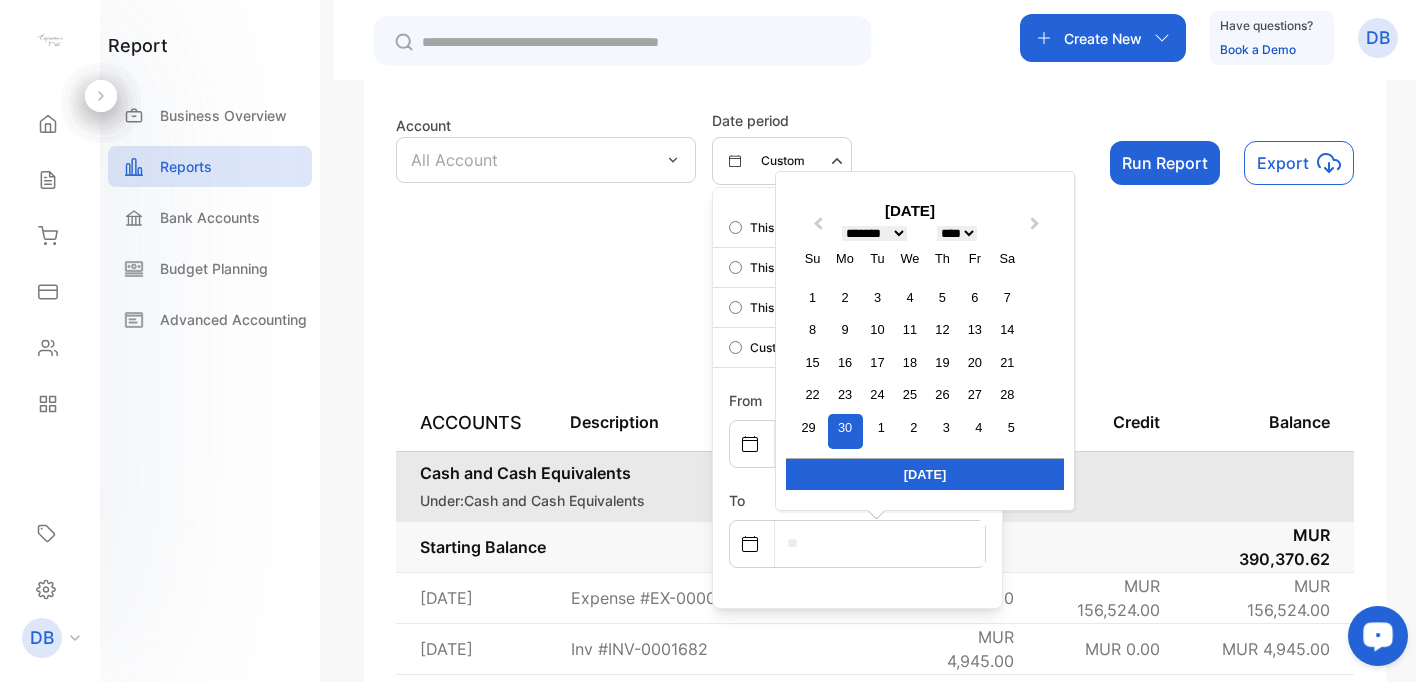click on "30" at bounding box center (845, 431) 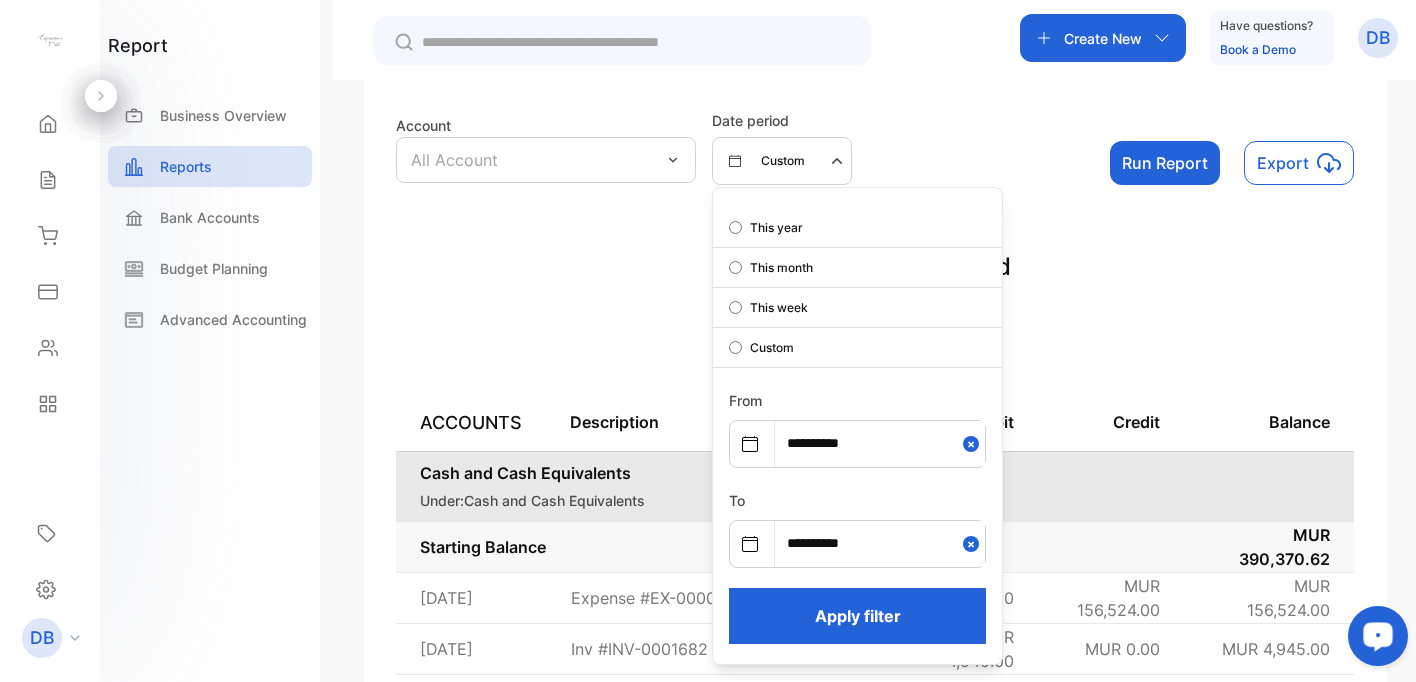 click on "Apply filter" at bounding box center [857, 616] 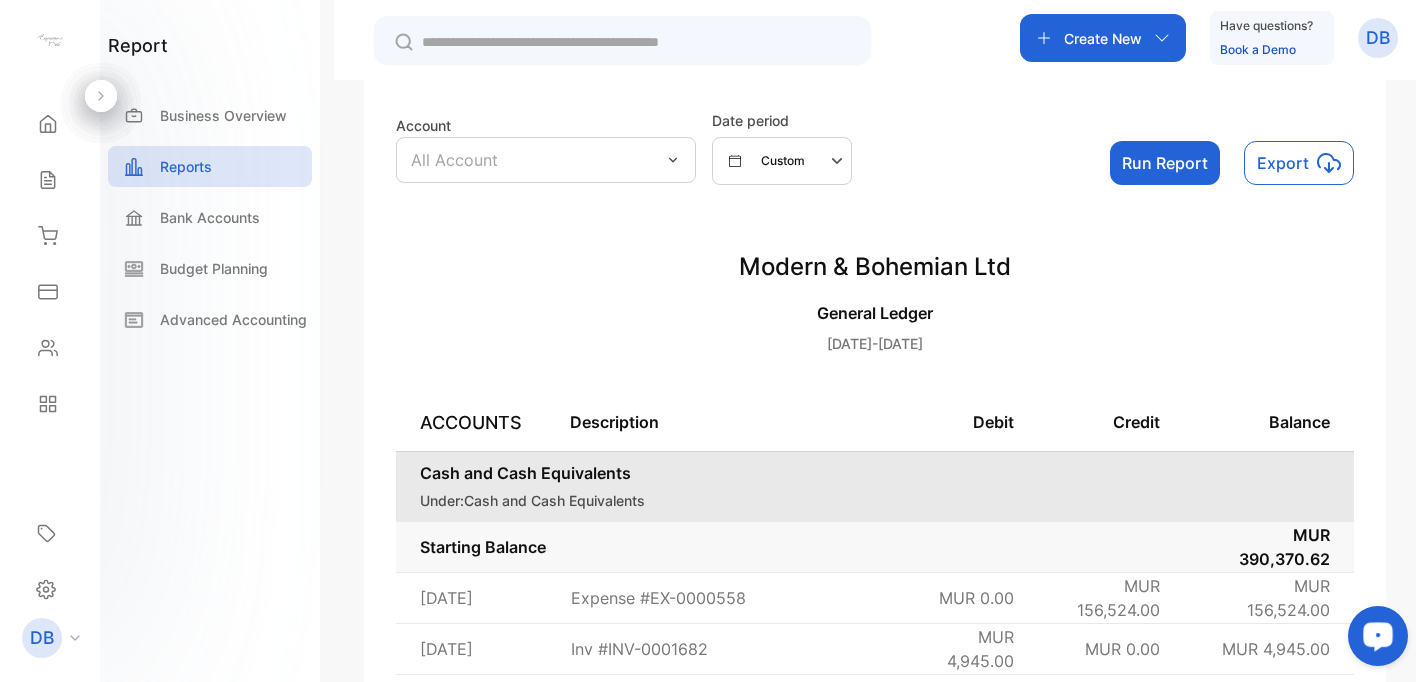 click on "Run Report" at bounding box center [1165, 163] 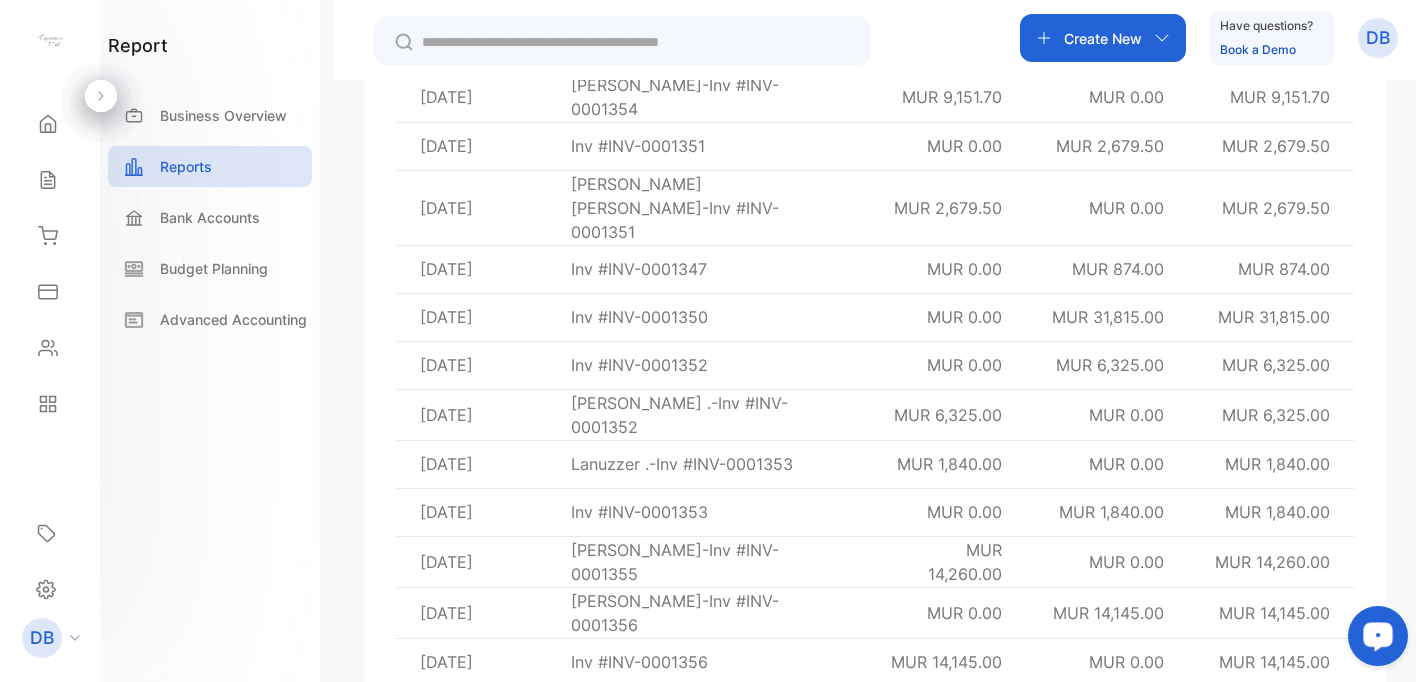 scroll, scrollTop: 109406, scrollLeft: 0, axis: vertical 